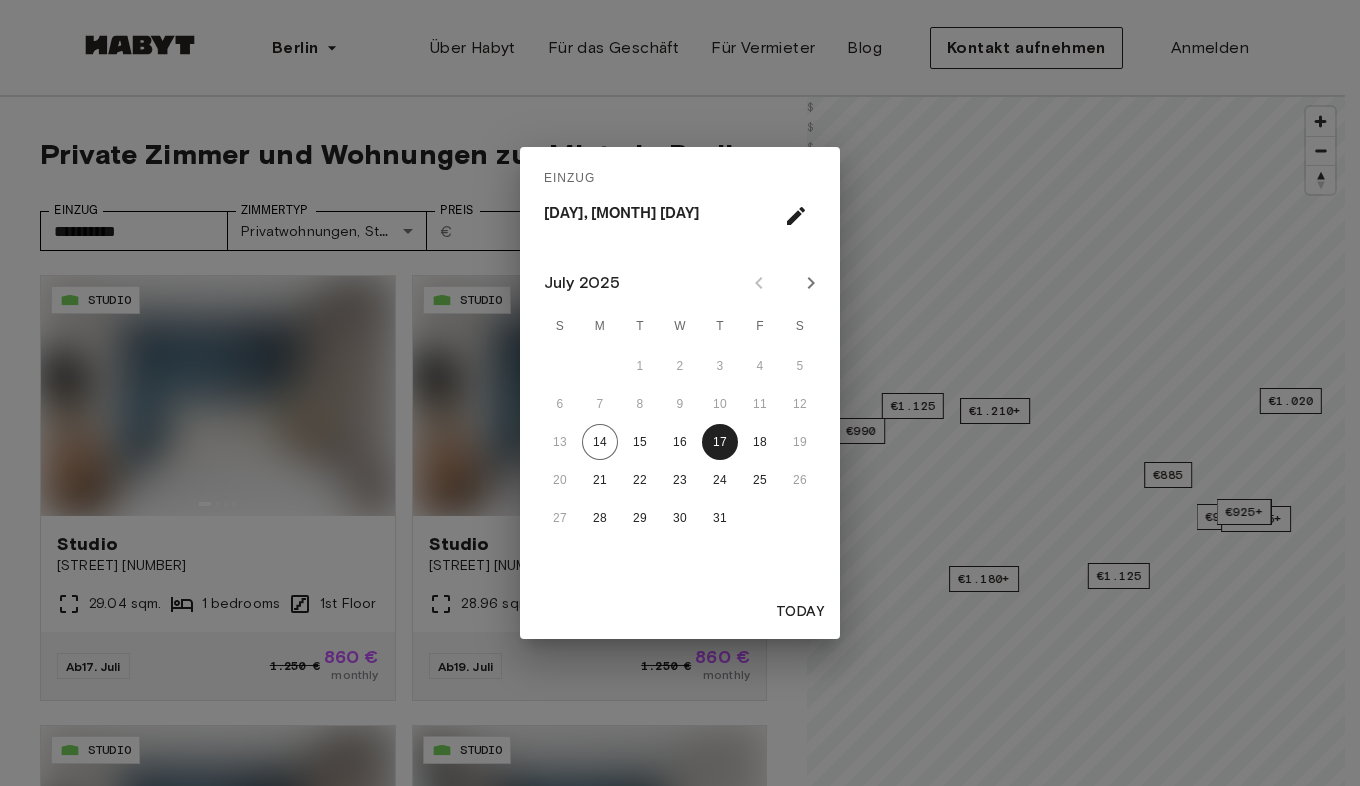 scroll, scrollTop: 0, scrollLeft: 0, axis: both 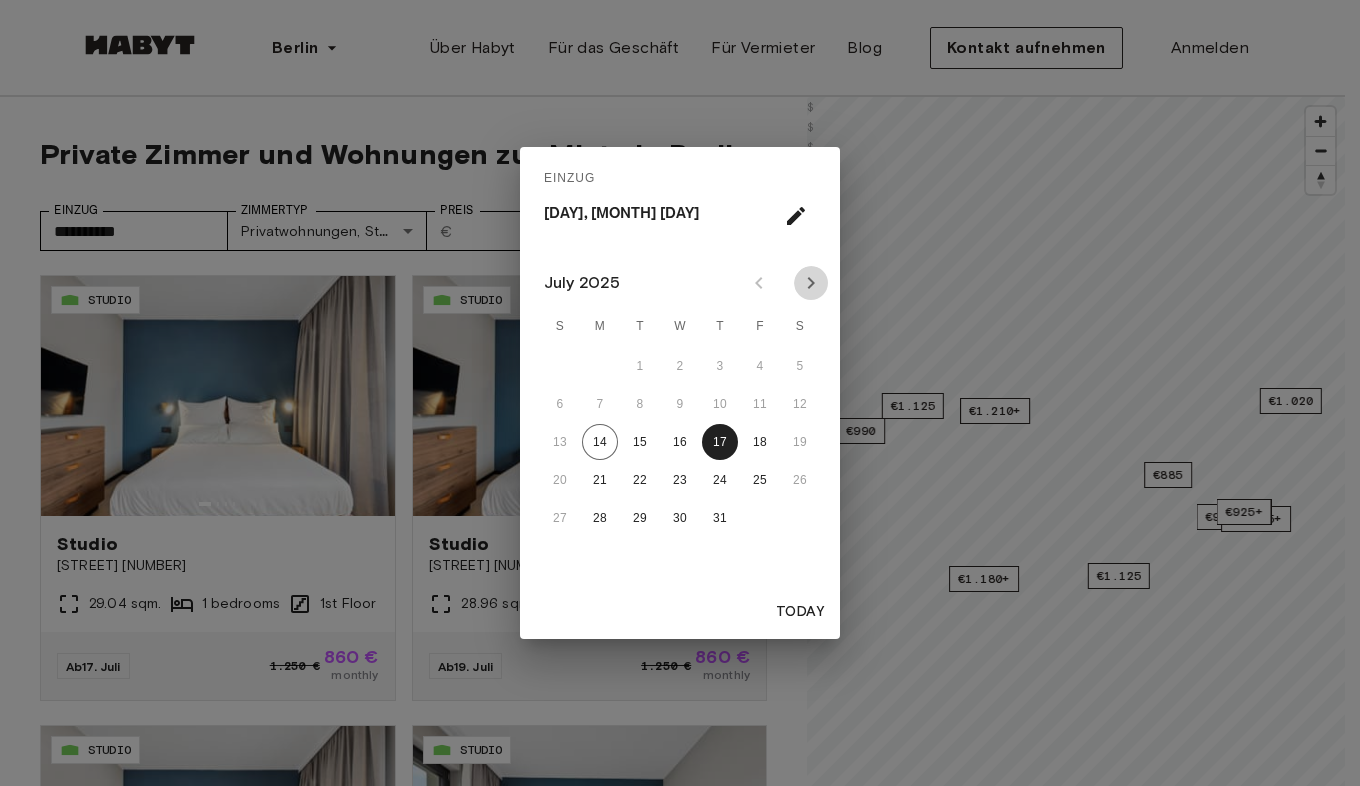 click 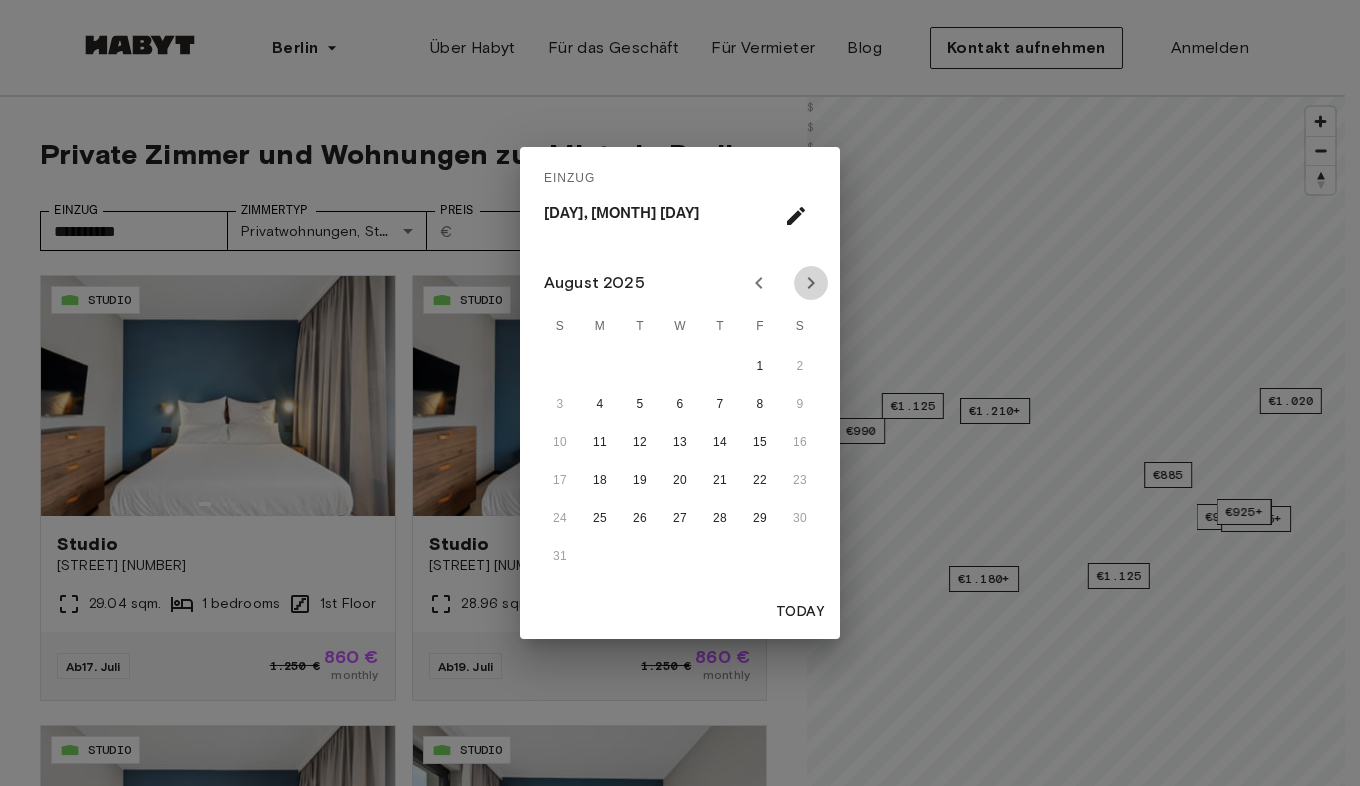 click 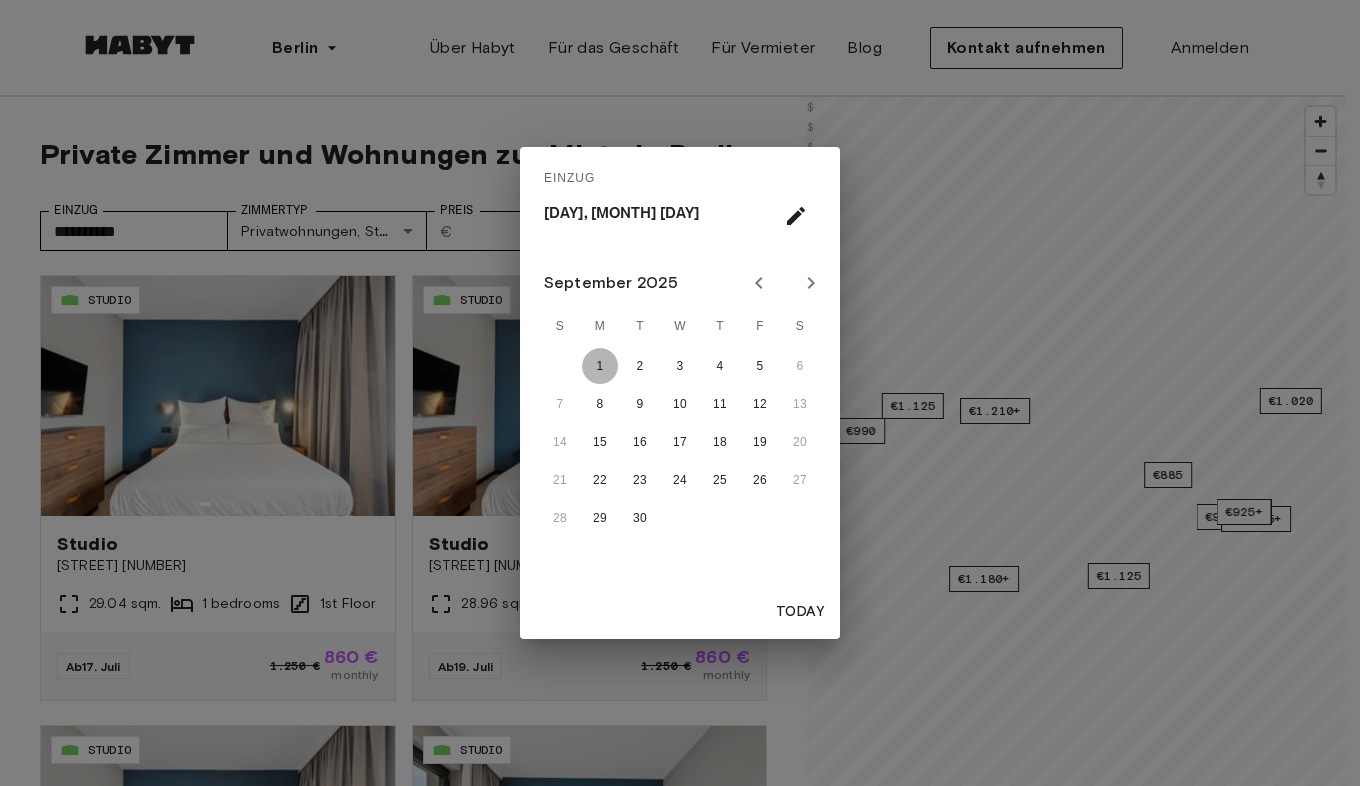 click on "1" at bounding box center (600, 366) 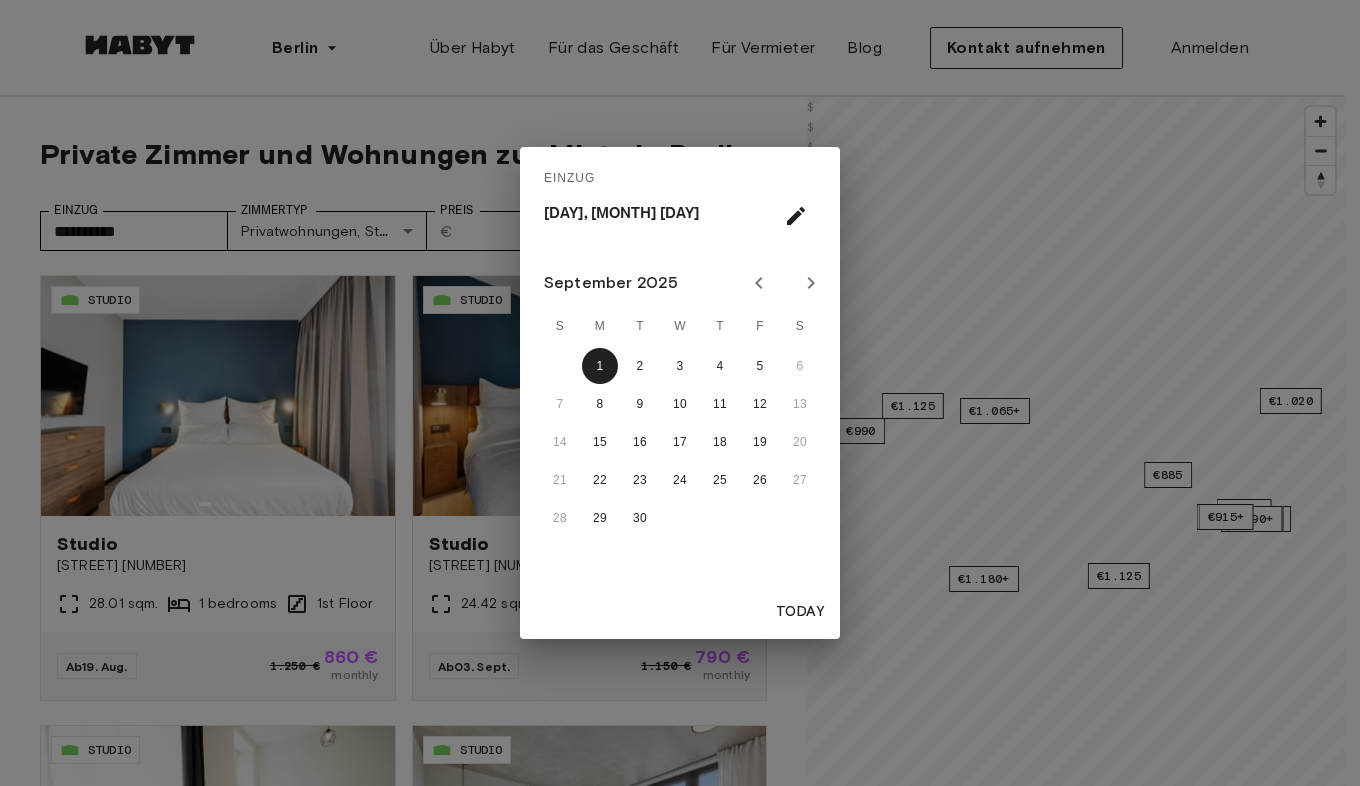 click on "Einzug Mon, Sep 1 September 2025 S M T W T F S 1 2 3 4 5 6 7 8 9 10 11 12 13 14 15 16 17 18 19 20 21 22 23 24 25 26 27 28 29 30 Today" at bounding box center [680, 393] 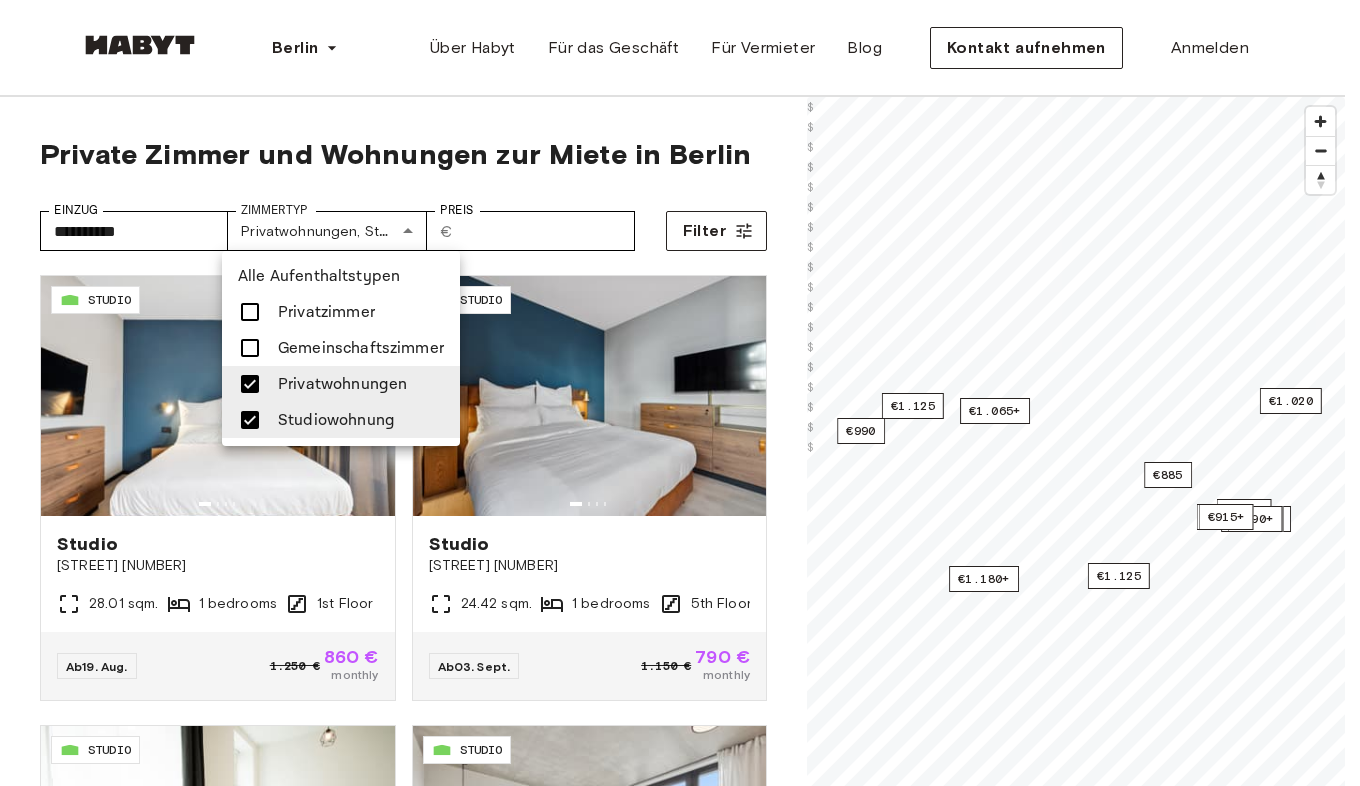 click on "**********" at bounding box center (680, 2468) 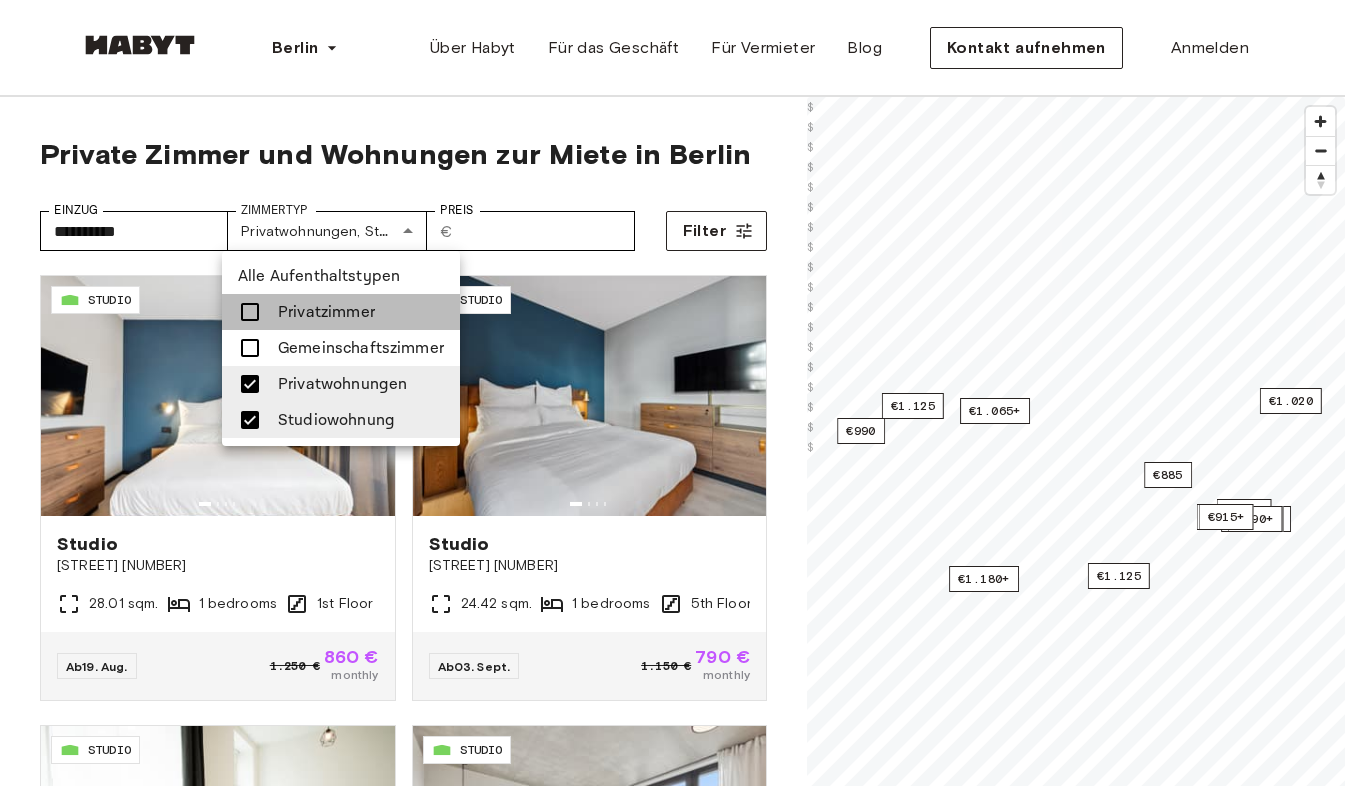 click on "Privatzimmer" at bounding box center [326, 312] 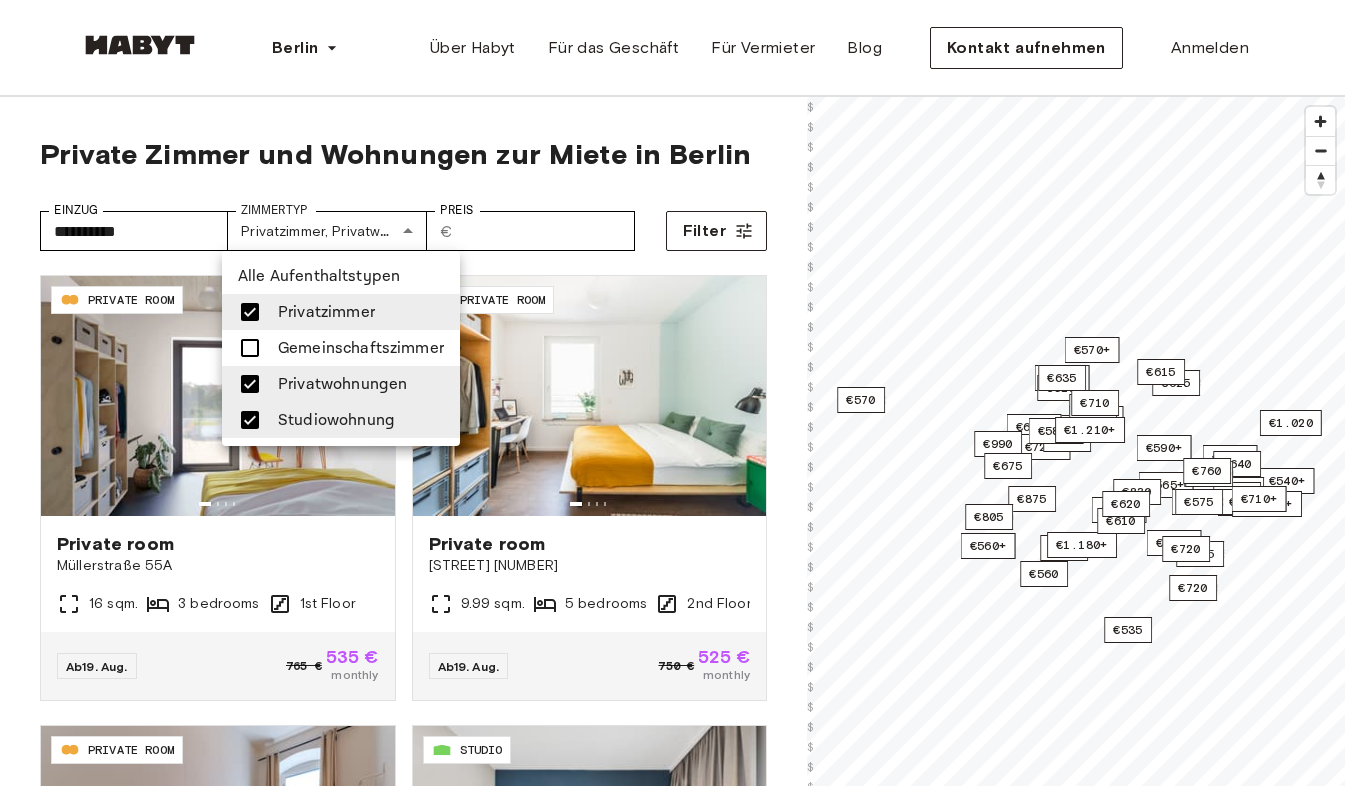 click at bounding box center [680, 393] 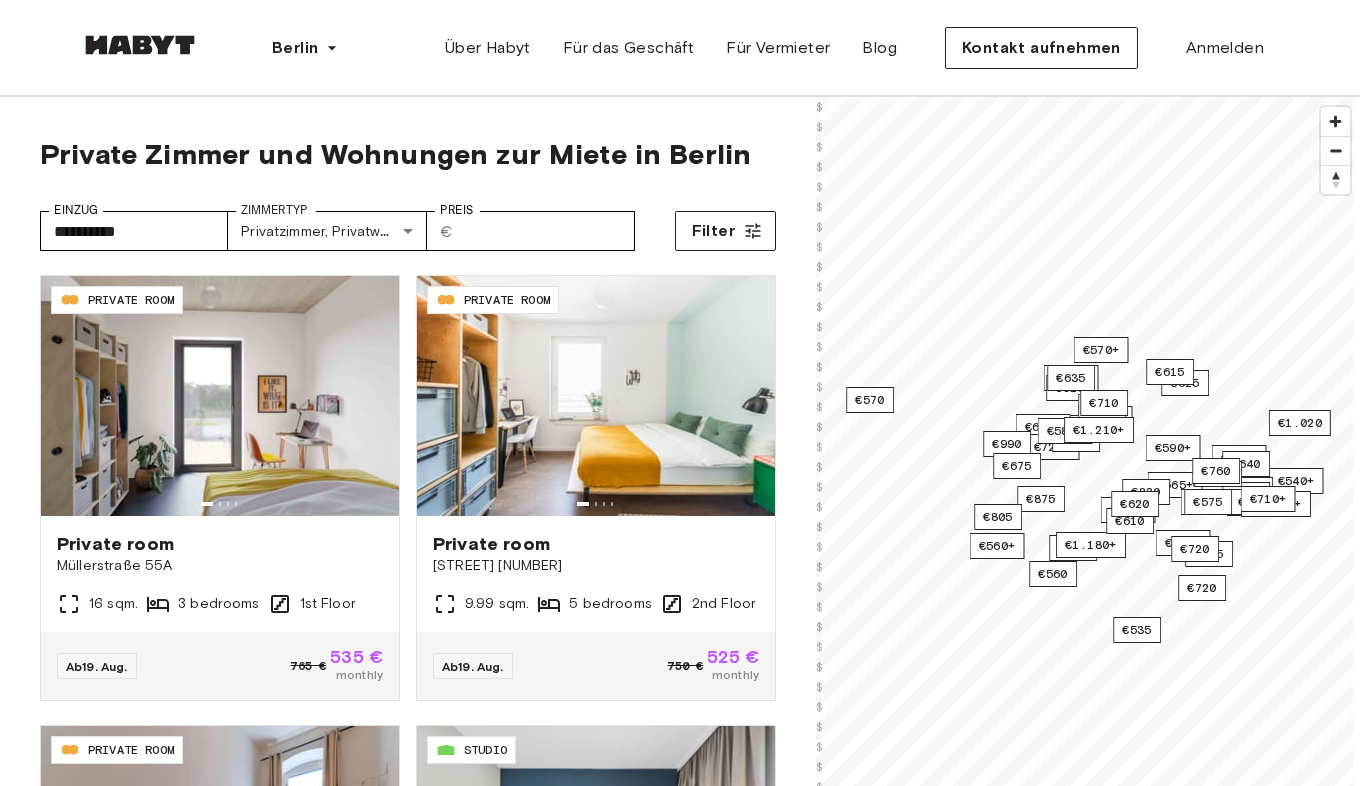 click on "**********" at bounding box center [680, 2457] 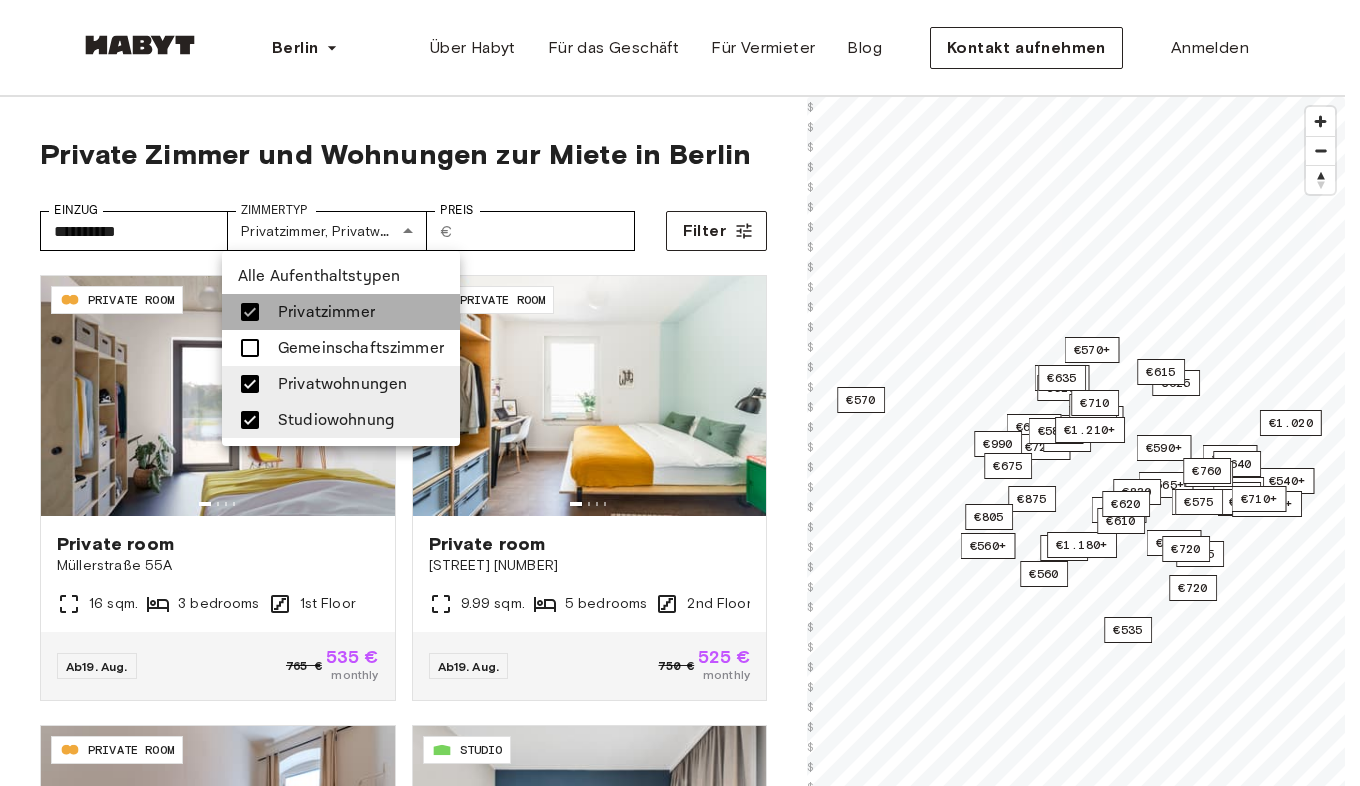 click on "Privatzimmer" at bounding box center [326, 312] 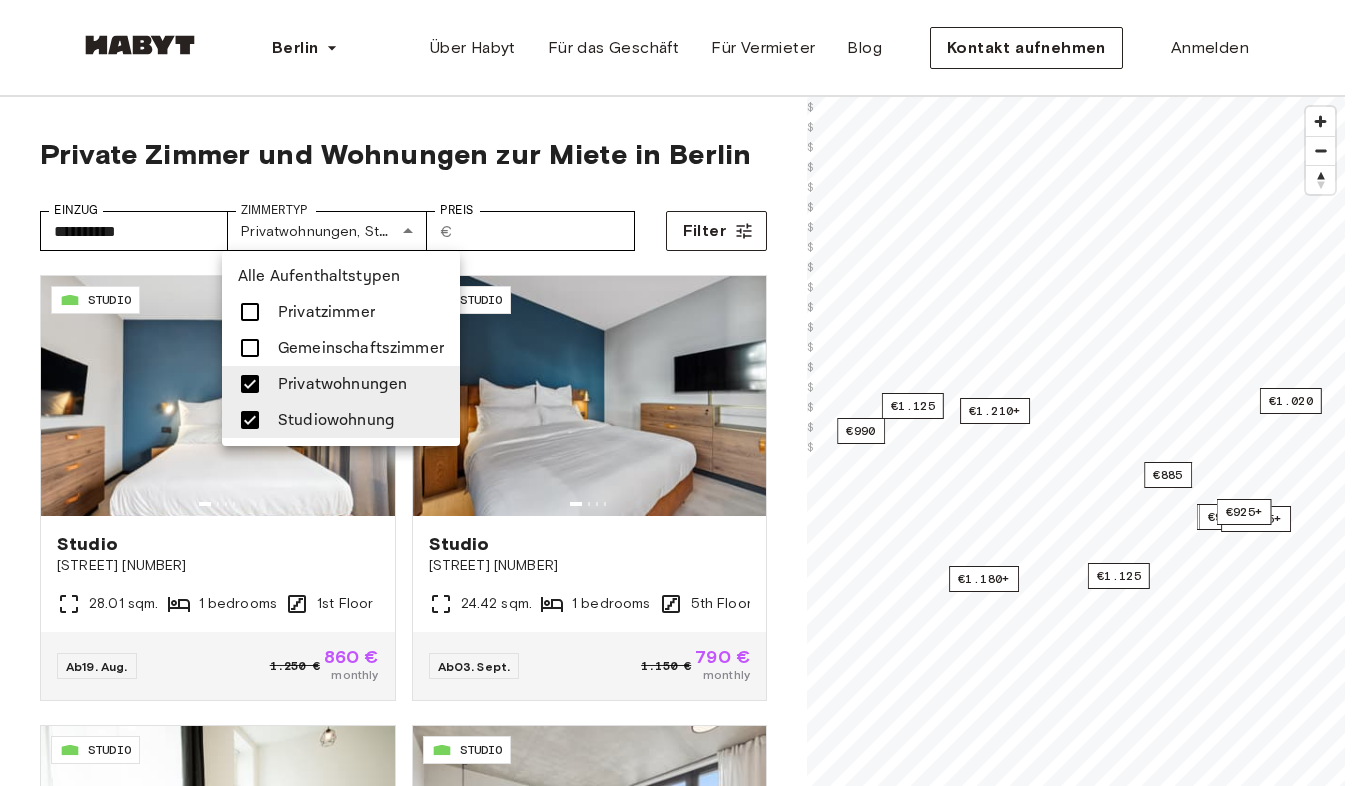 click at bounding box center [680, 393] 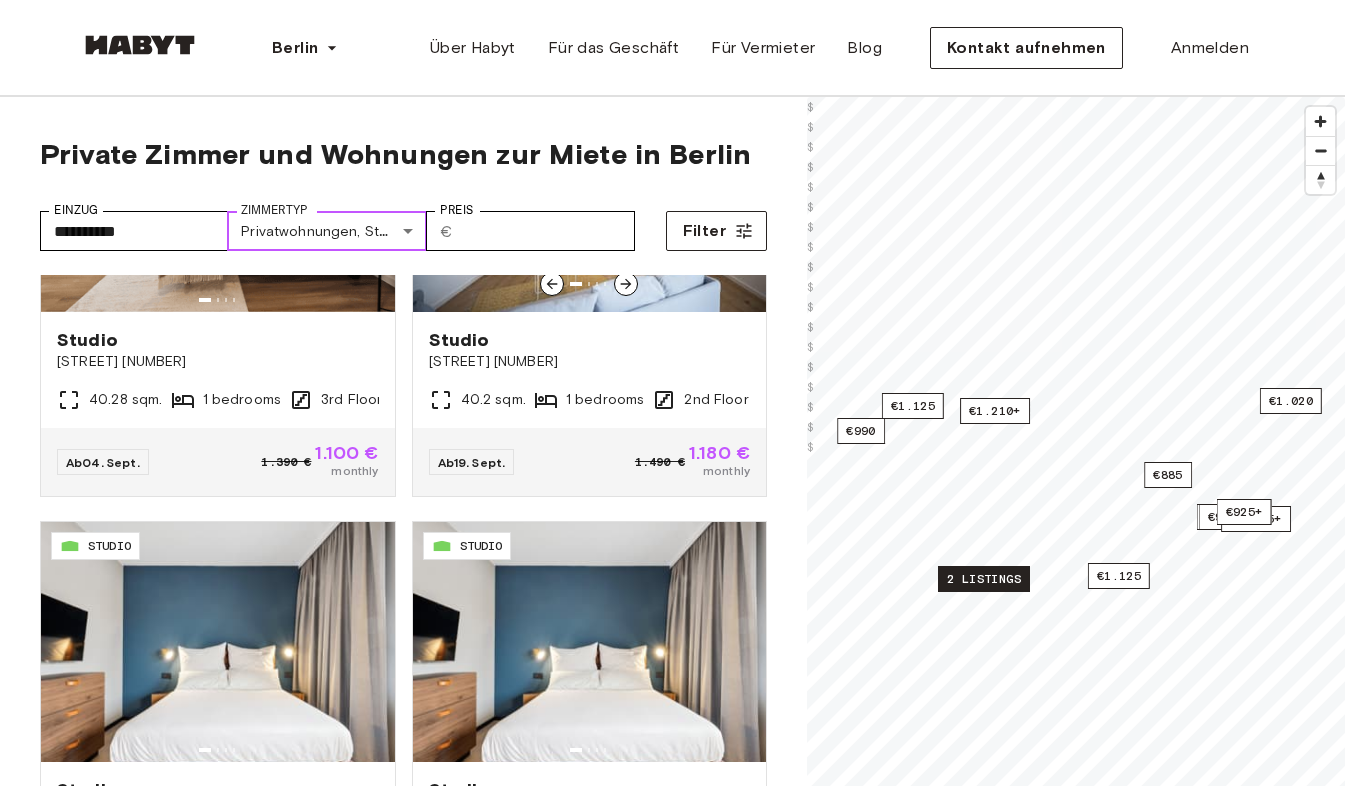 scroll, scrollTop: 3819, scrollLeft: 0, axis: vertical 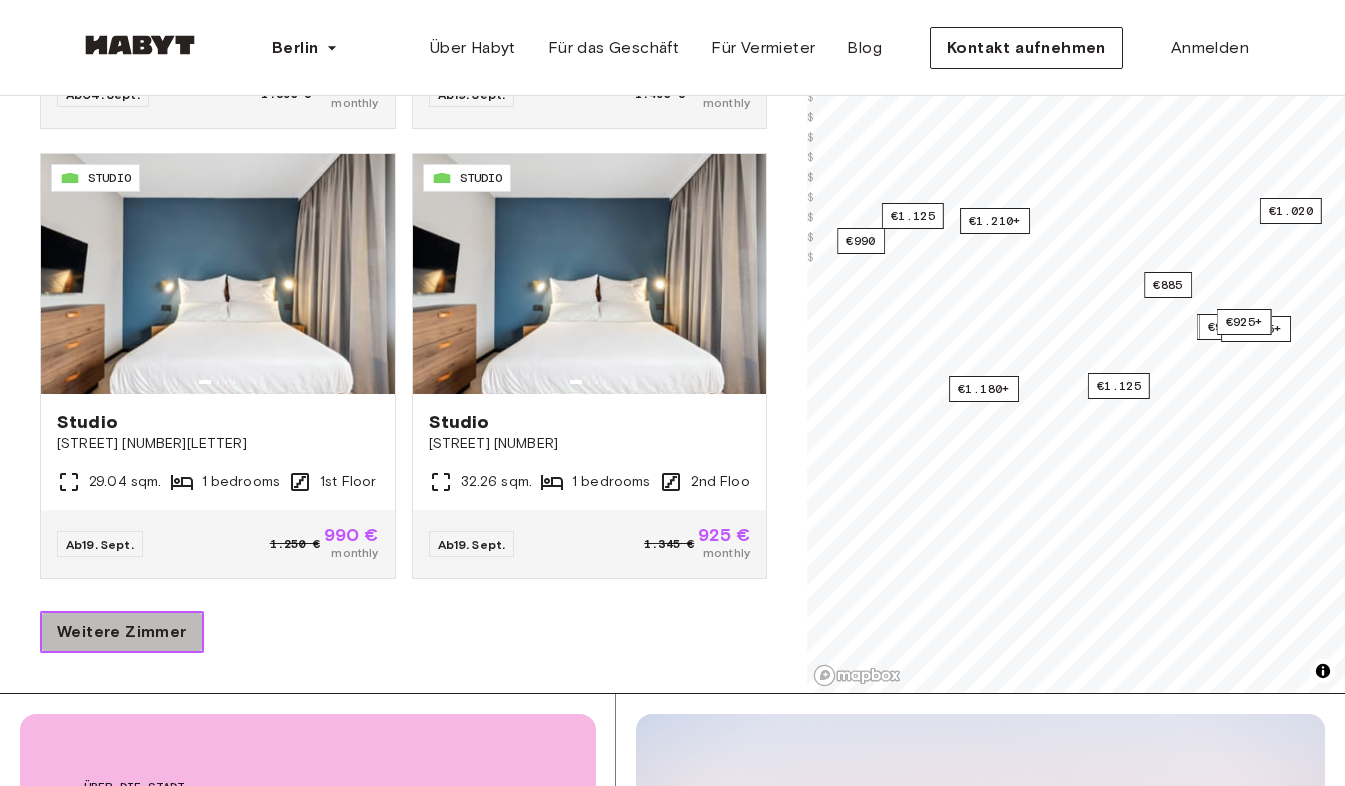 click on "Weitere Zimmer" at bounding box center (122, 632) 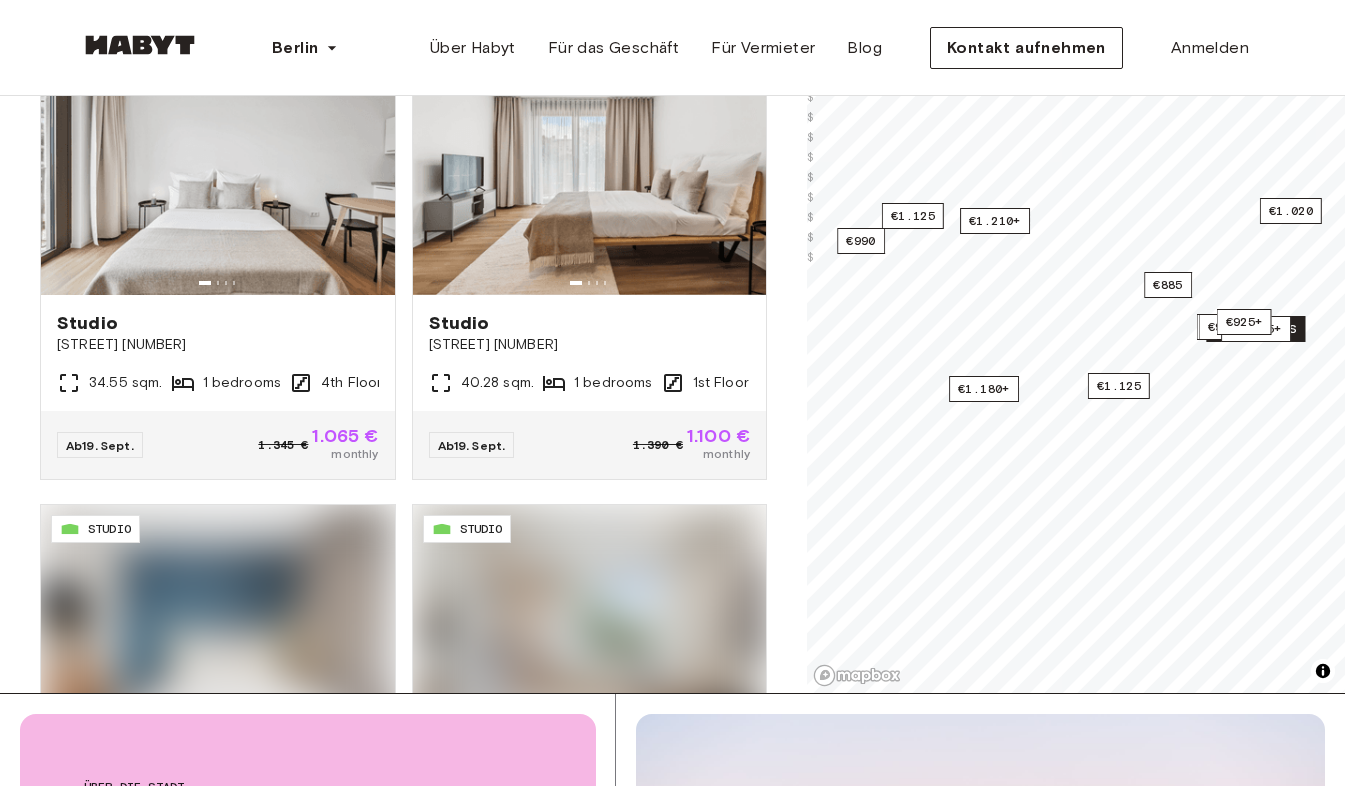 scroll, scrollTop: 5704, scrollLeft: 0, axis: vertical 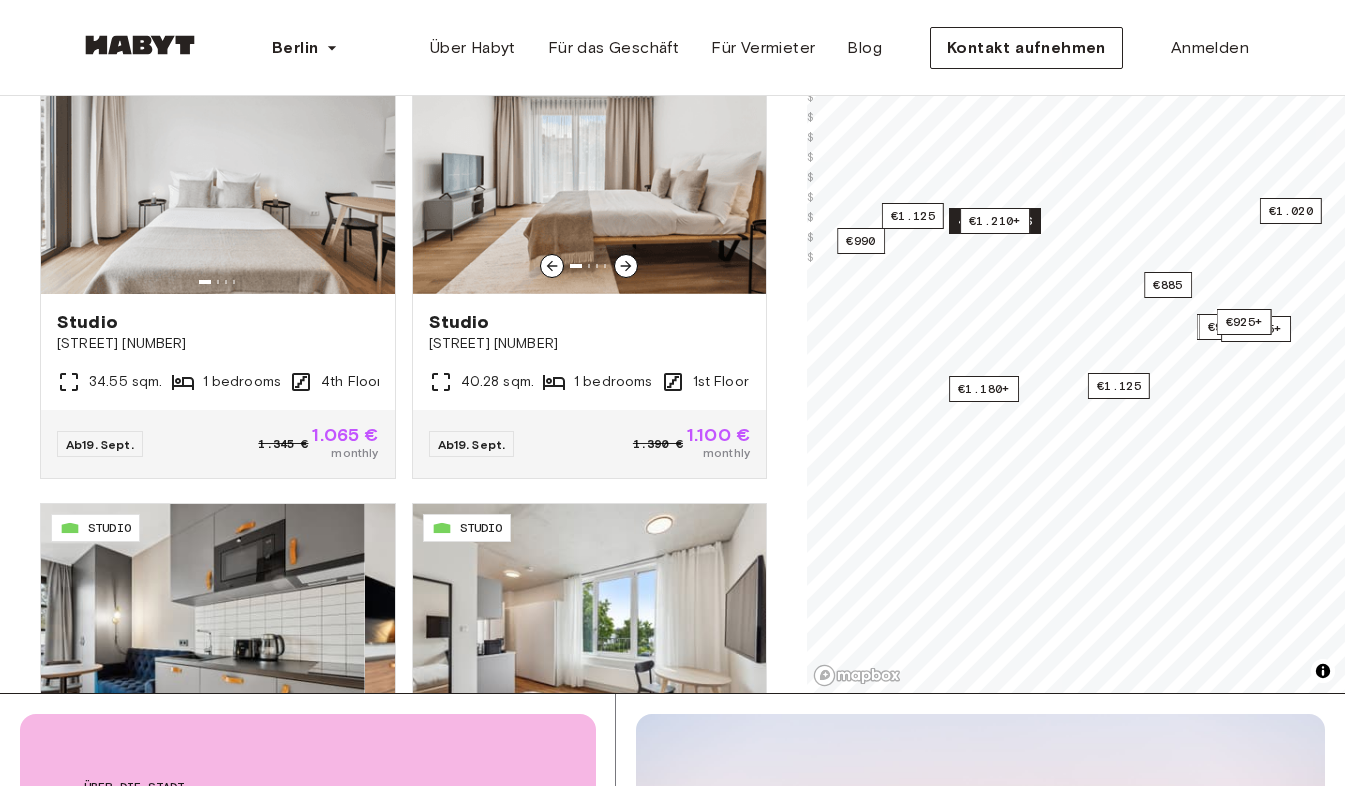 drag, startPoint x: 211, startPoint y: 506, endPoint x: 300, endPoint y: 390, distance: 146.20876 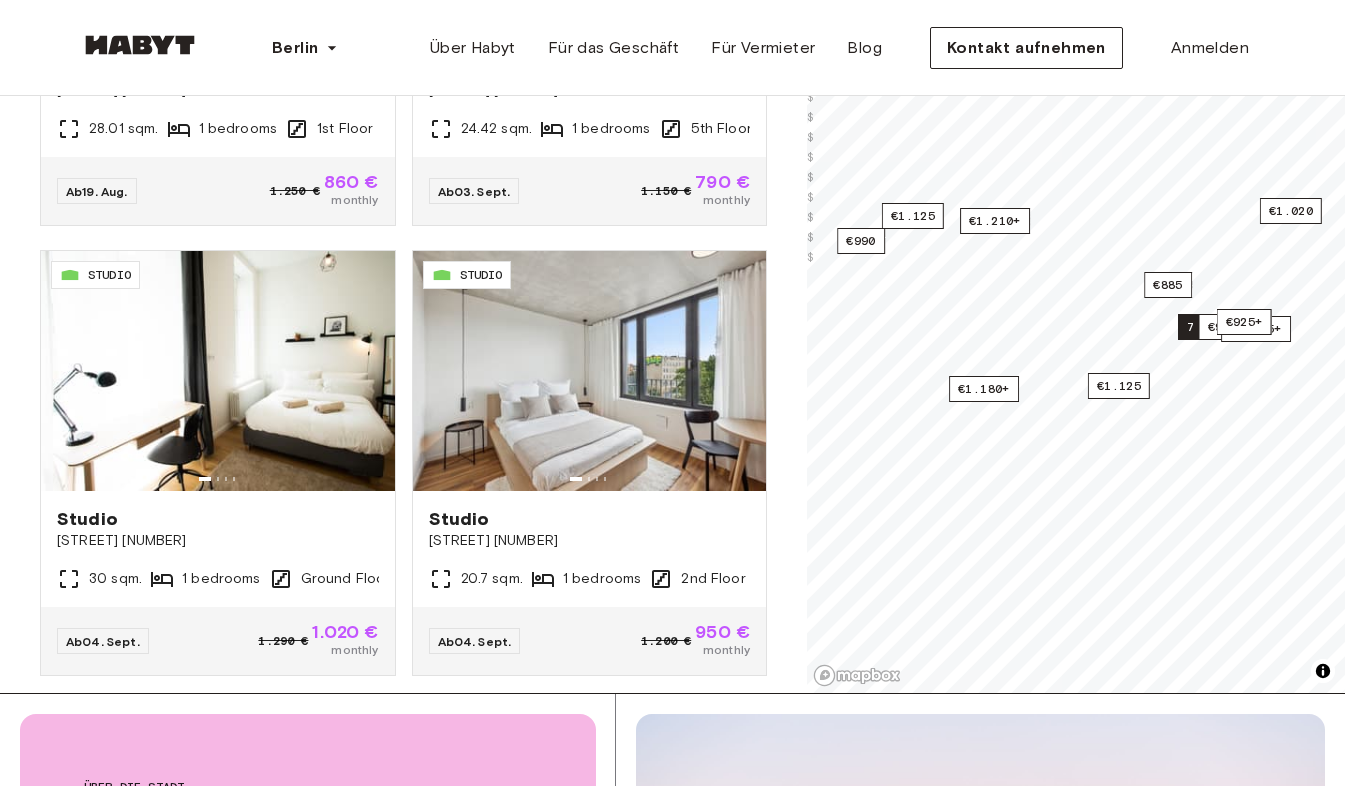 scroll, scrollTop: 0, scrollLeft: 0, axis: both 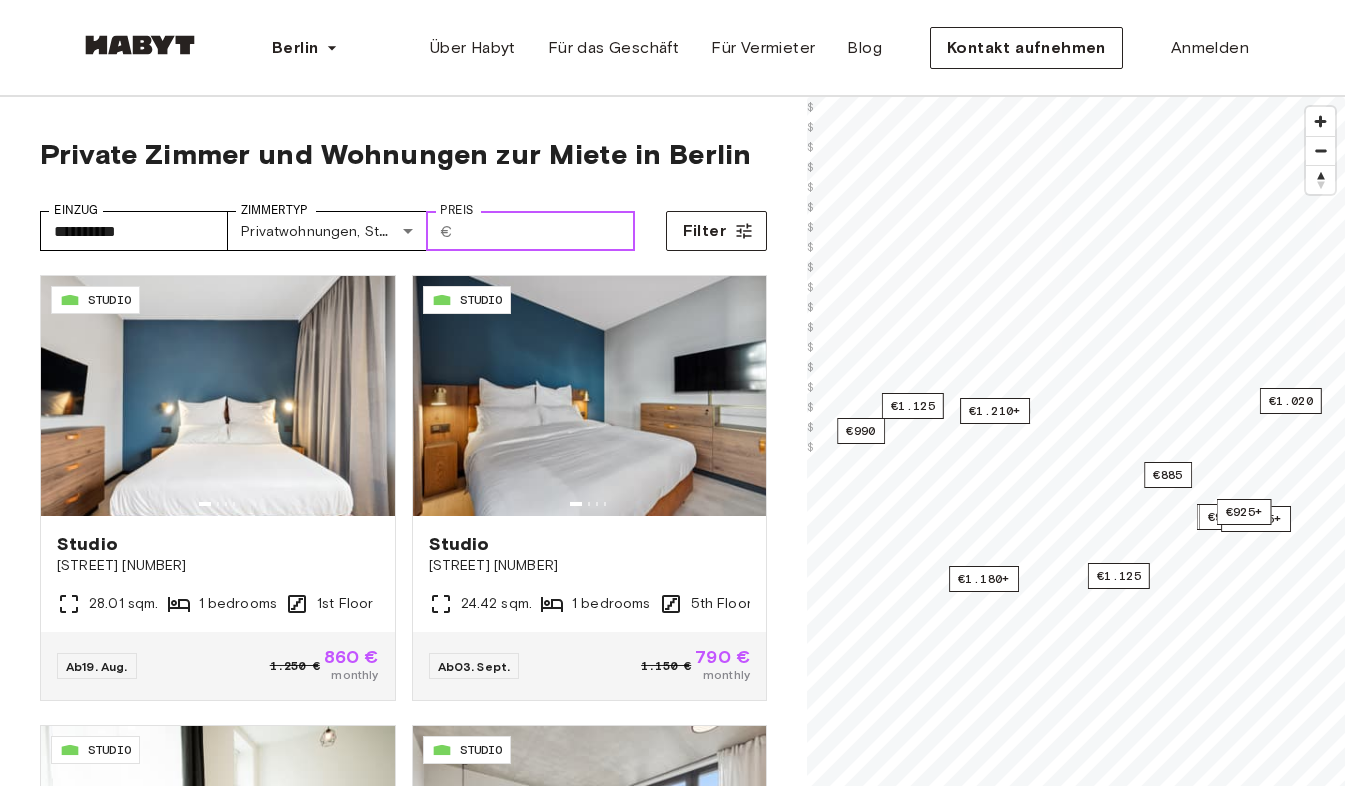 click on "Preis" at bounding box center (548, 231) 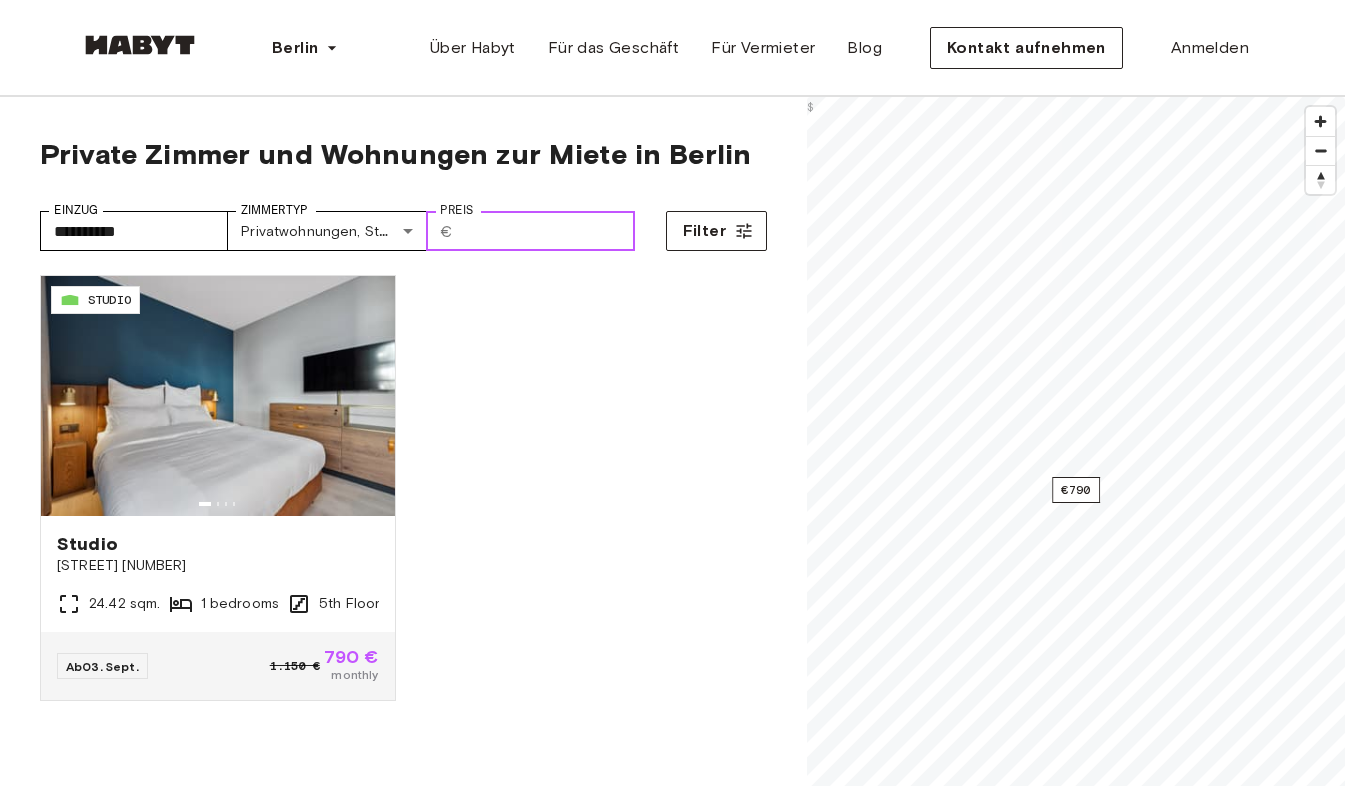 type on "***" 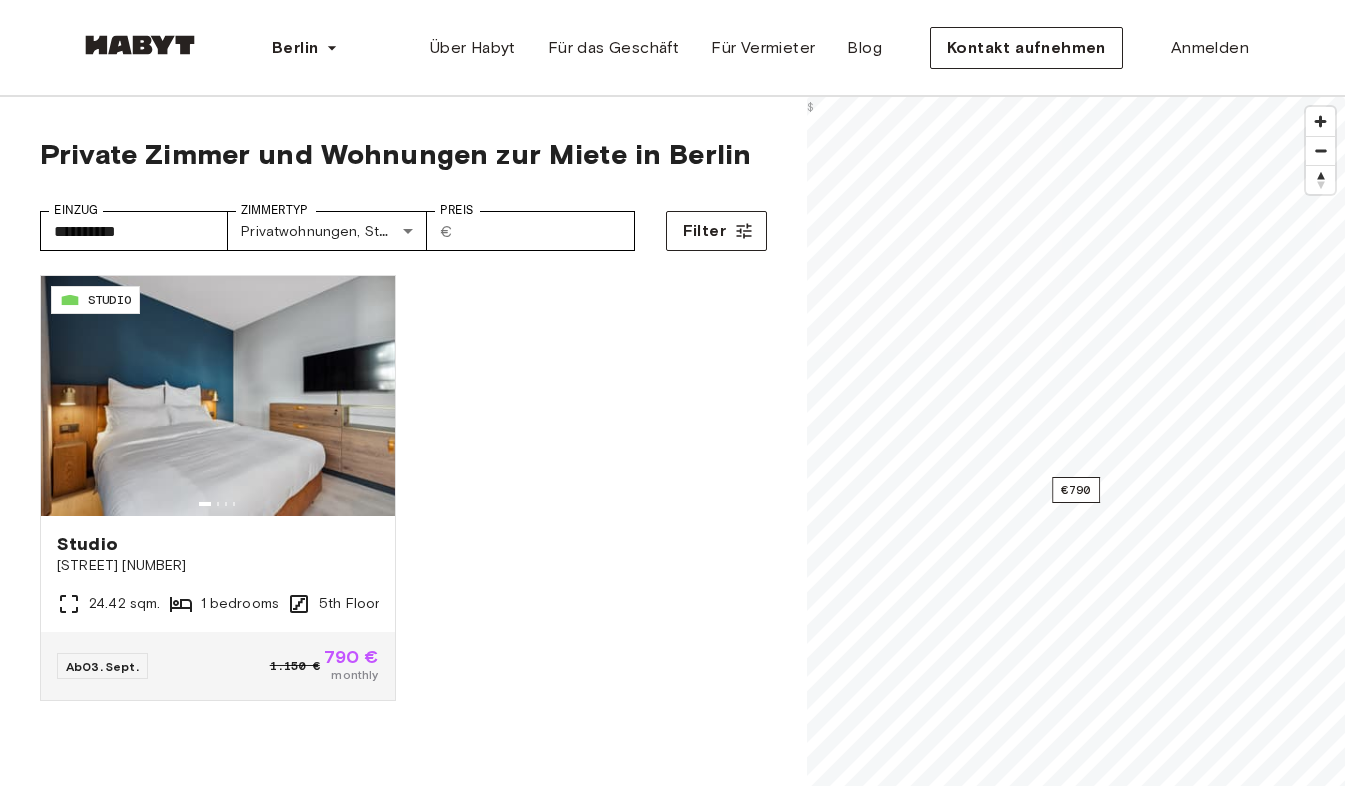 click at bounding box center (1320, 151) 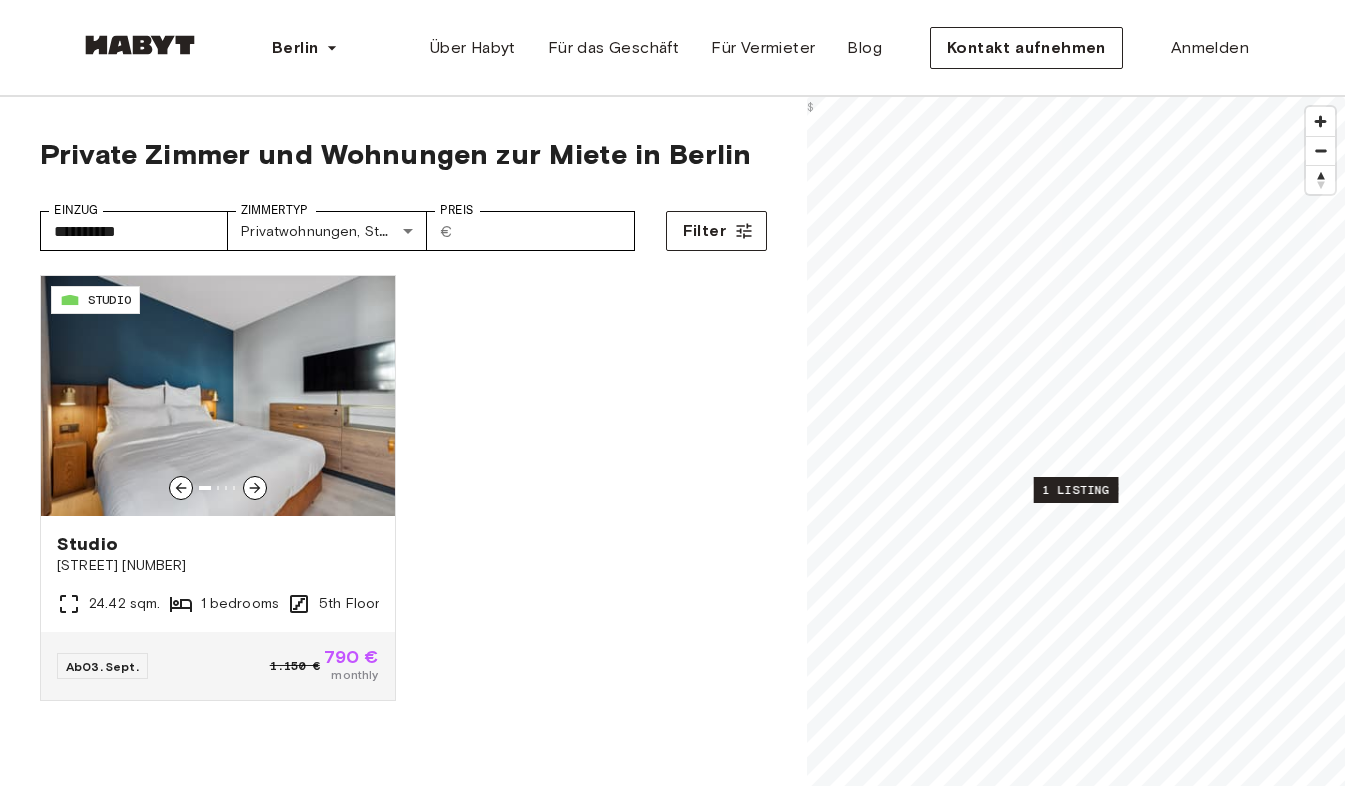 click 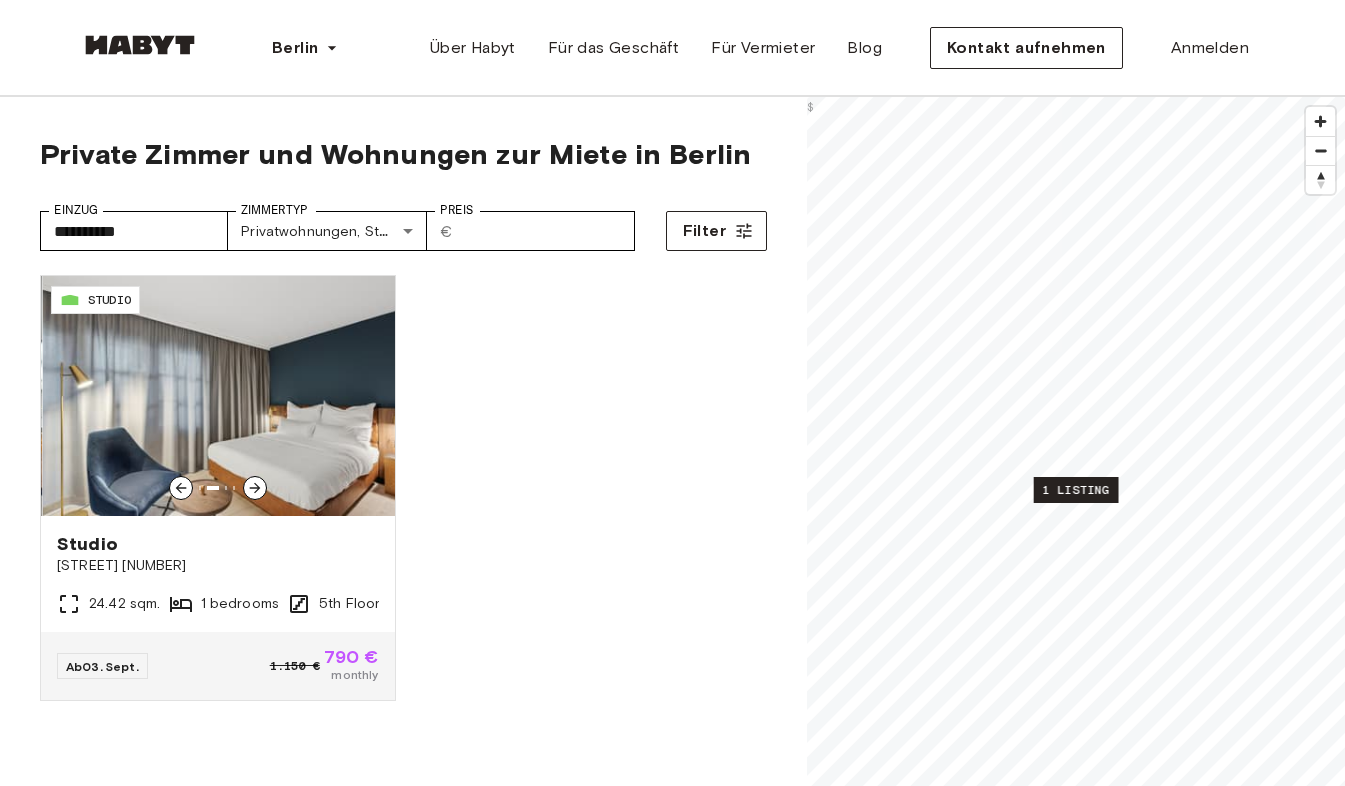 click 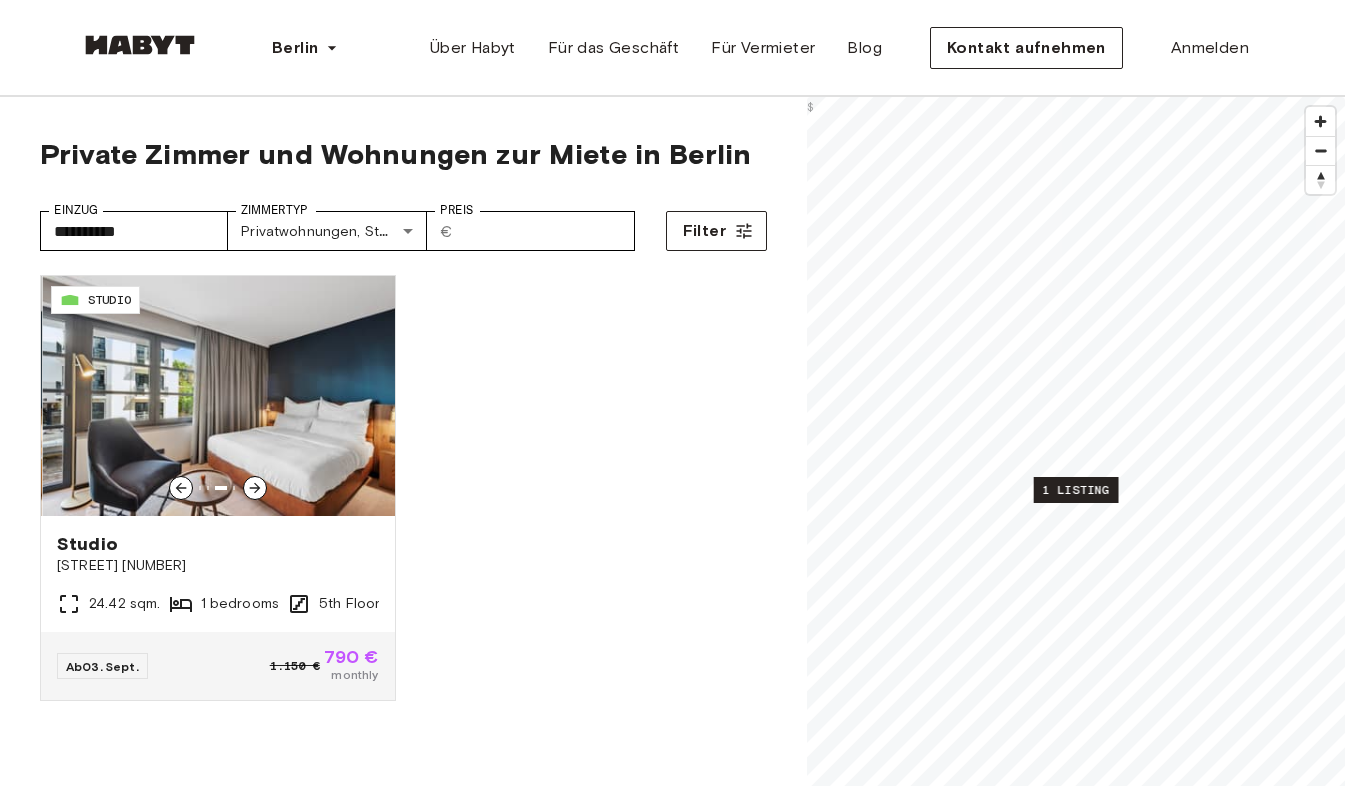 click 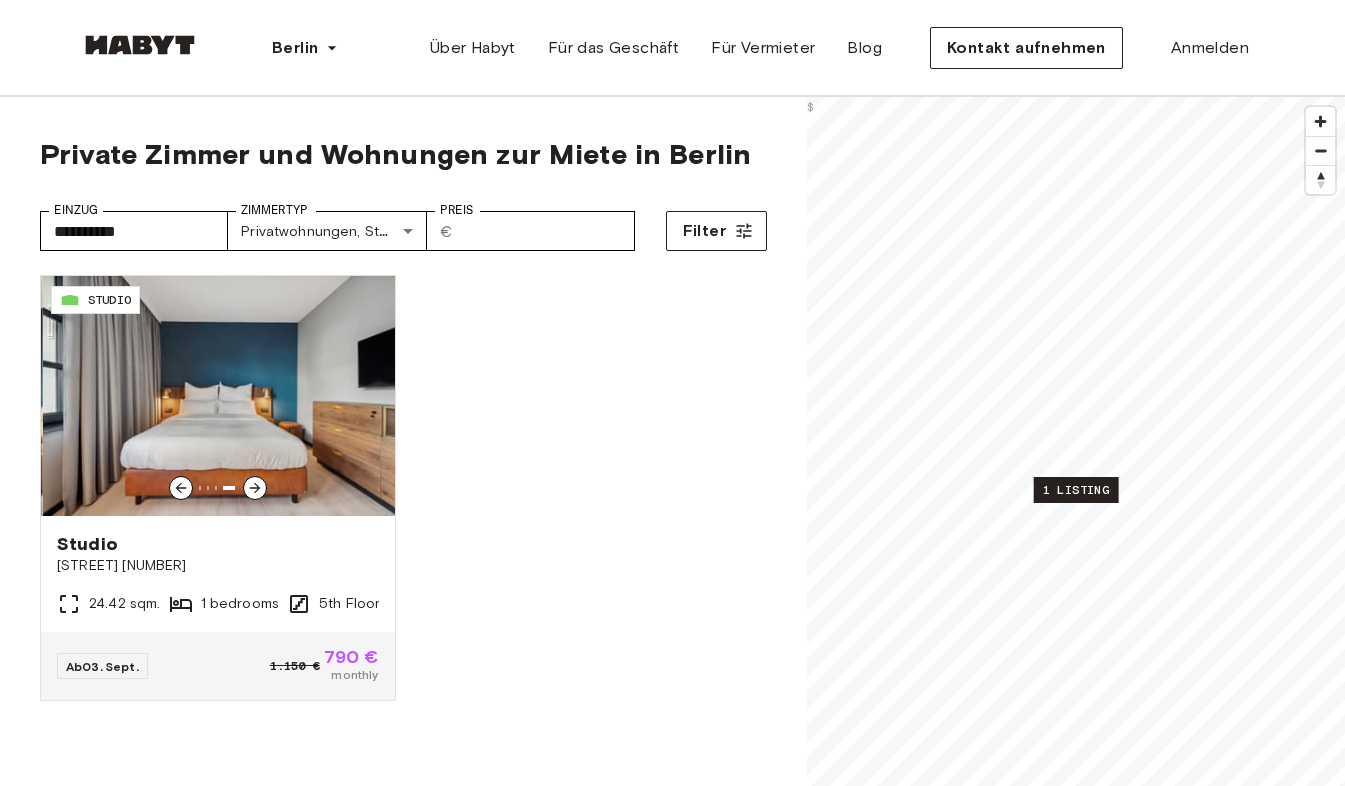 click 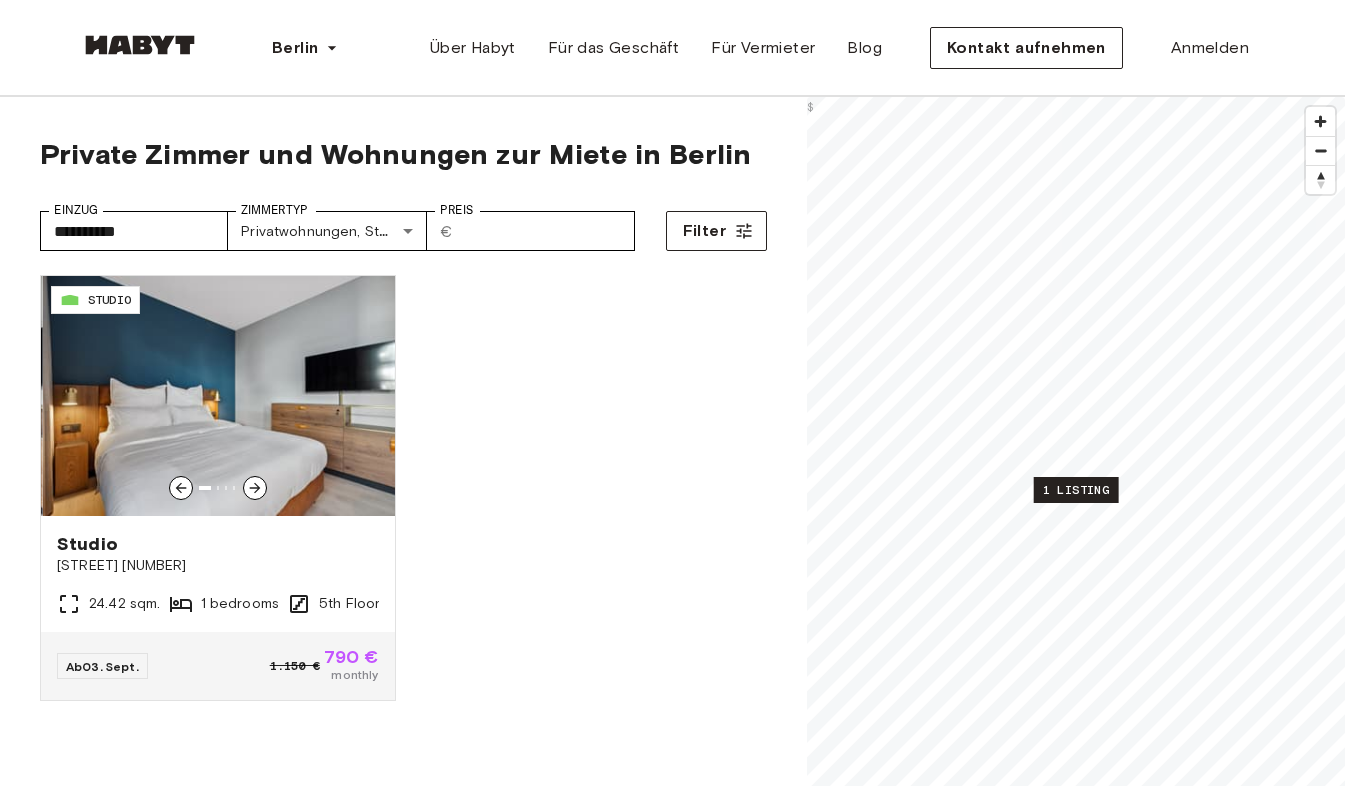 click 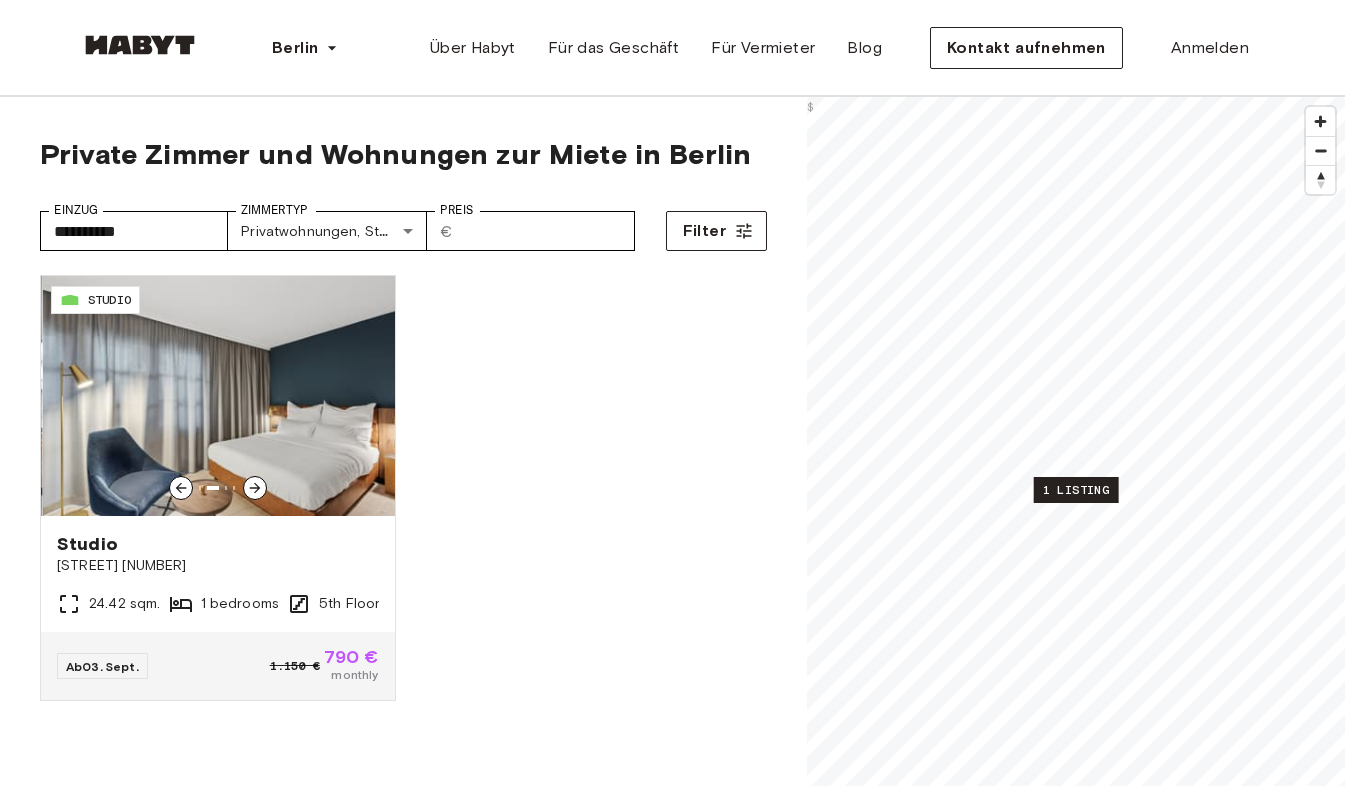 click 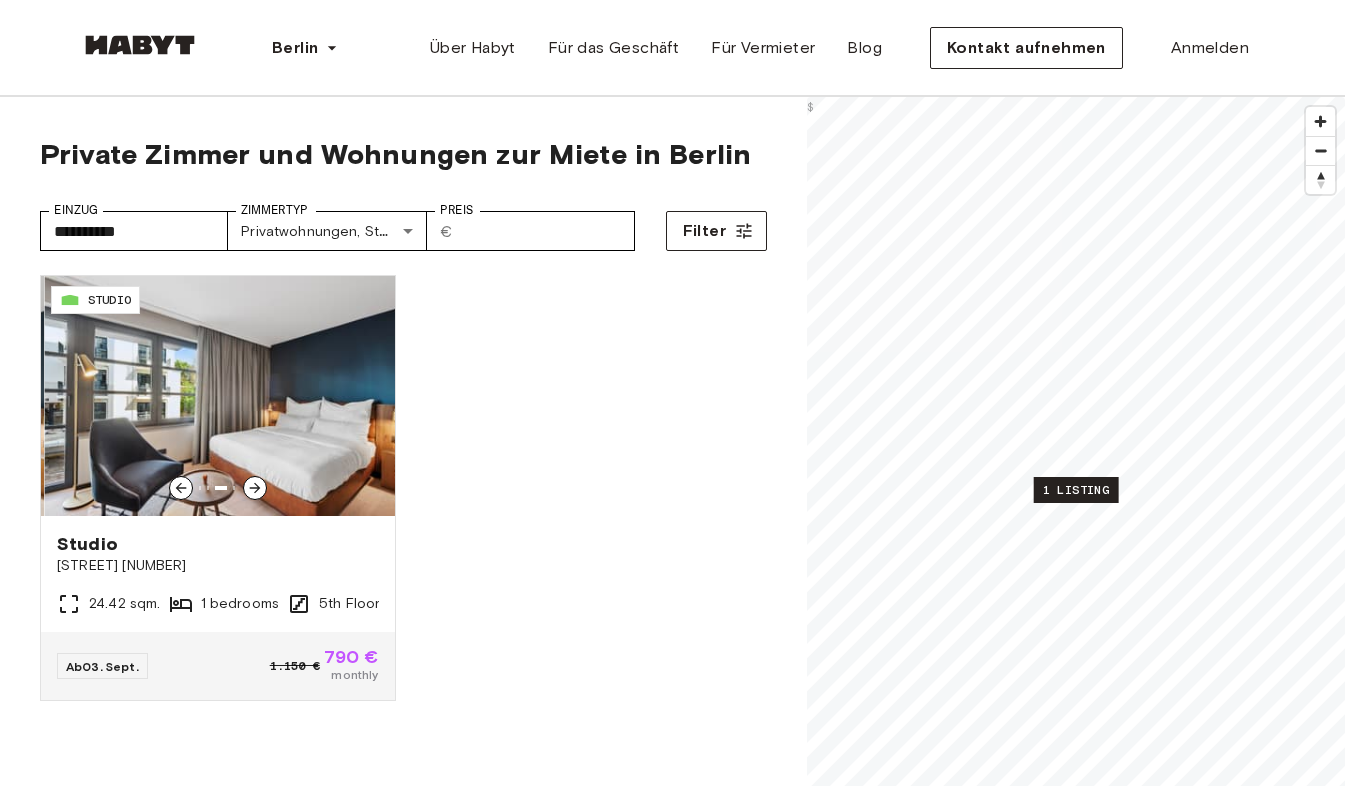 click 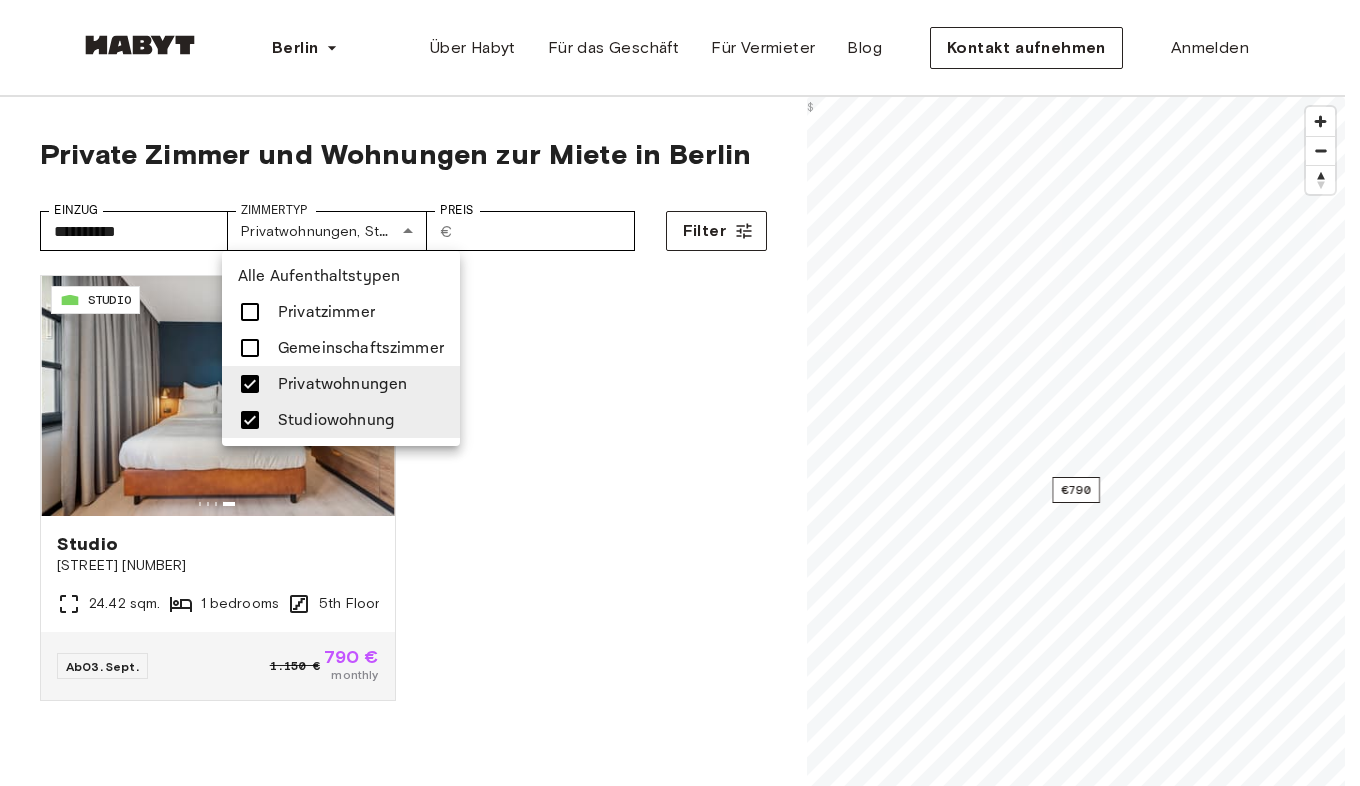click on "**********" at bounding box center [680, 2468] 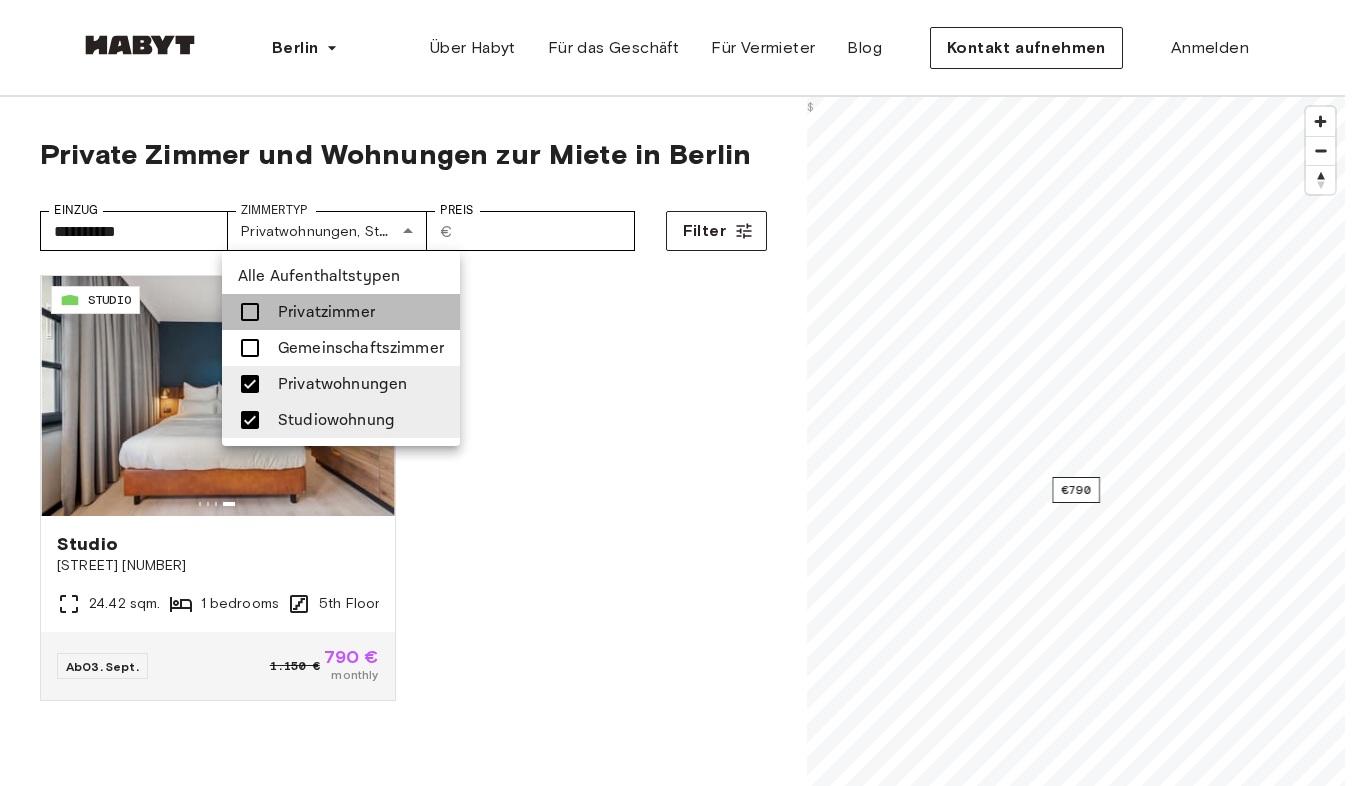 click on "Privatzimmer" at bounding box center [326, 312] 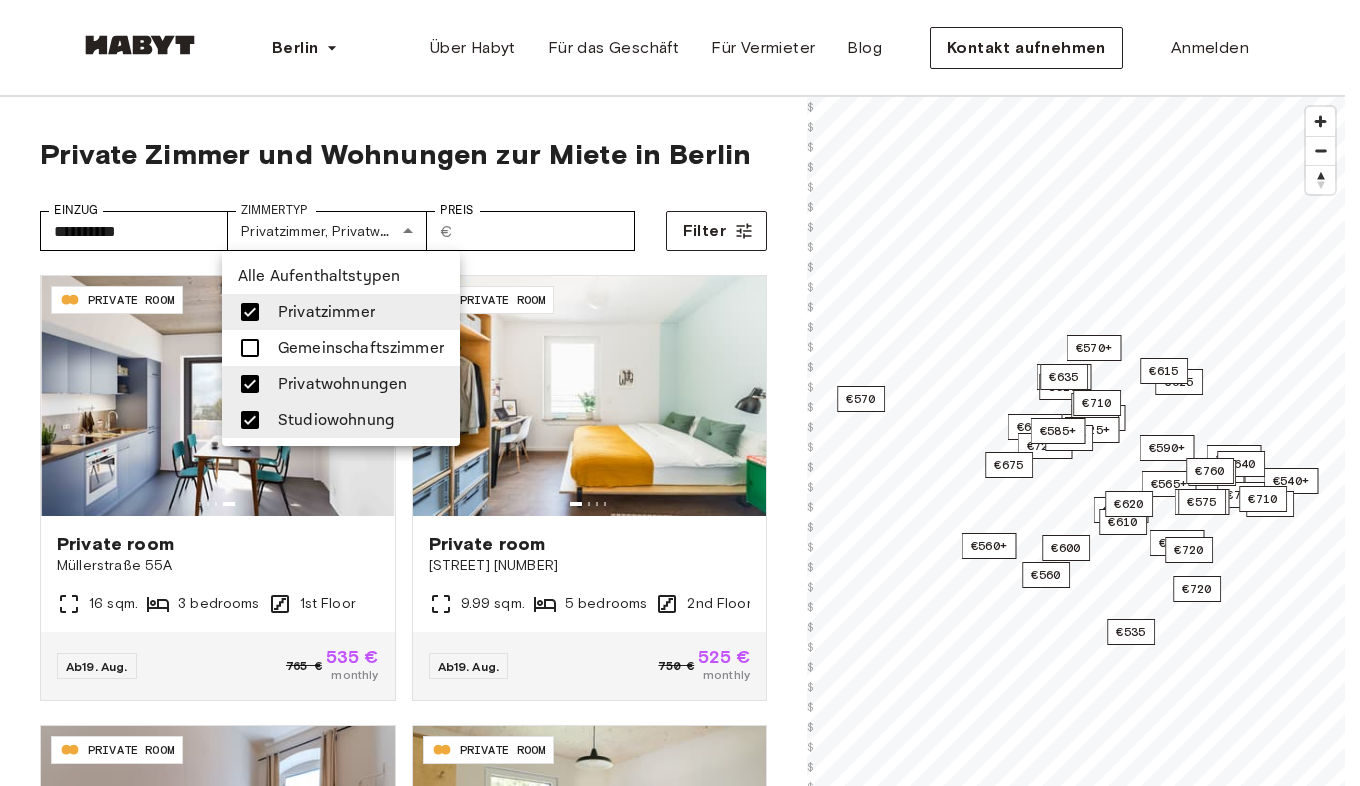 click at bounding box center (680, 393) 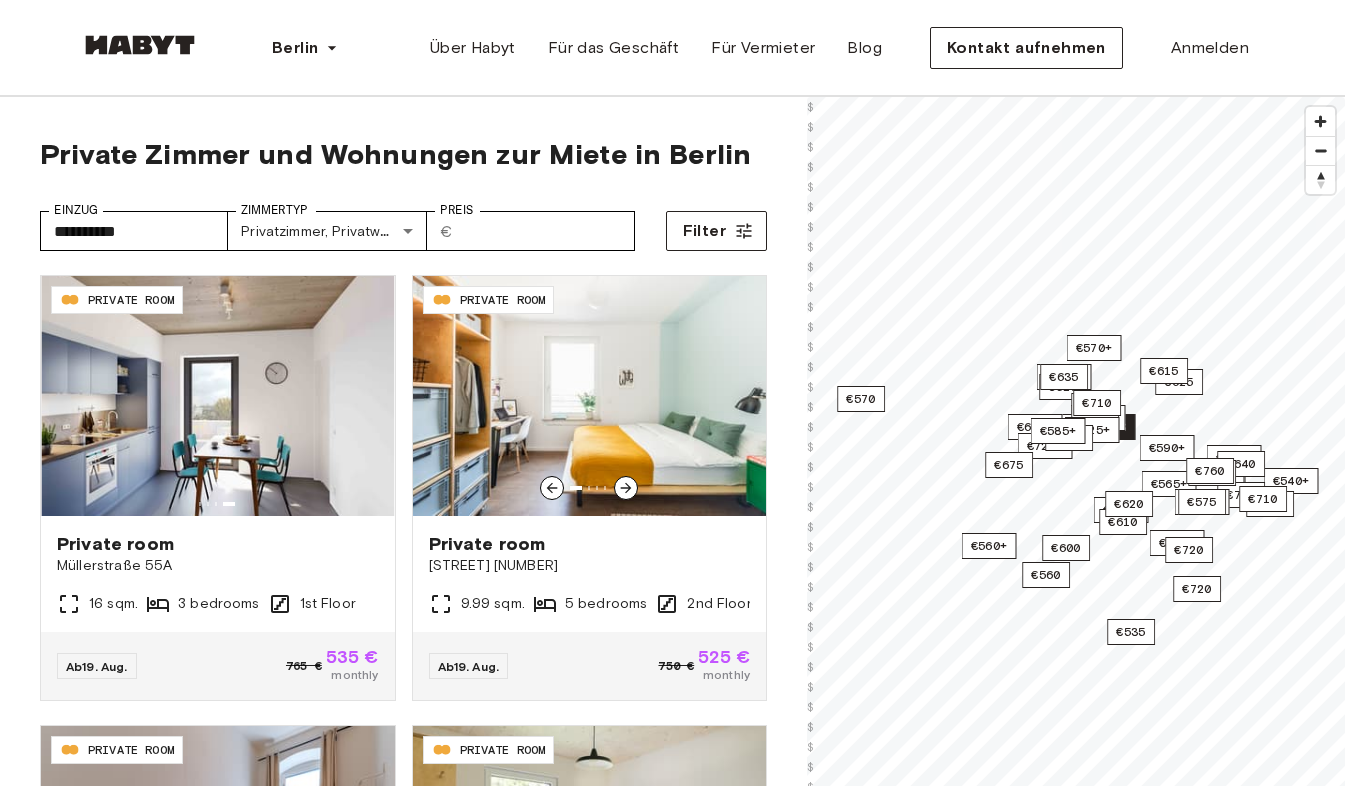 click 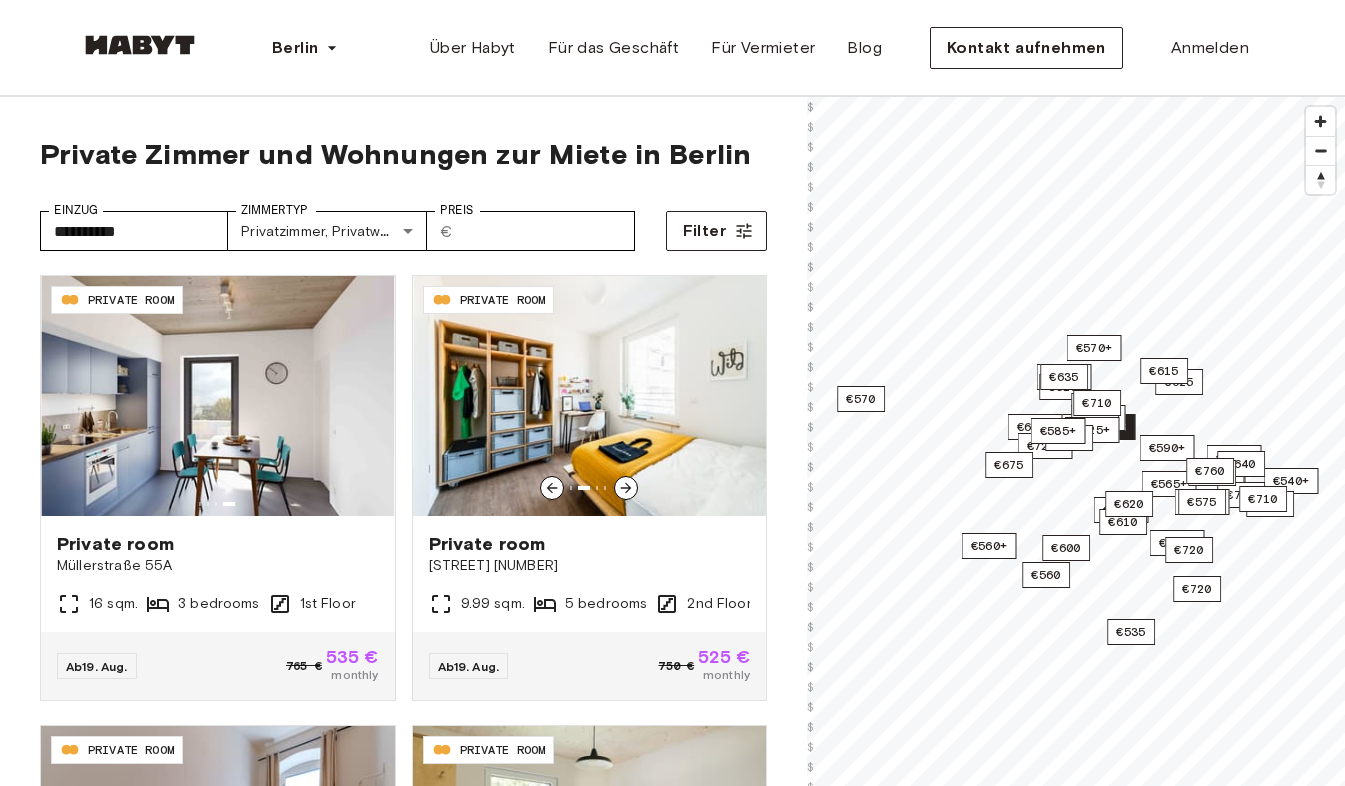 click 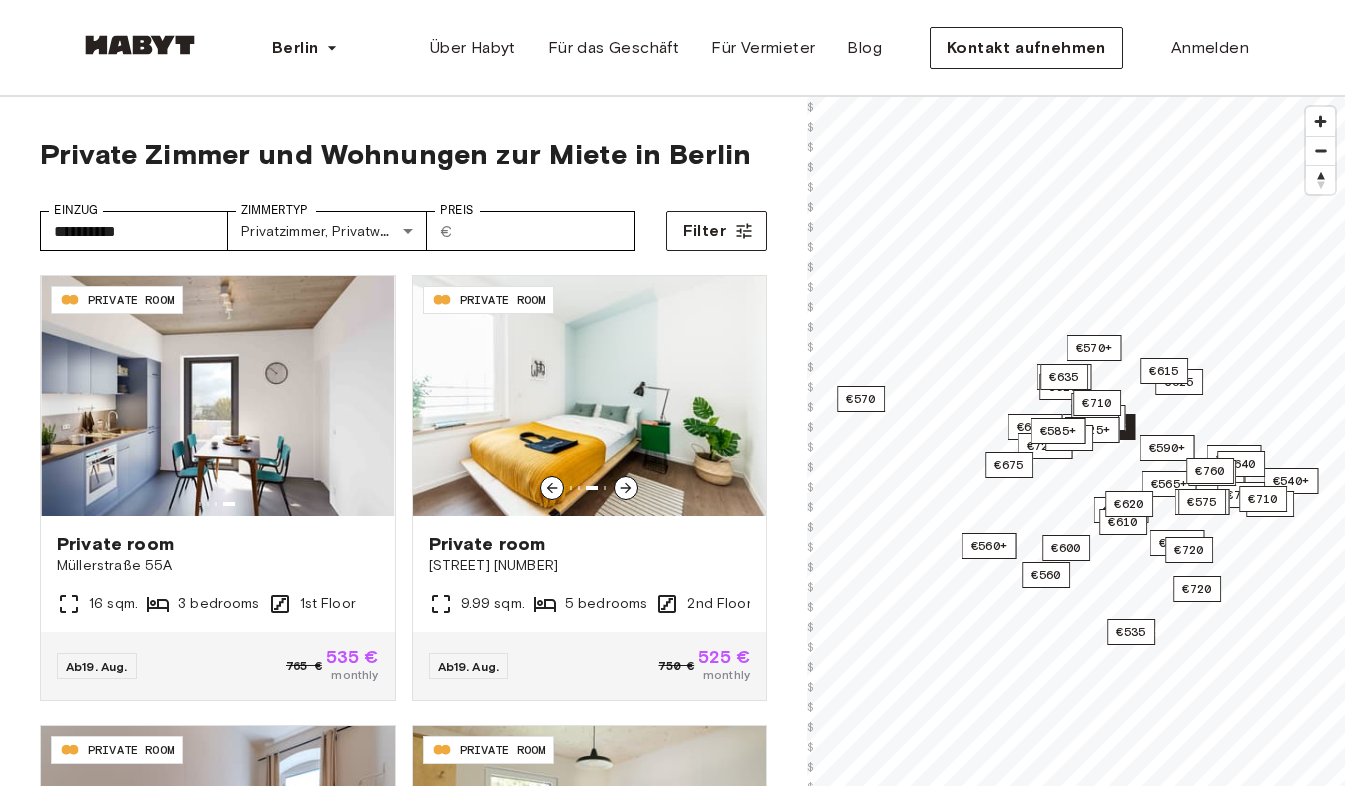 click 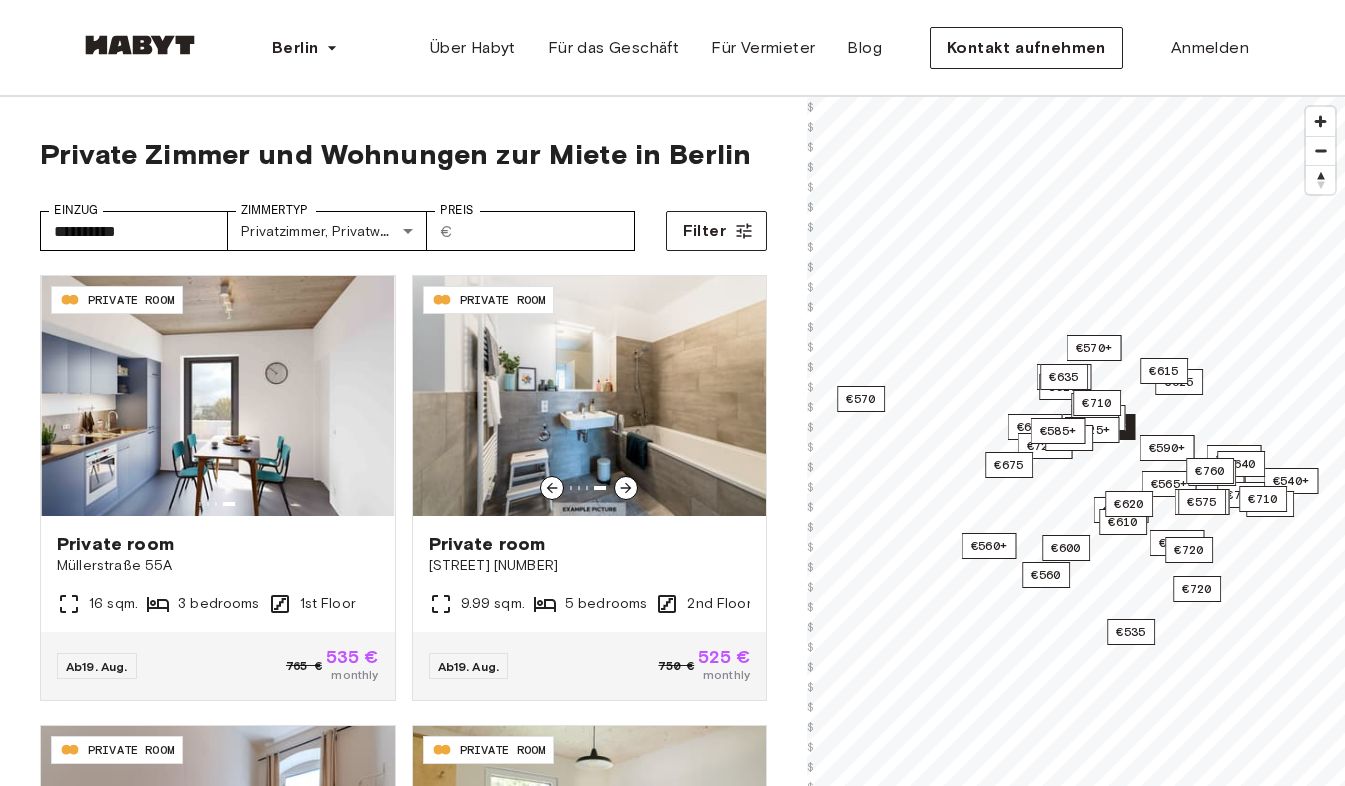 click 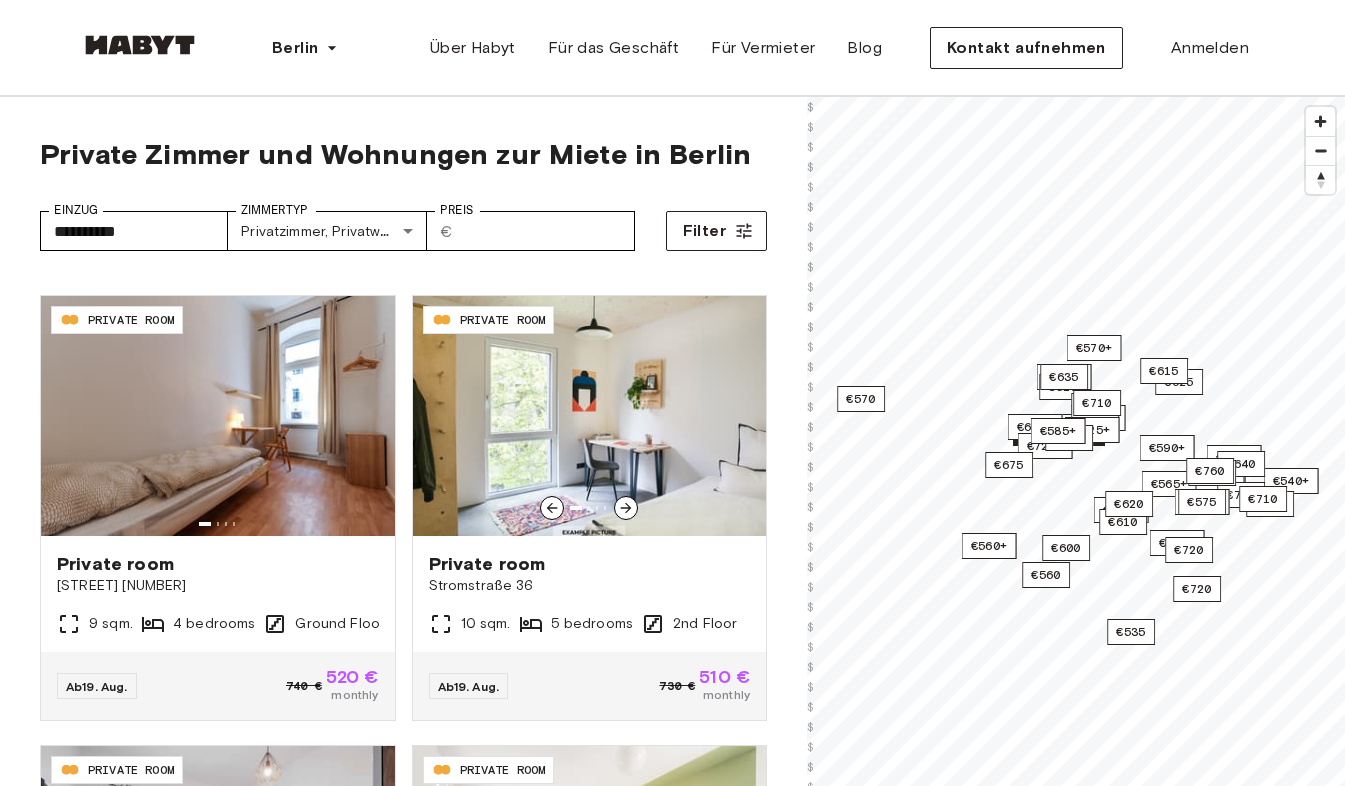scroll, scrollTop: 432, scrollLeft: 0, axis: vertical 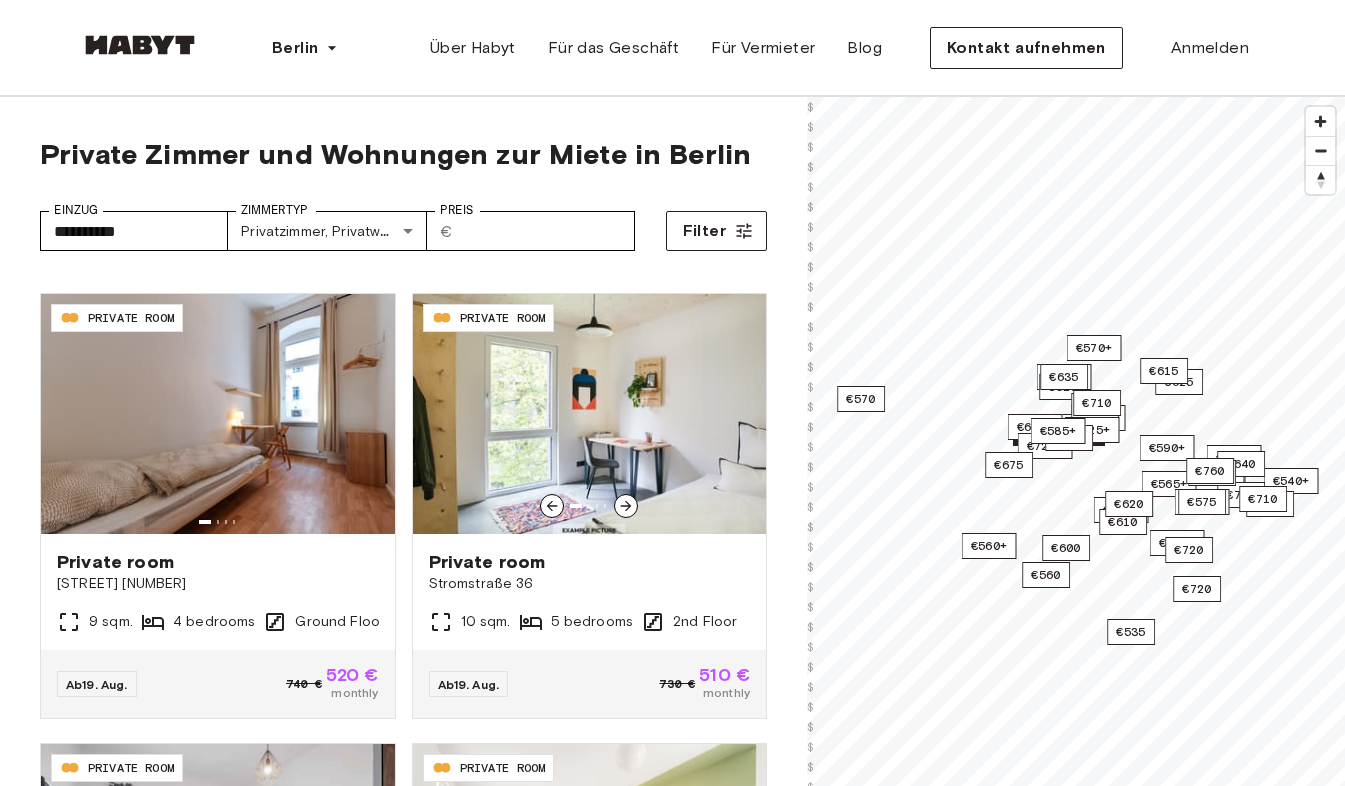 click 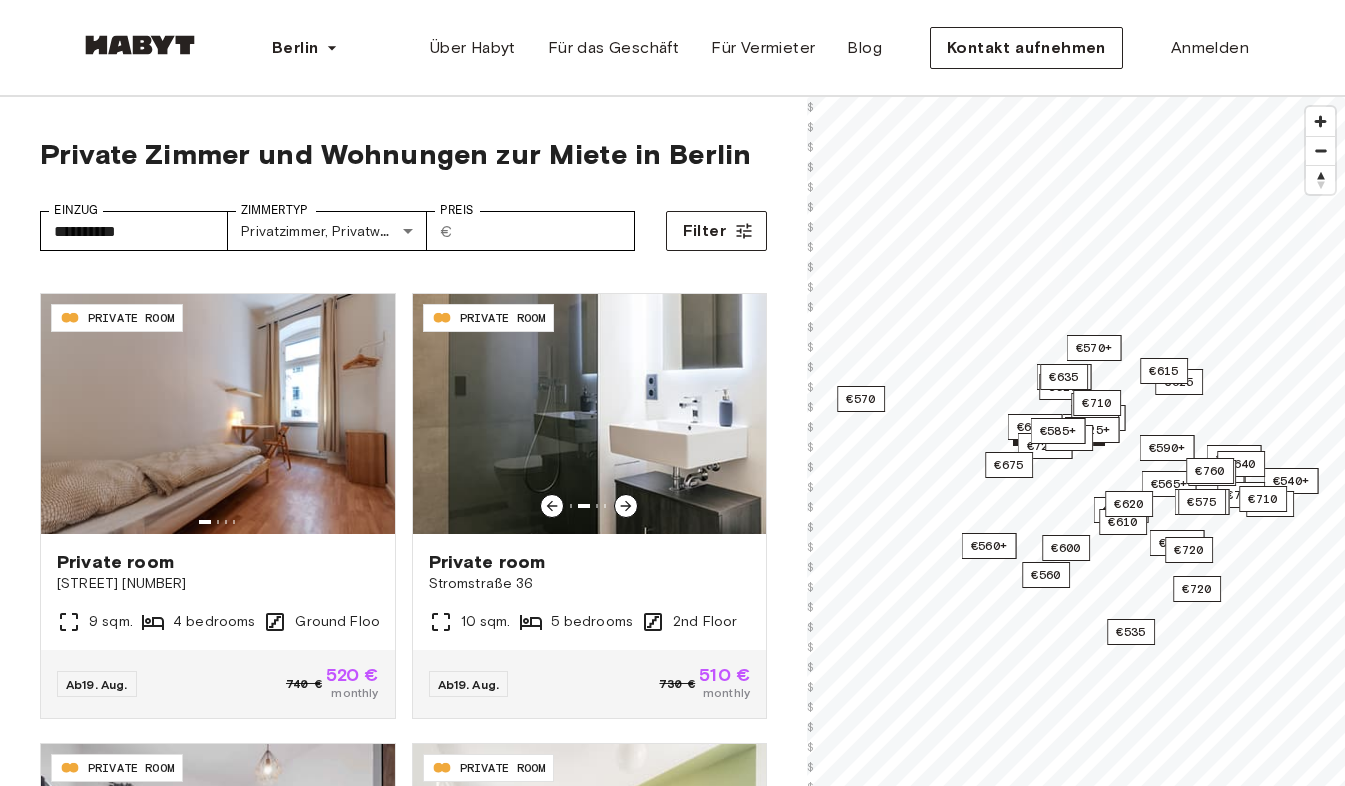 click 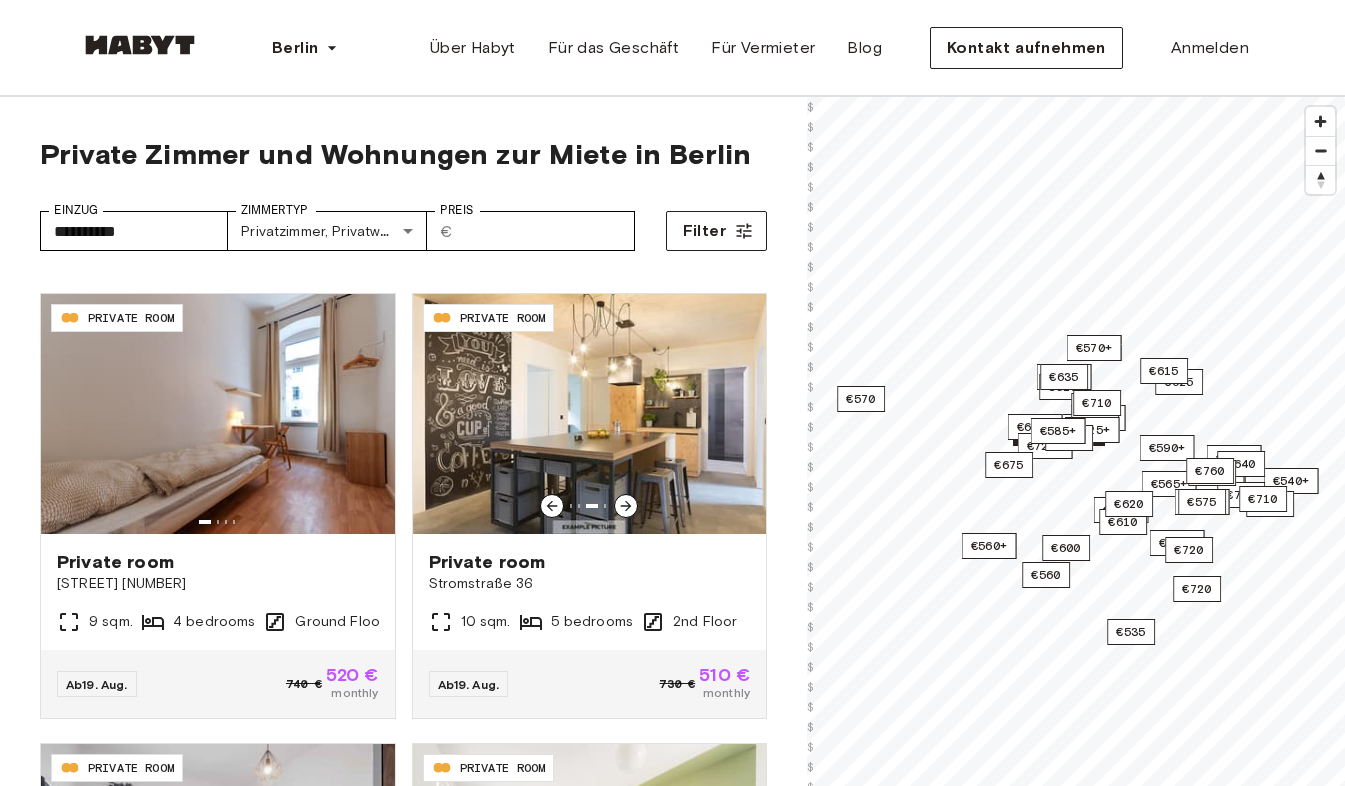 click 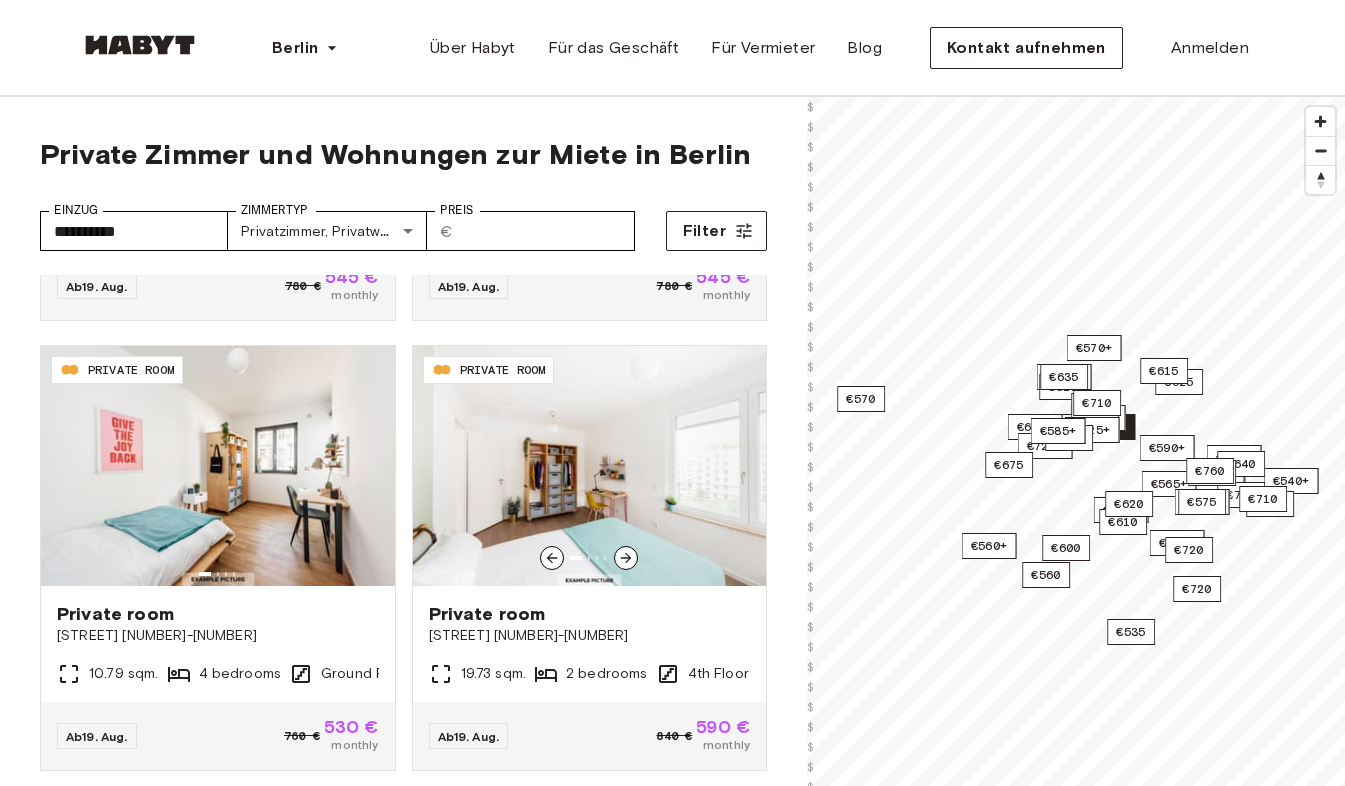 scroll, scrollTop: 1286, scrollLeft: 0, axis: vertical 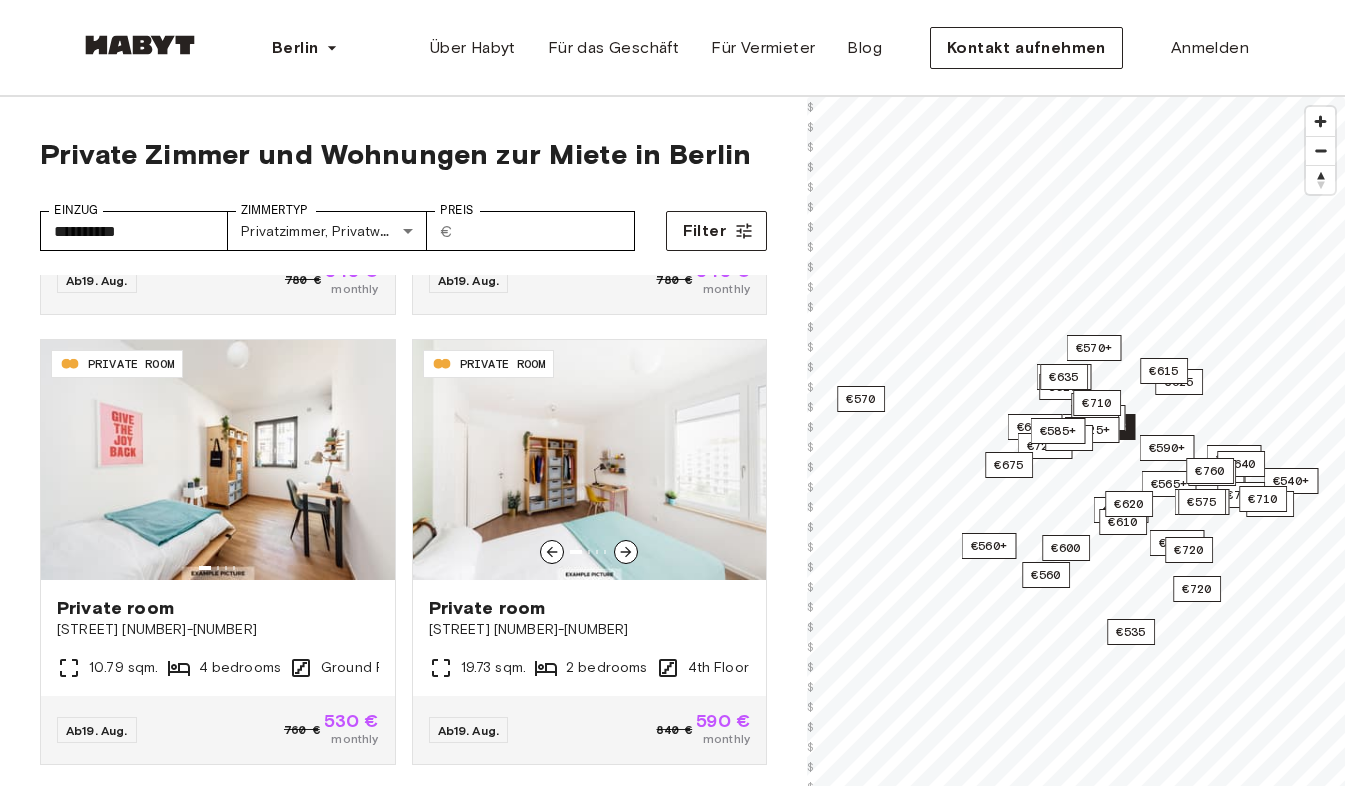 click 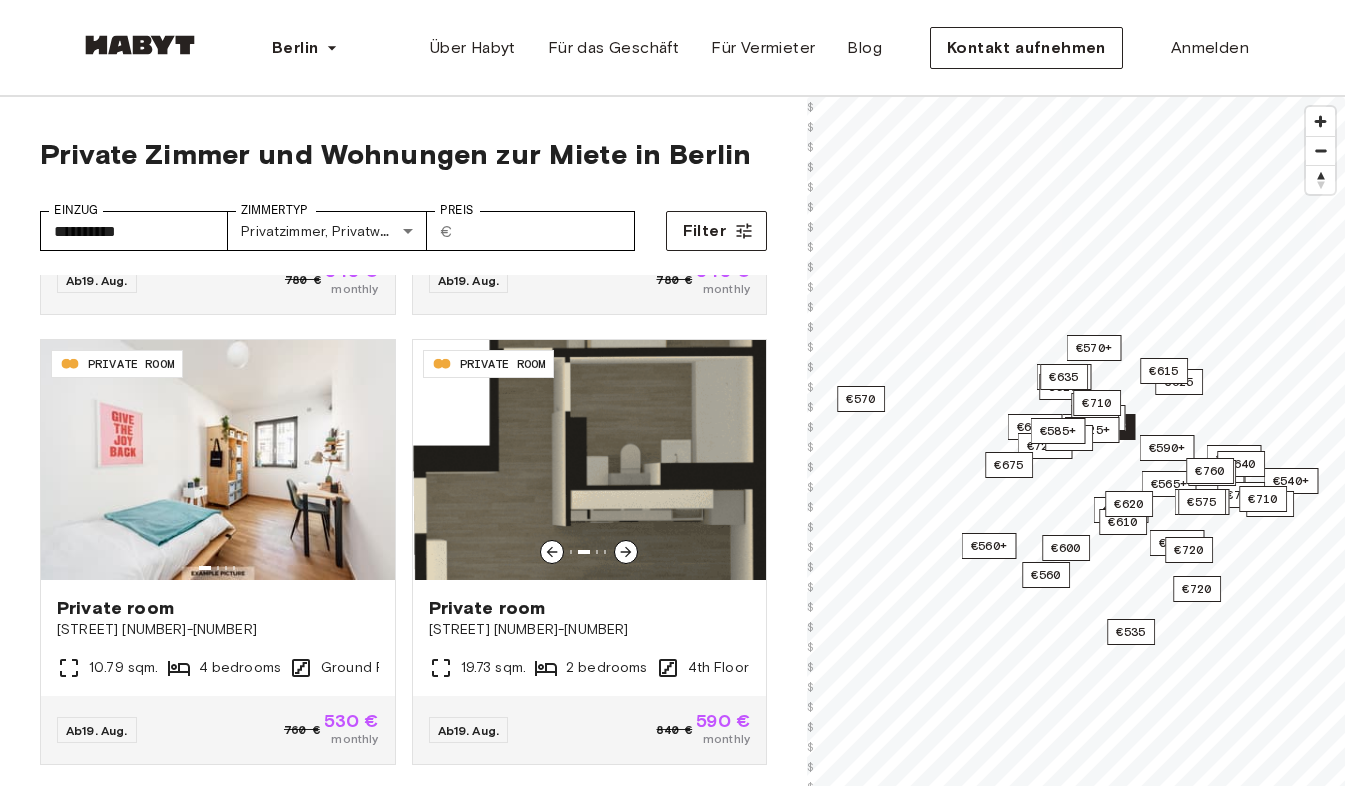 click 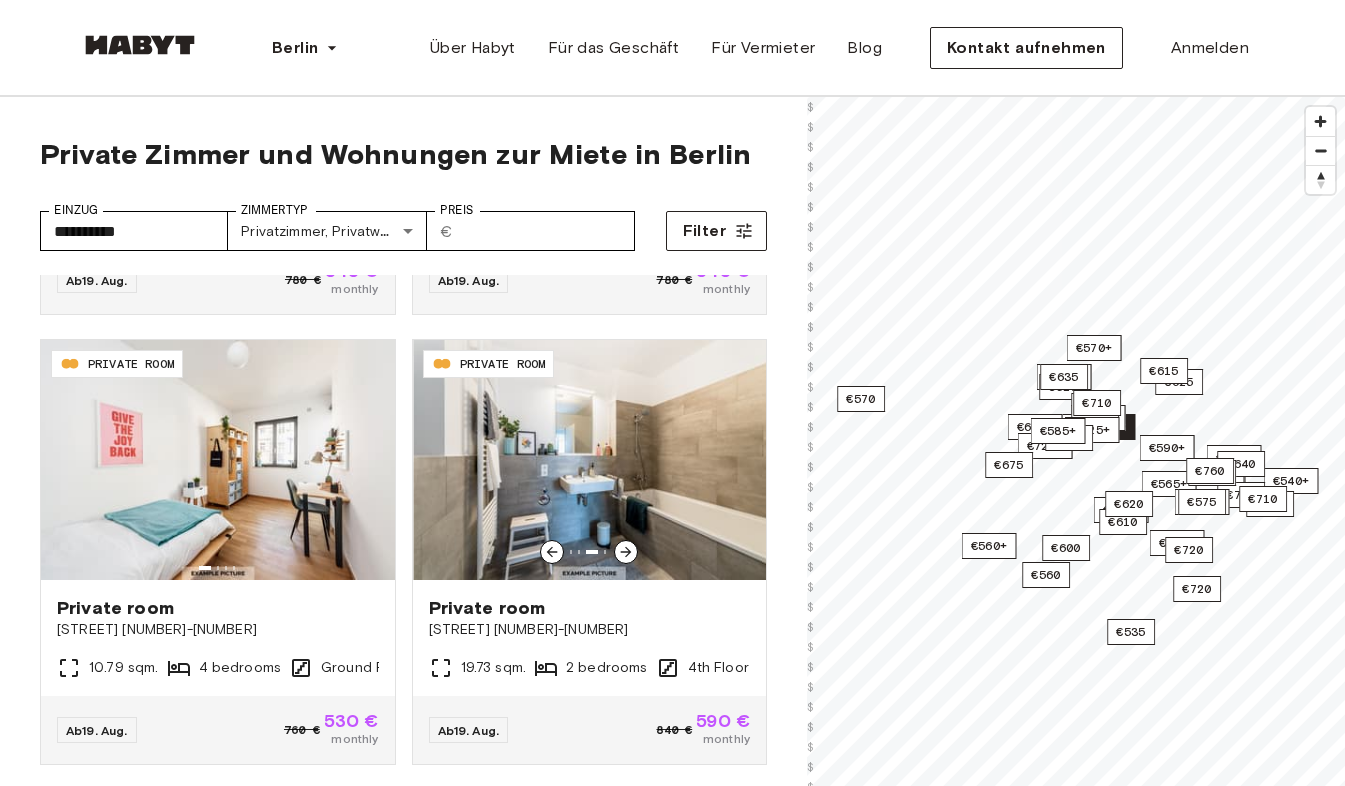 click on "Private room" at bounding box center [590, 608] 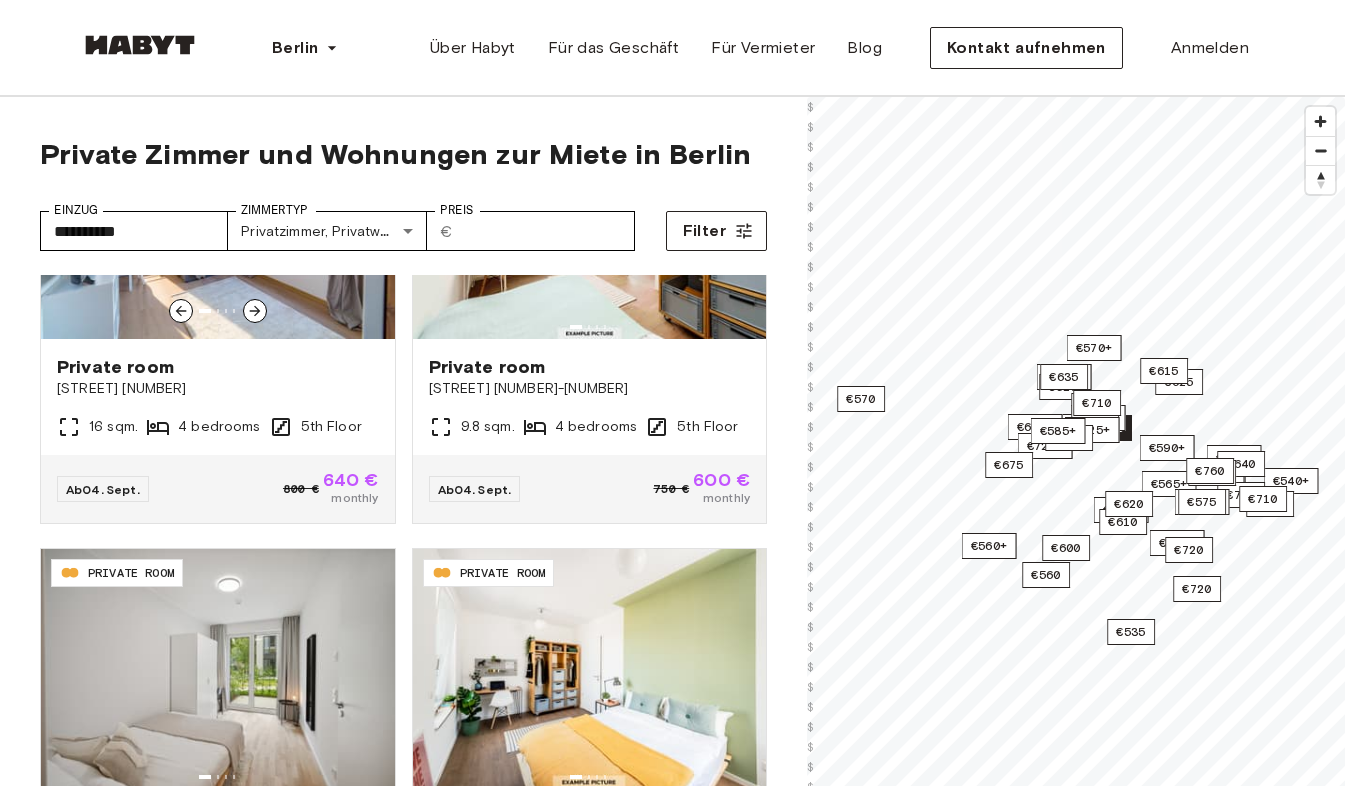 scroll, scrollTop: 4678, scrollLeft: 0, axis: vertical 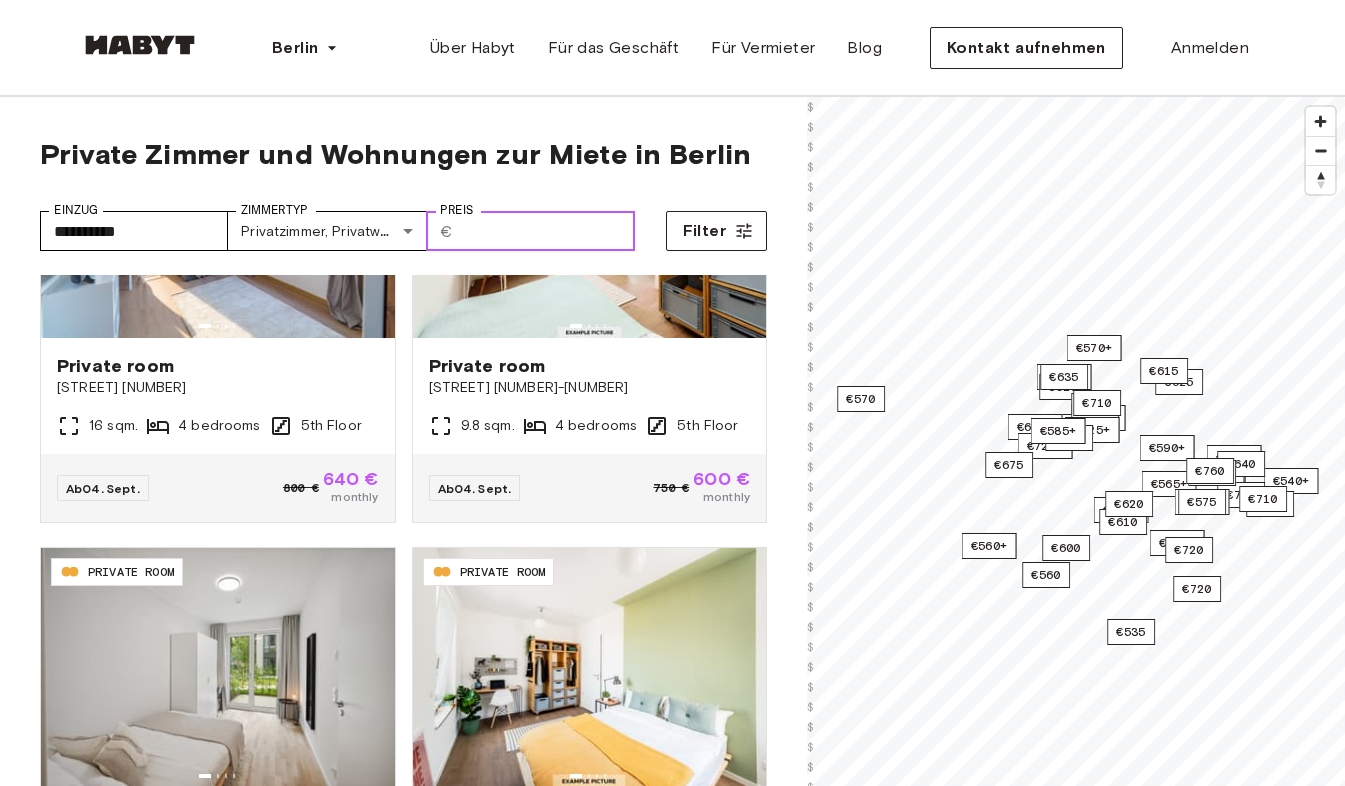 click on "***" at bounding box center (548, 231) 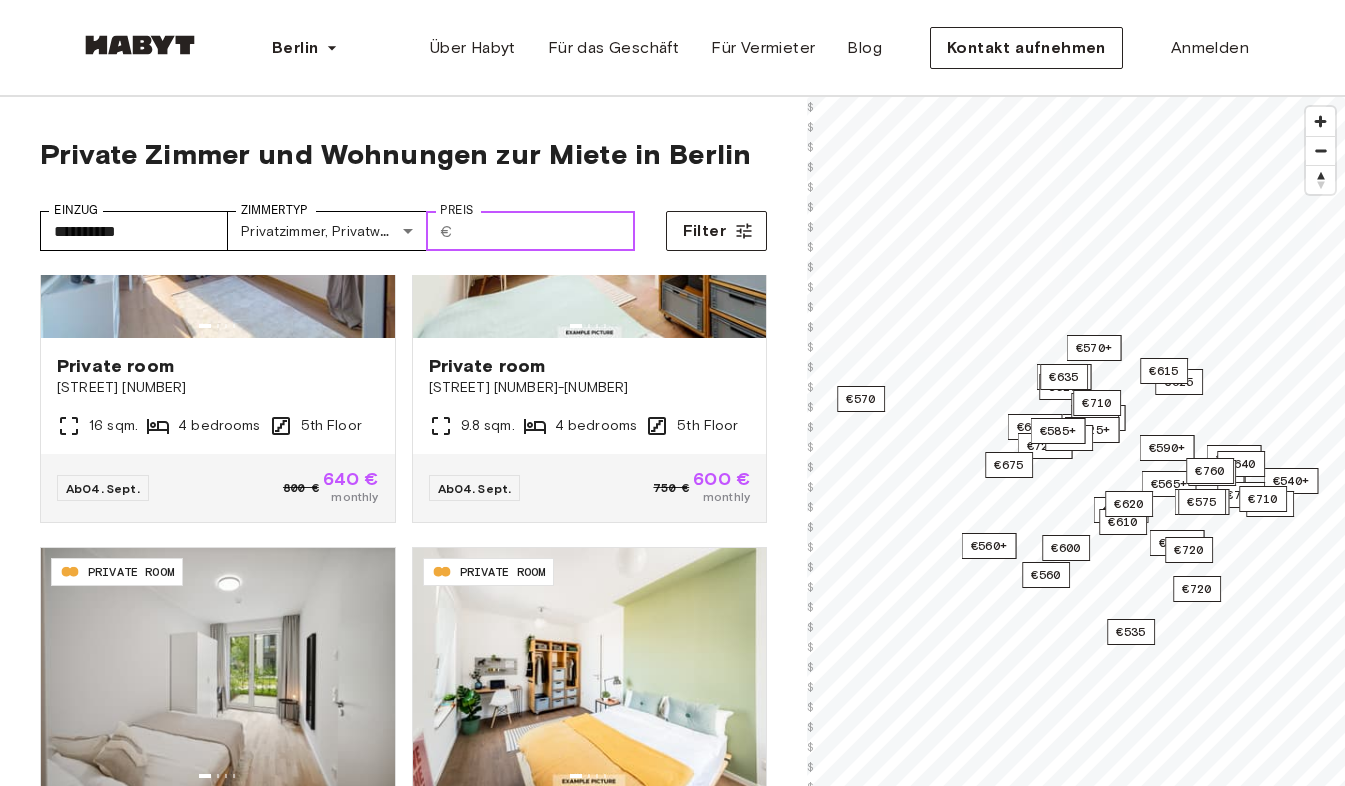 click on "***" at bounding box center [548, 231] 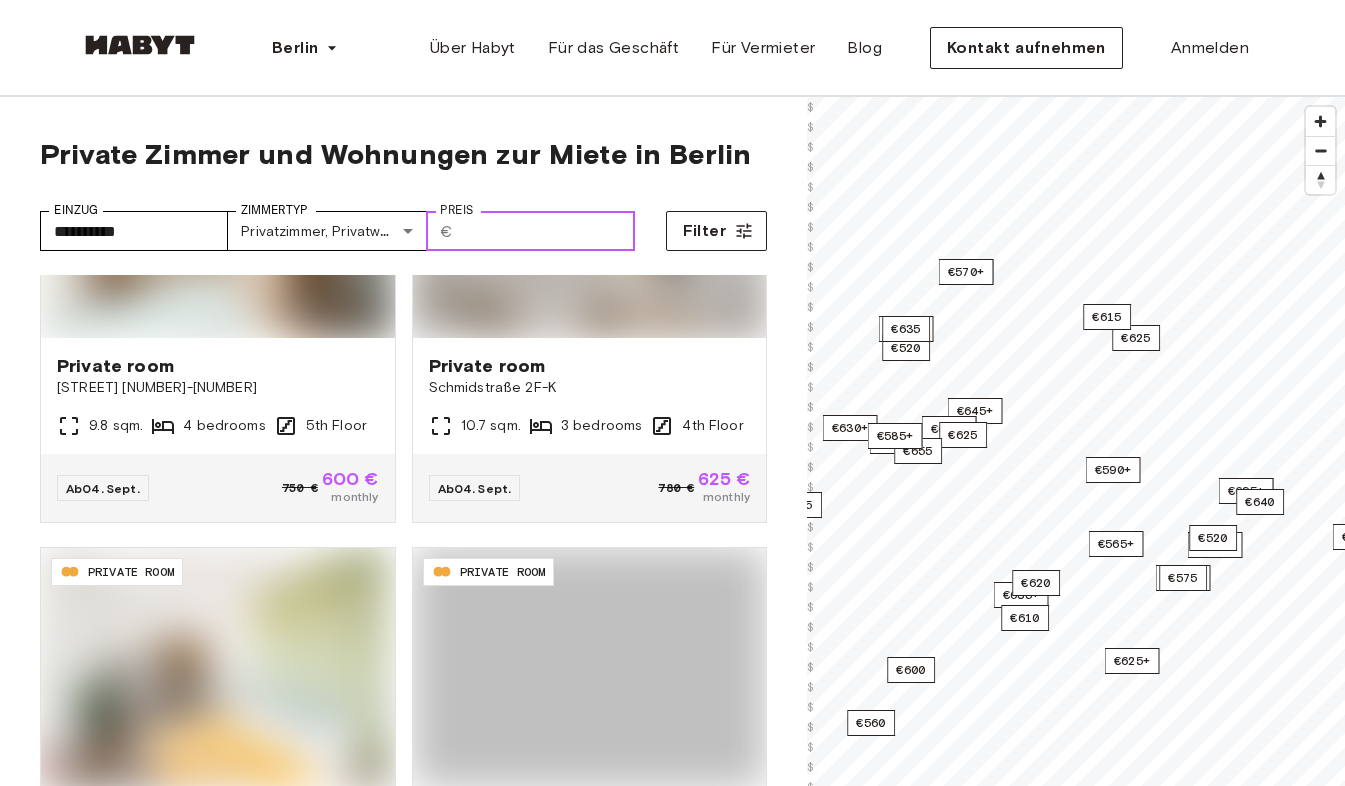 scroll, scrollTop: 0, scrollLeft: 0, axis: both 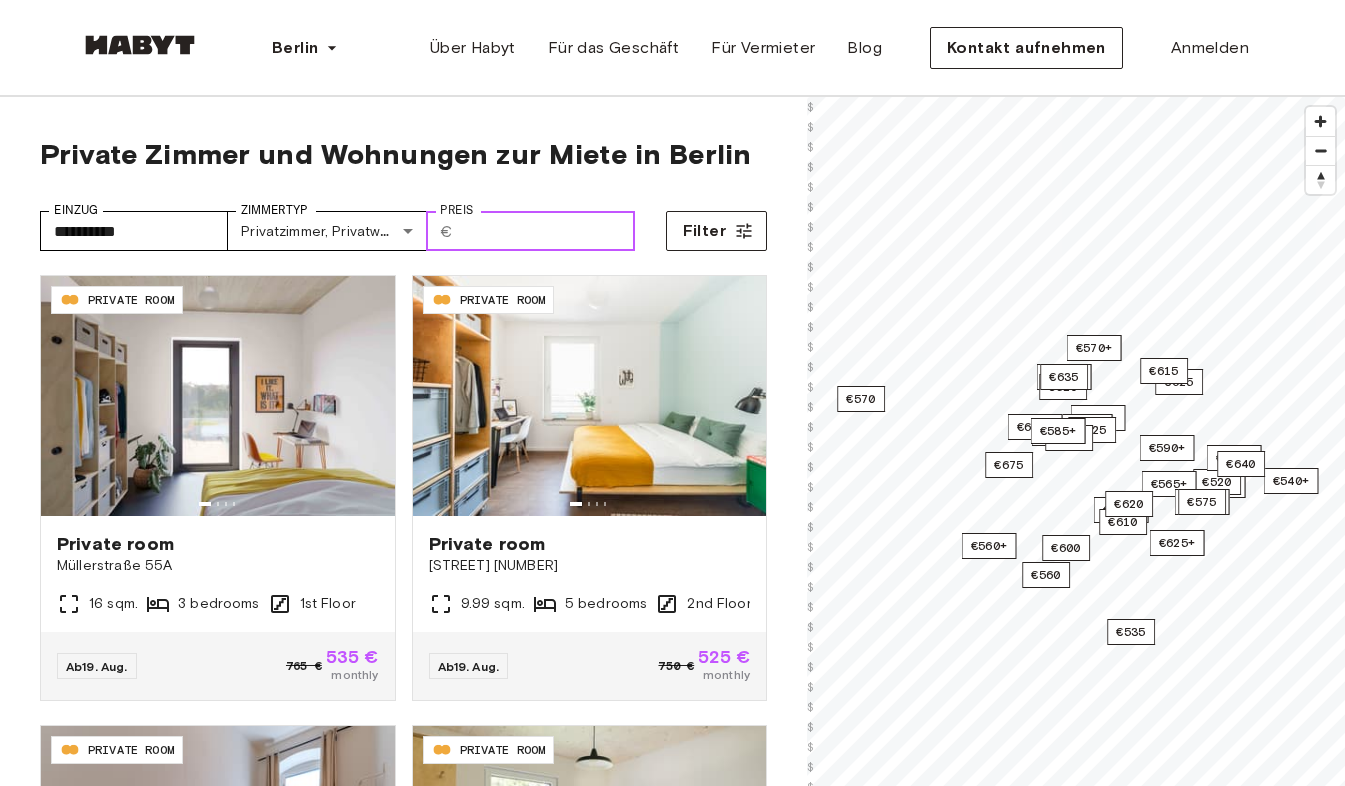 type on "***" 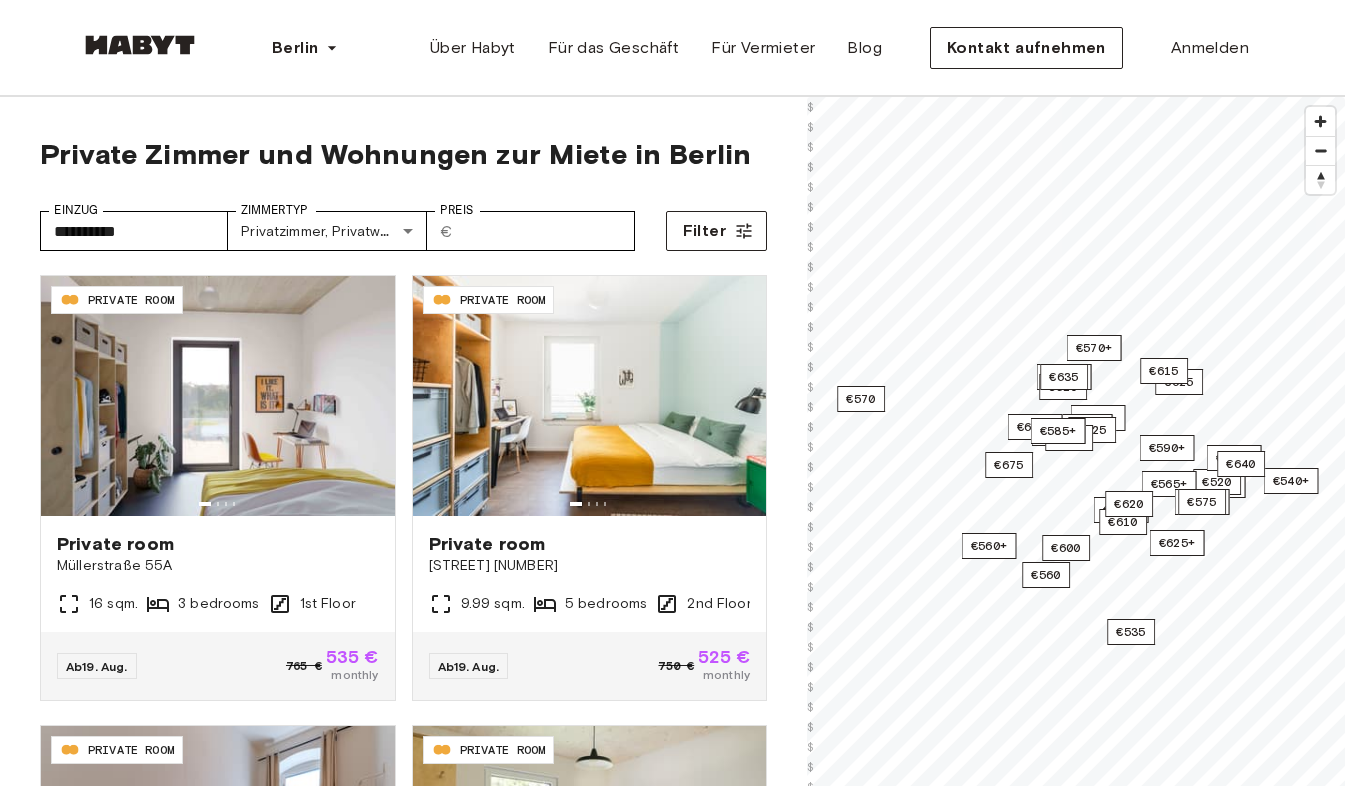 click on "**********" at bounding box center (403, 223) 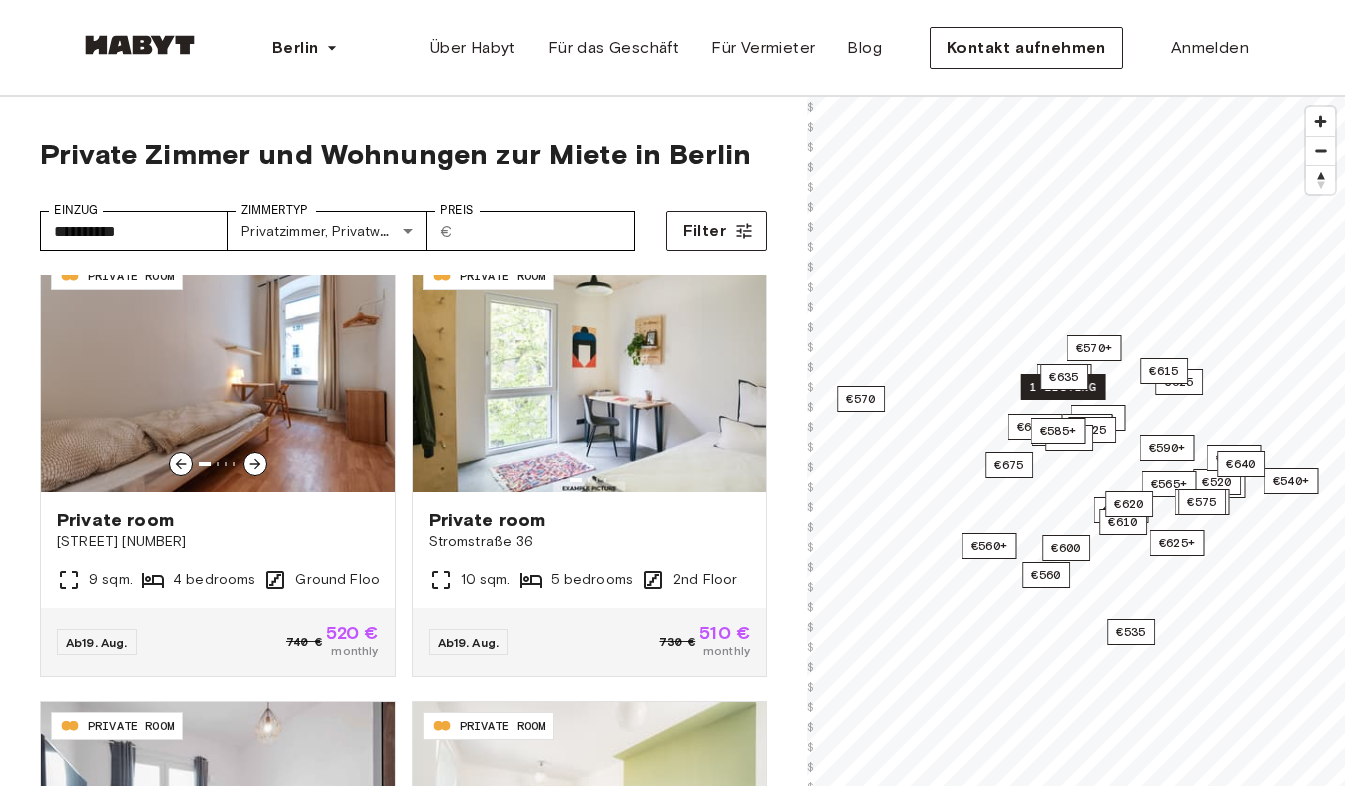 scroll, scrollTop: 475, scrollLeft: 0, axis: vertical 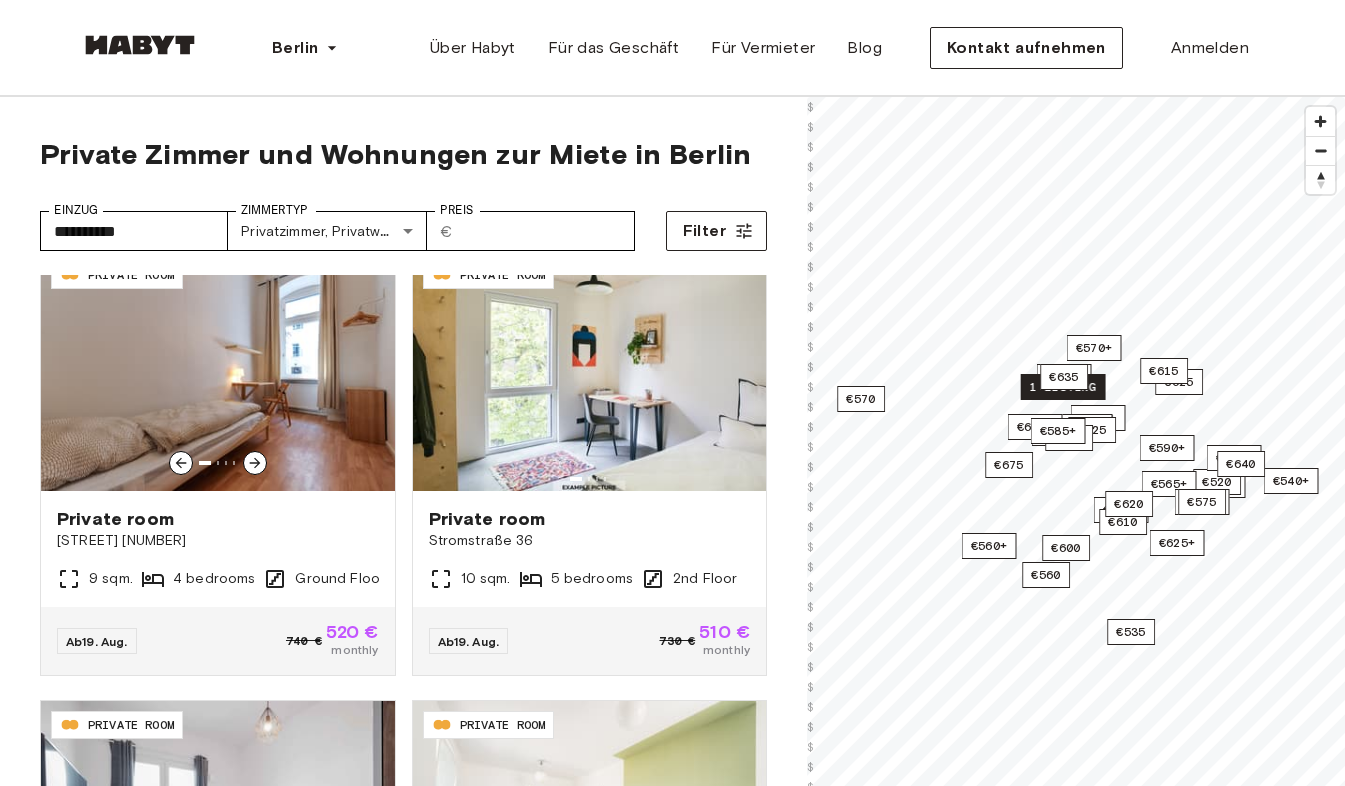 click at bounding box center (218, 371) 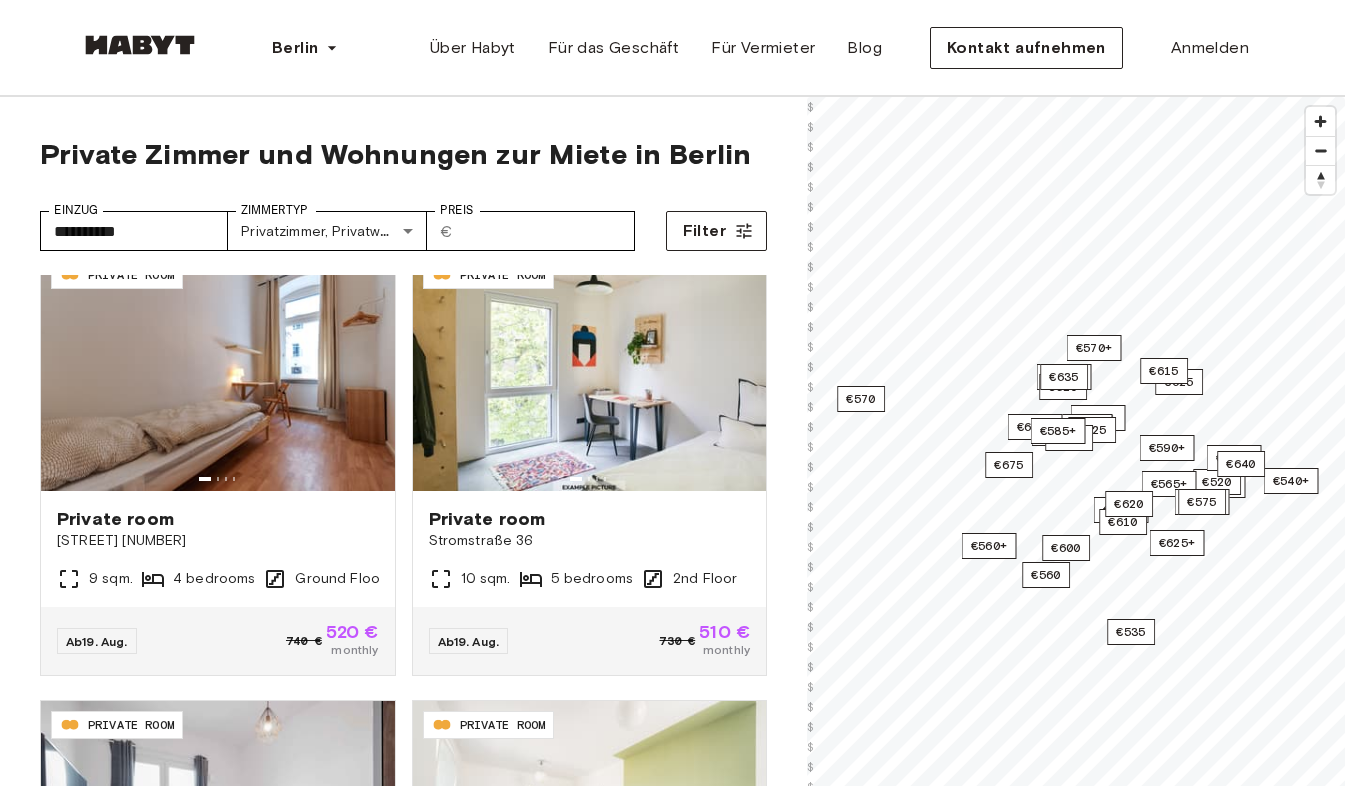 click at bounding box center (590, 371) 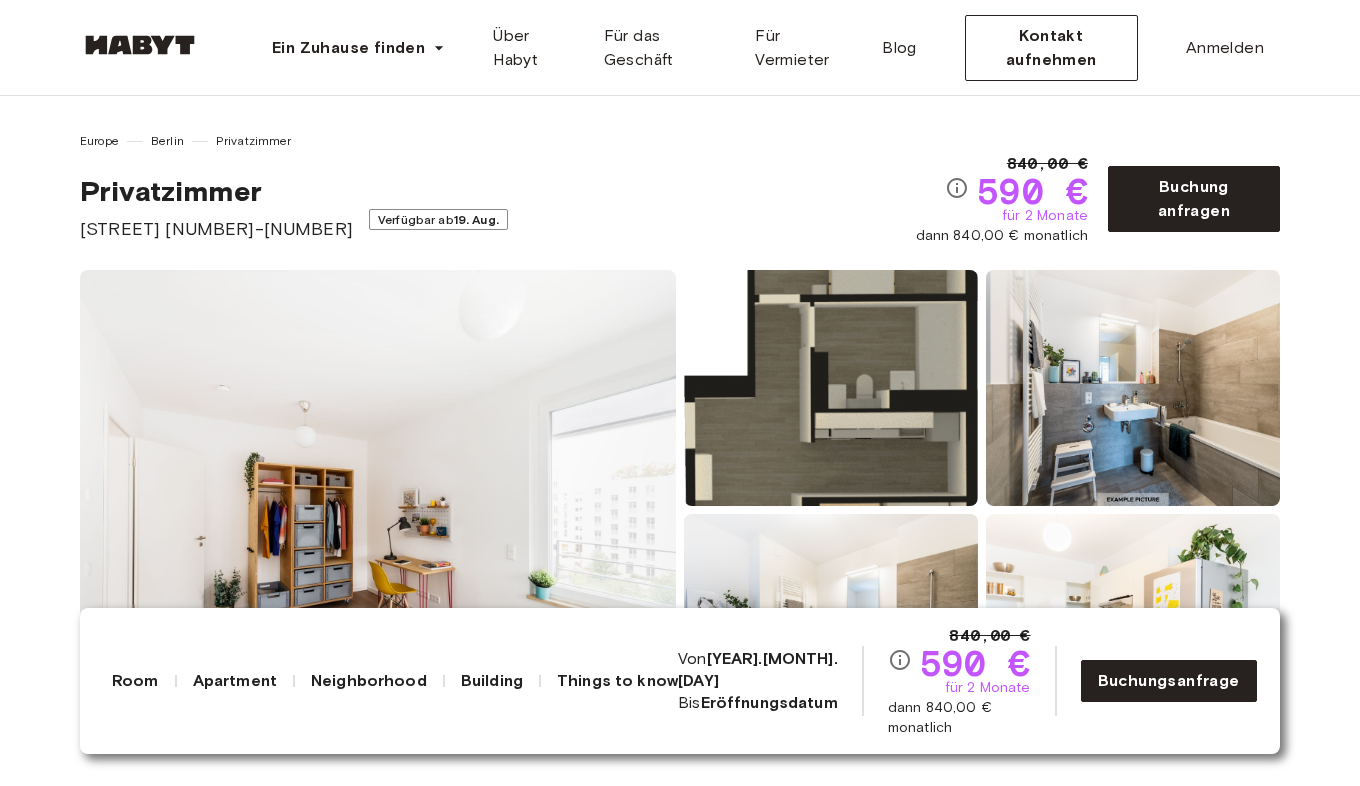 scroll, scrollTop: 0, scrollLeft: 0, axis: both 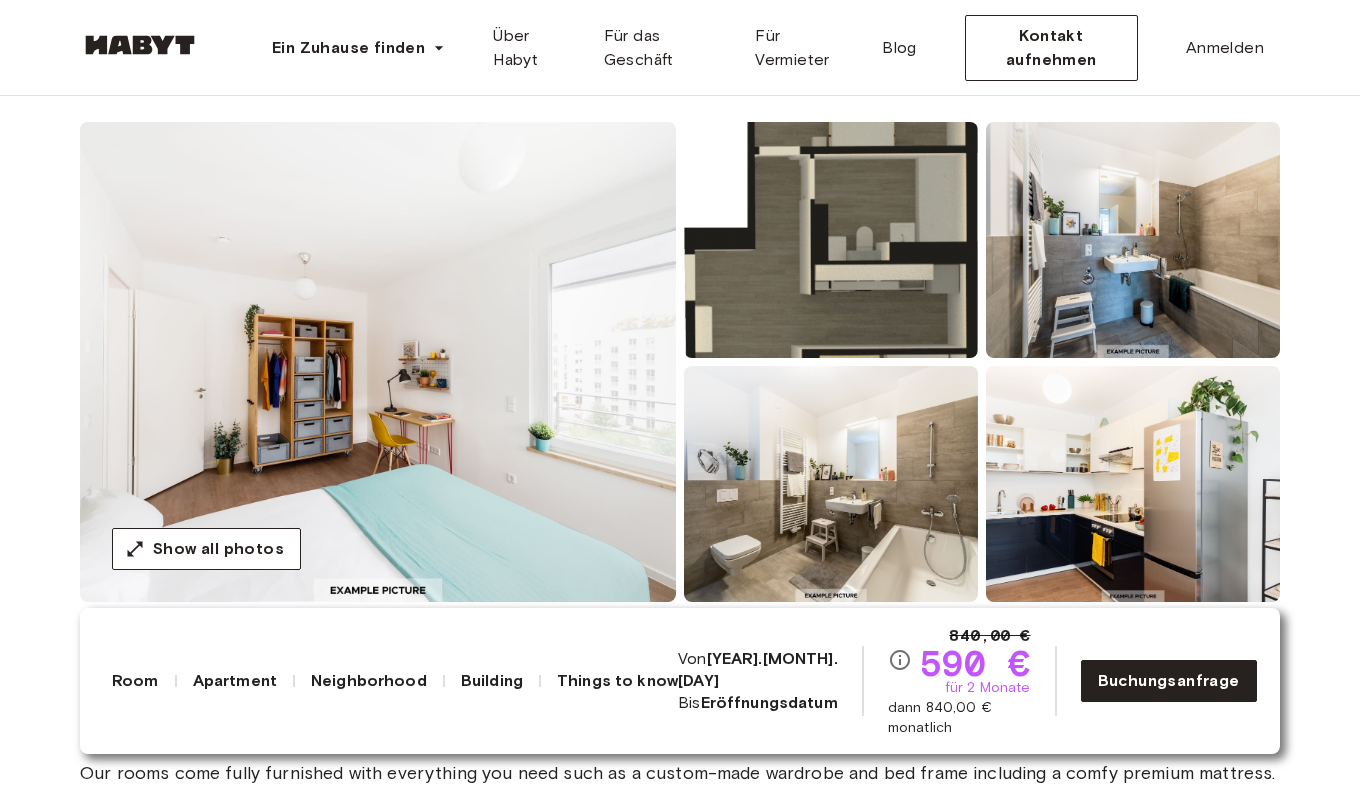 click at bounding box center (831, 240) 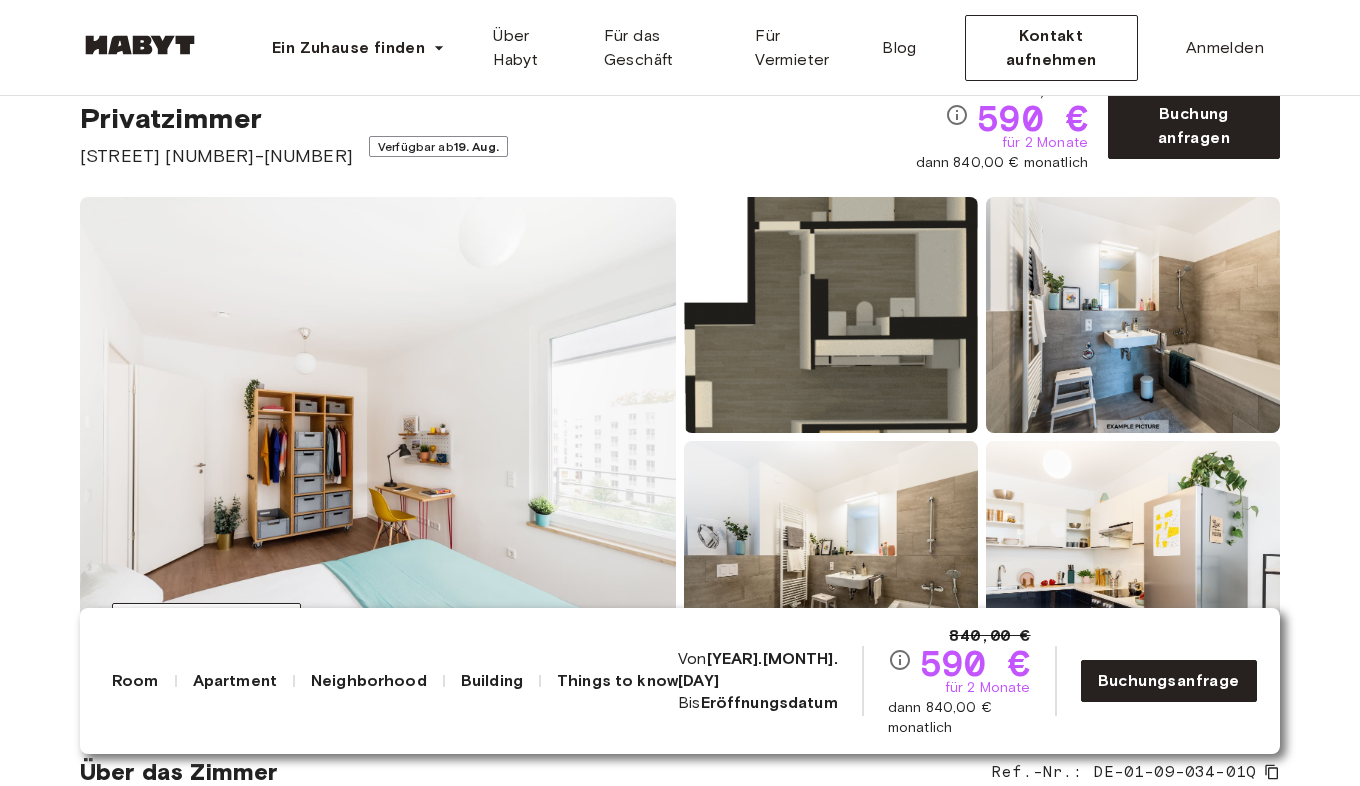 scroll, scrollTop: 35, scrollLeft: 0, axis: vertical 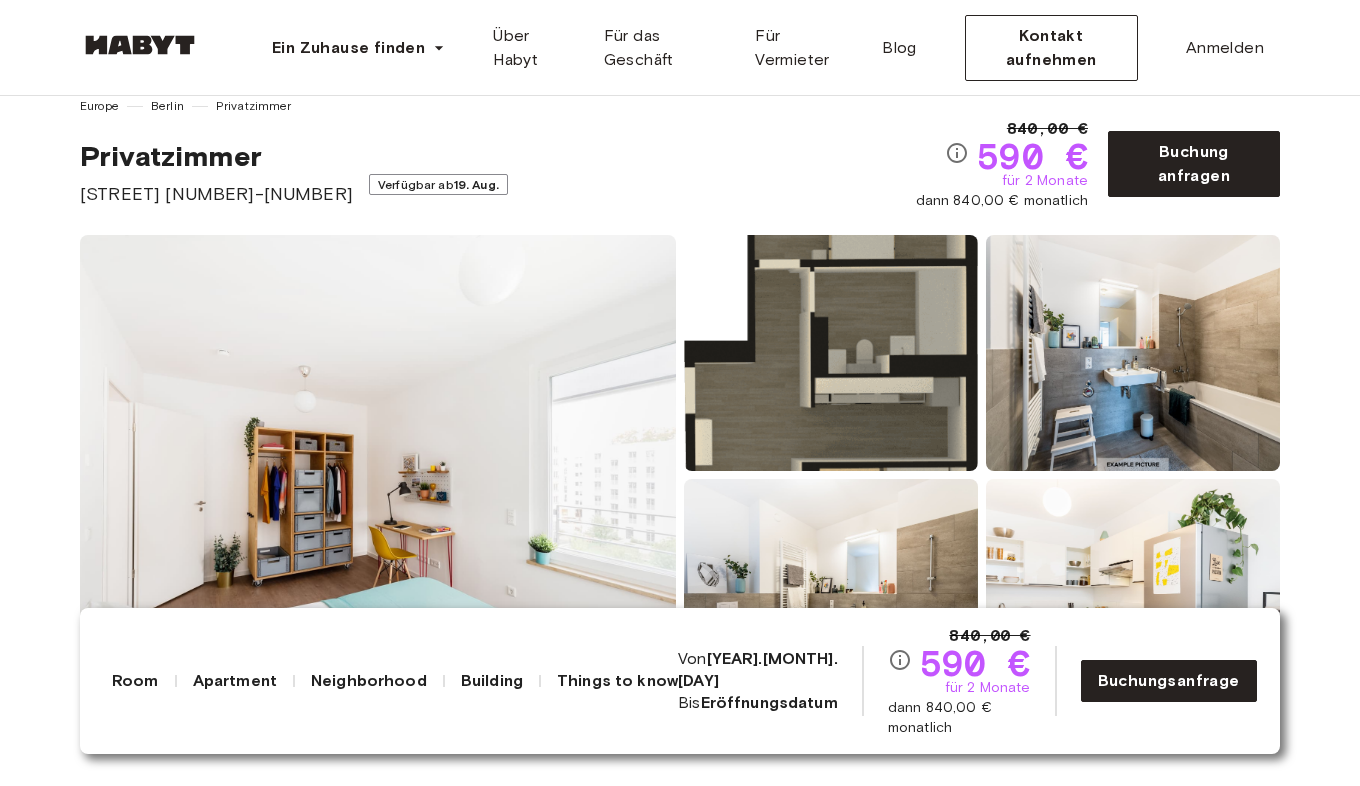 click at bounding box center [831, 353] 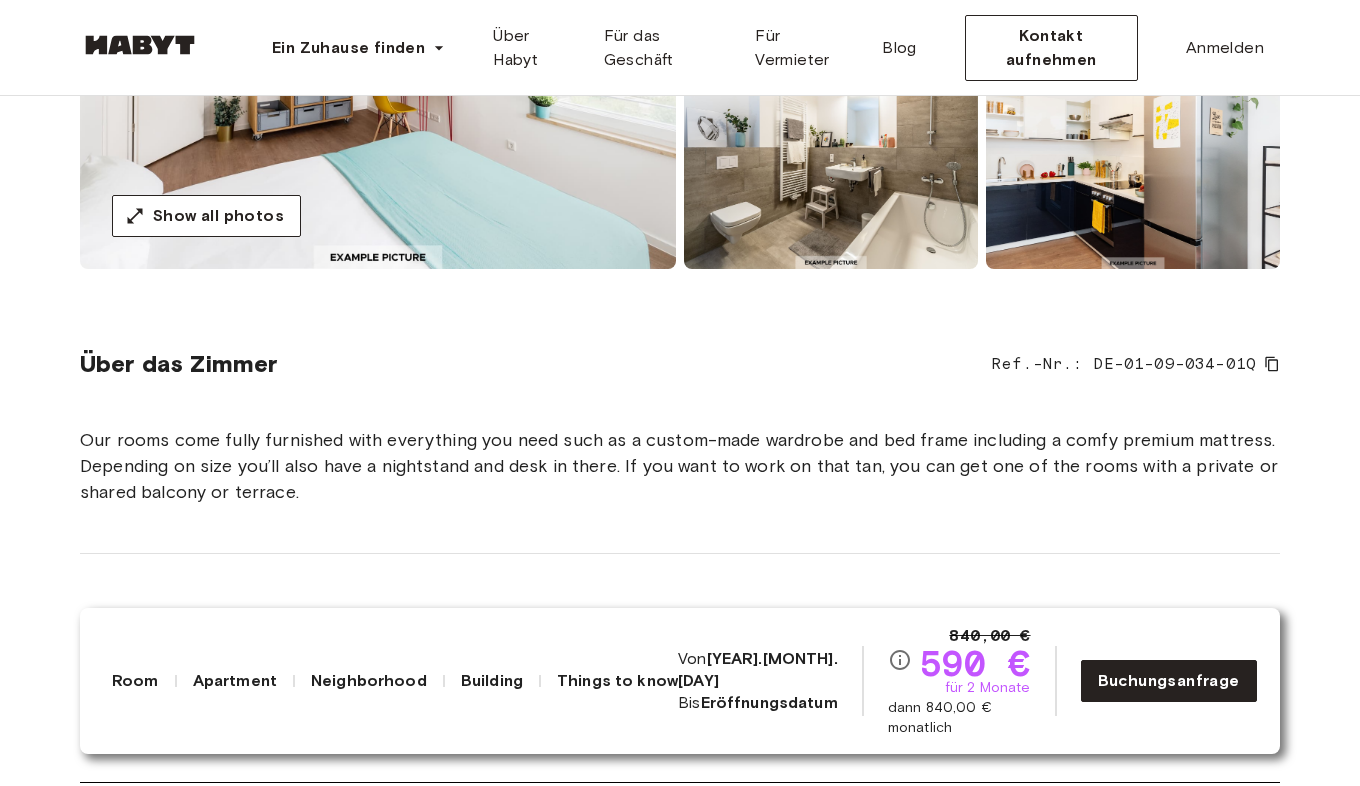 scroll, scrollTop: 482, scrollLeft: 0, axis: vertical 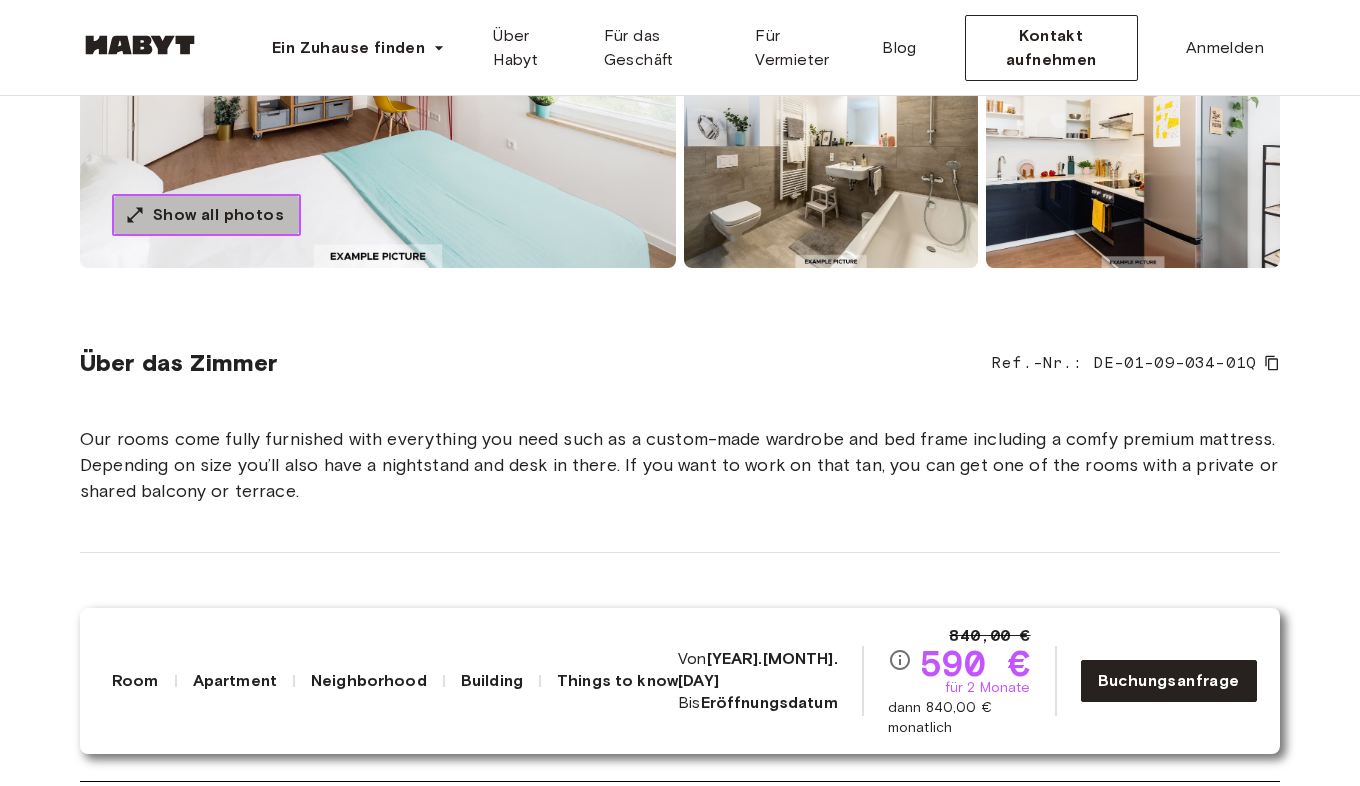 click on "Show all photos" at bounding box center (218, 215) 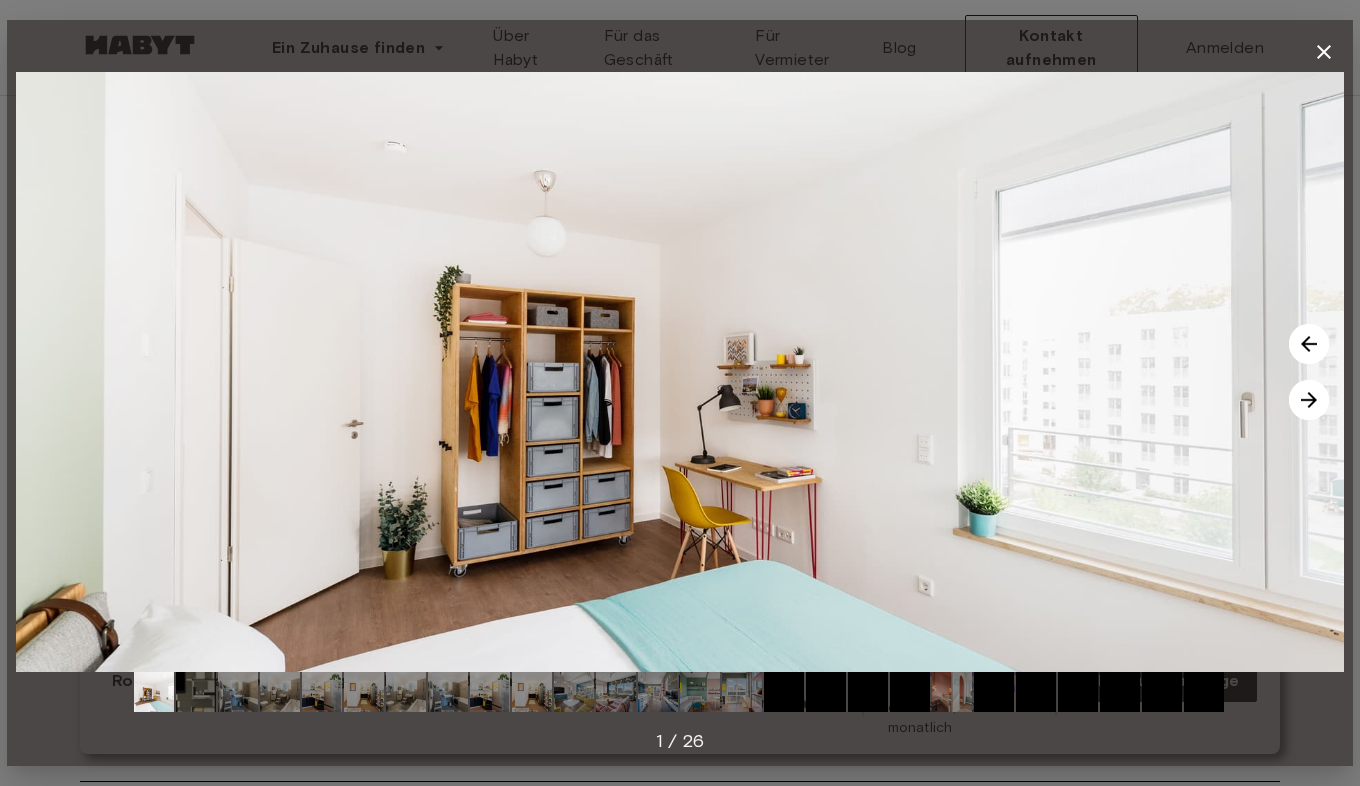 click at bounding box center (196, 692) 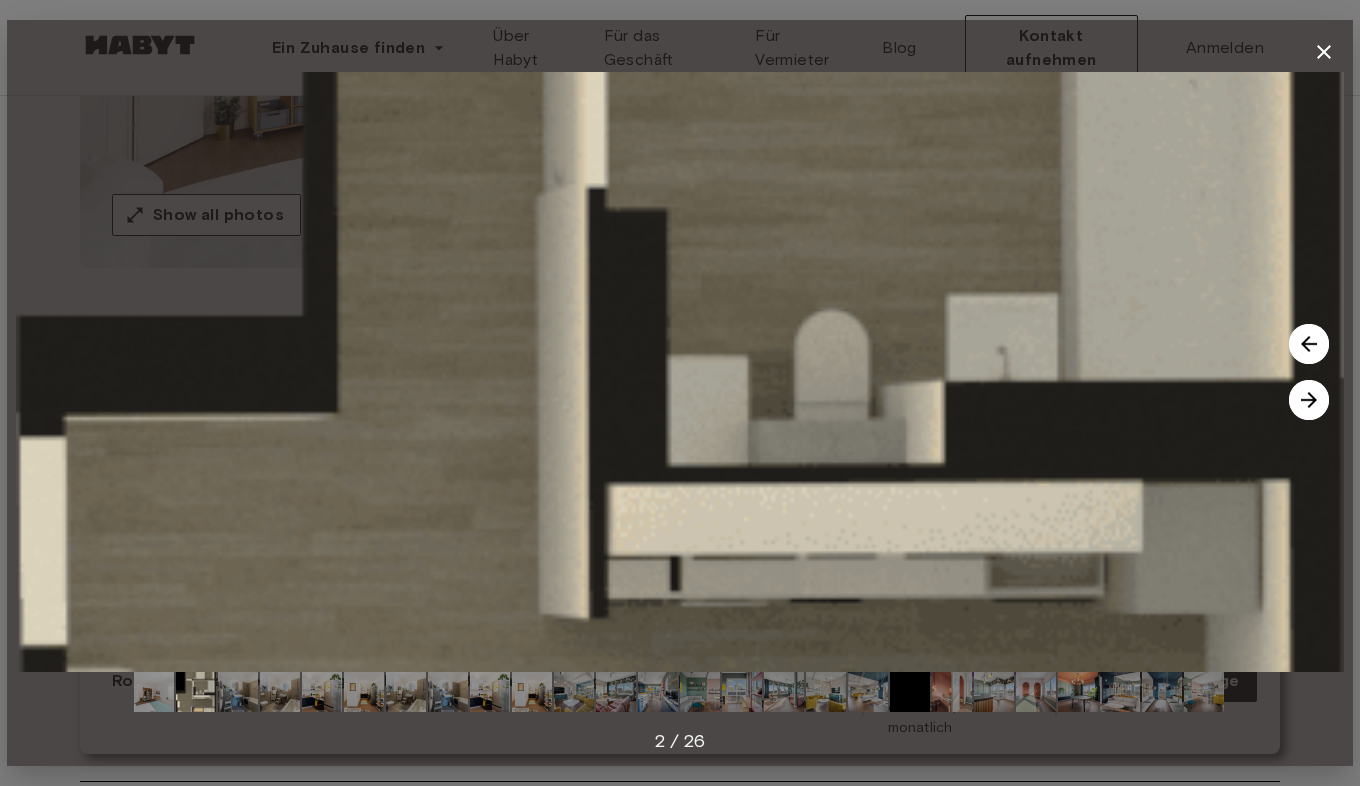 click at bounding box center (680, 372) 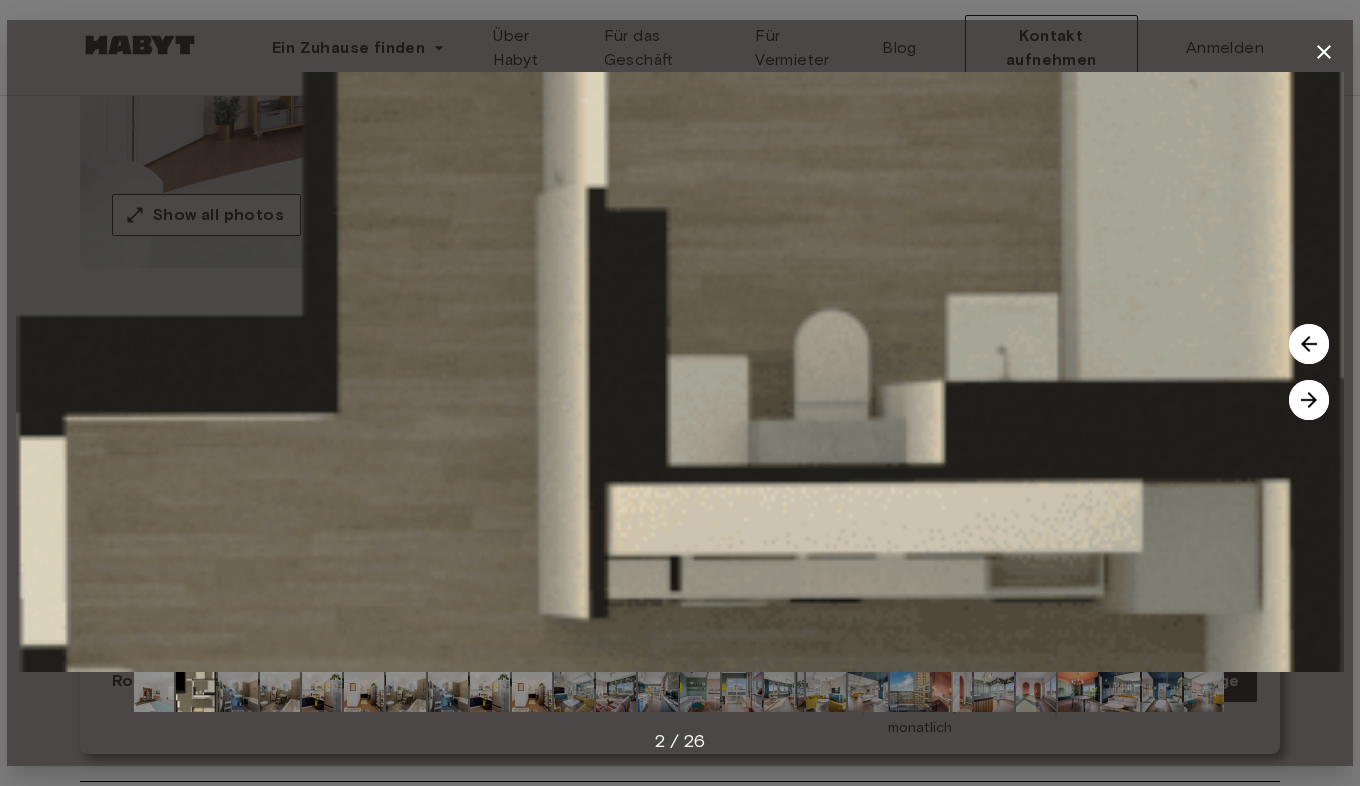 click at bounding box center [1309, 400] 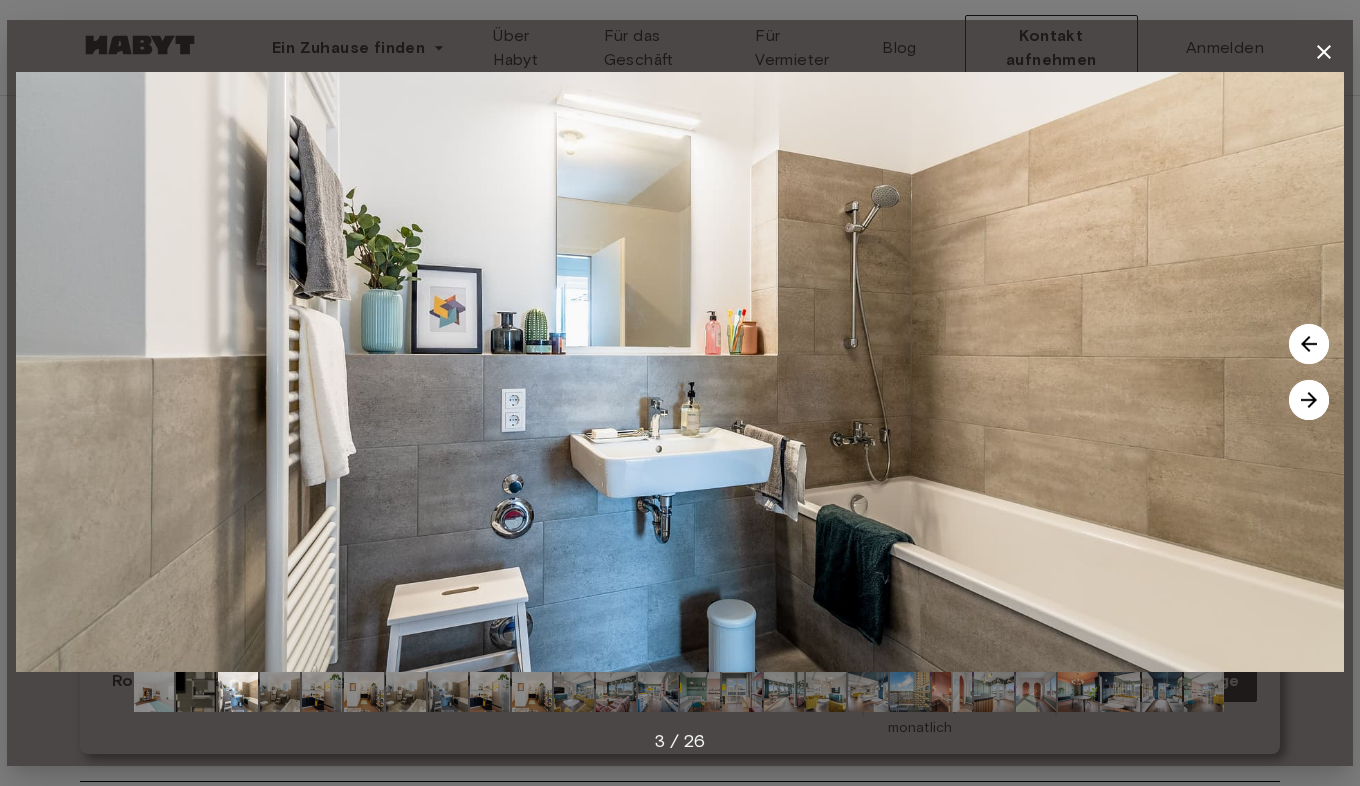 click at bounding box center (1309, 400) 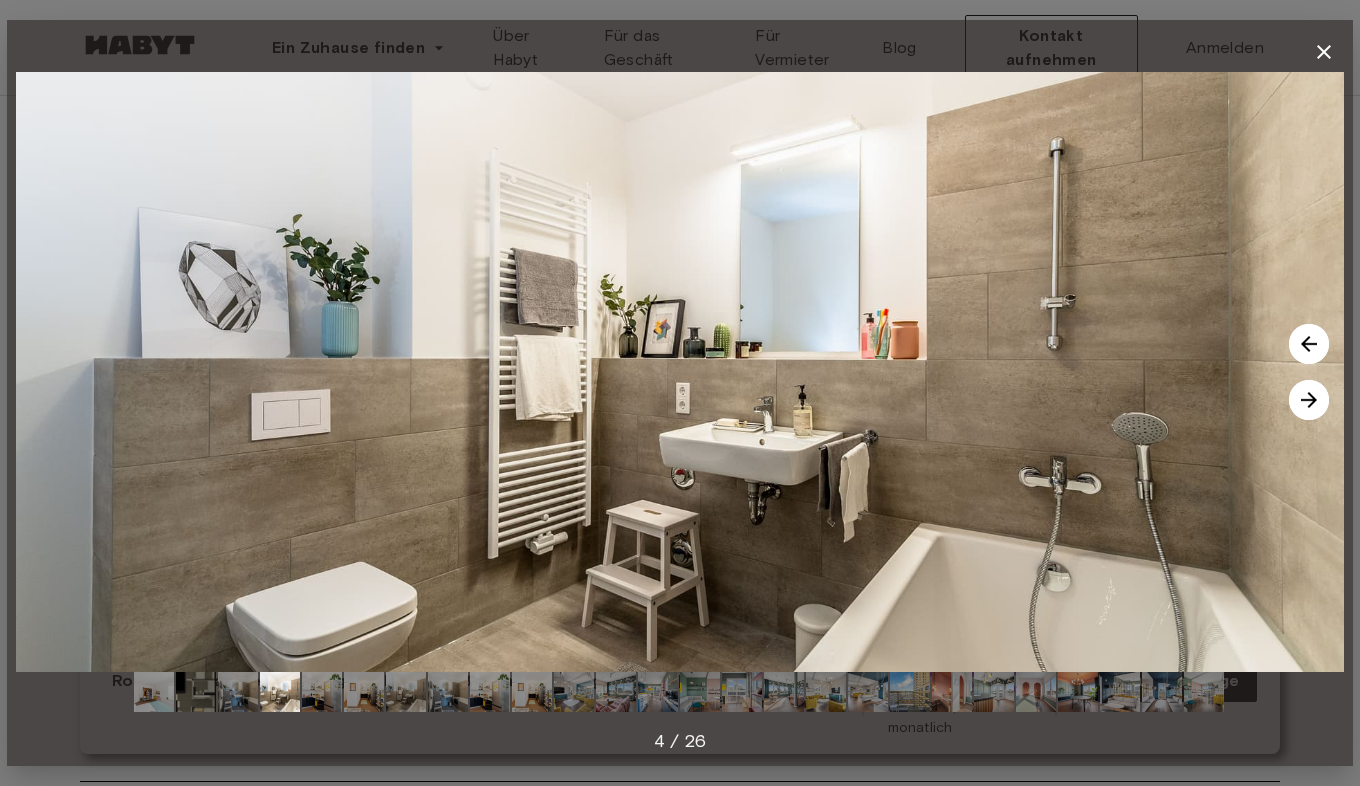 click at bounding box center (1309, 400) 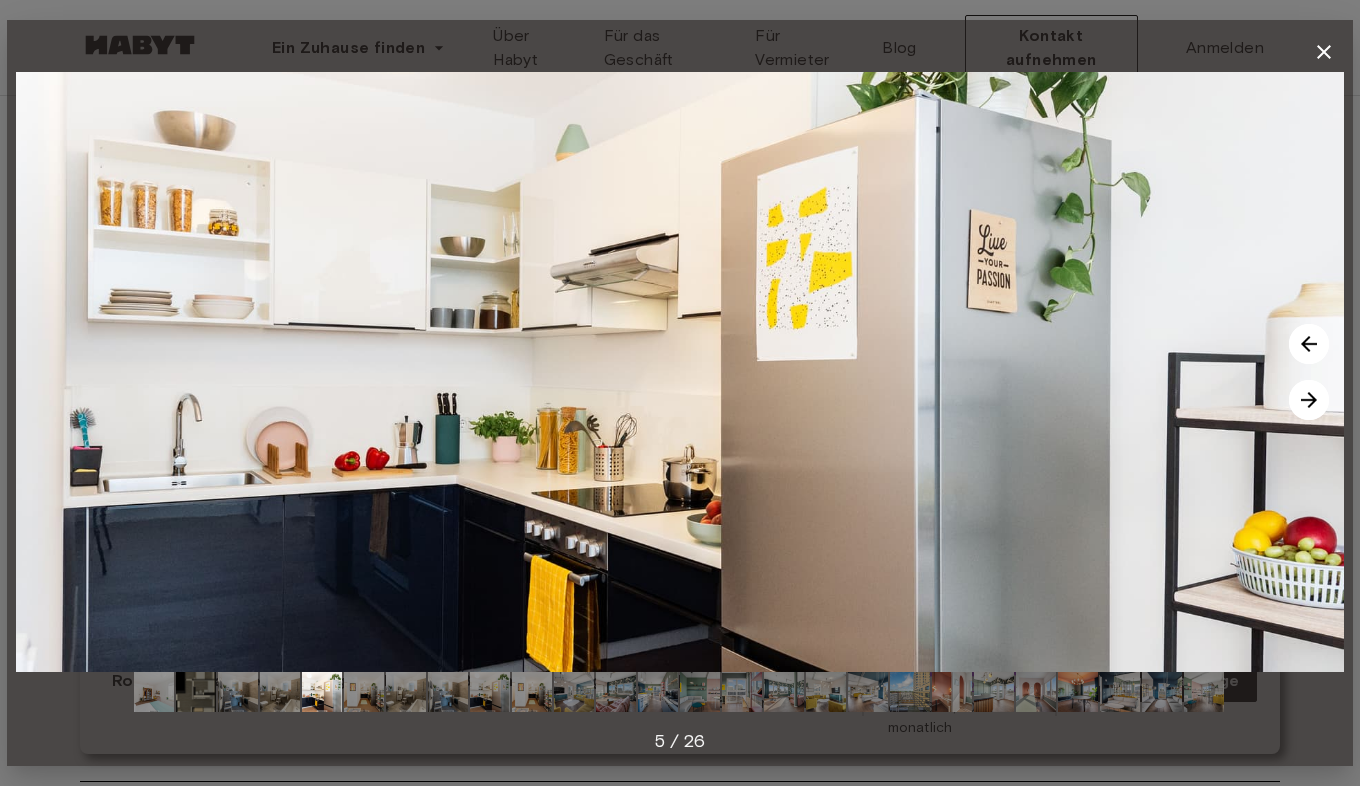 click at bounding box center (1324, 52) 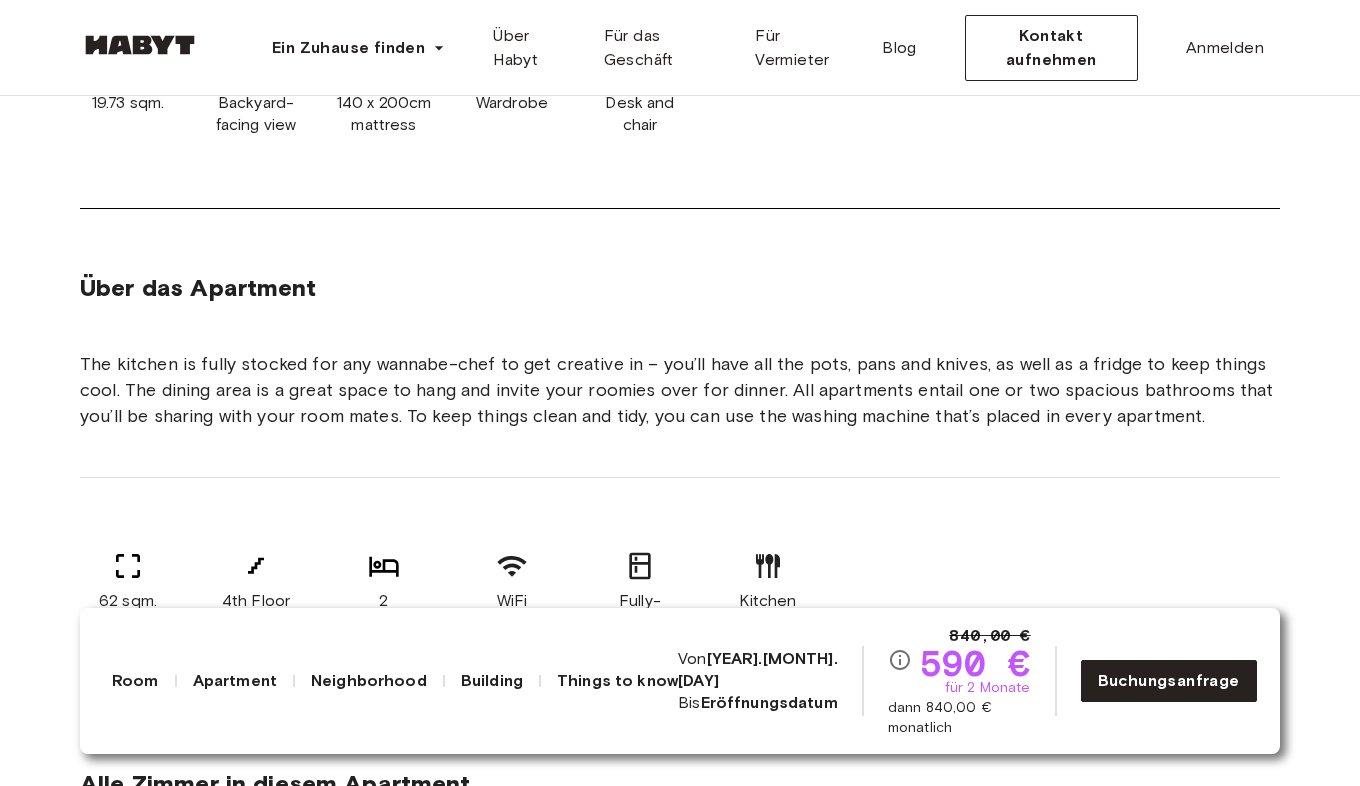 scroll, scrollTop: 1177, scrollLeft: 0, axis: vertical 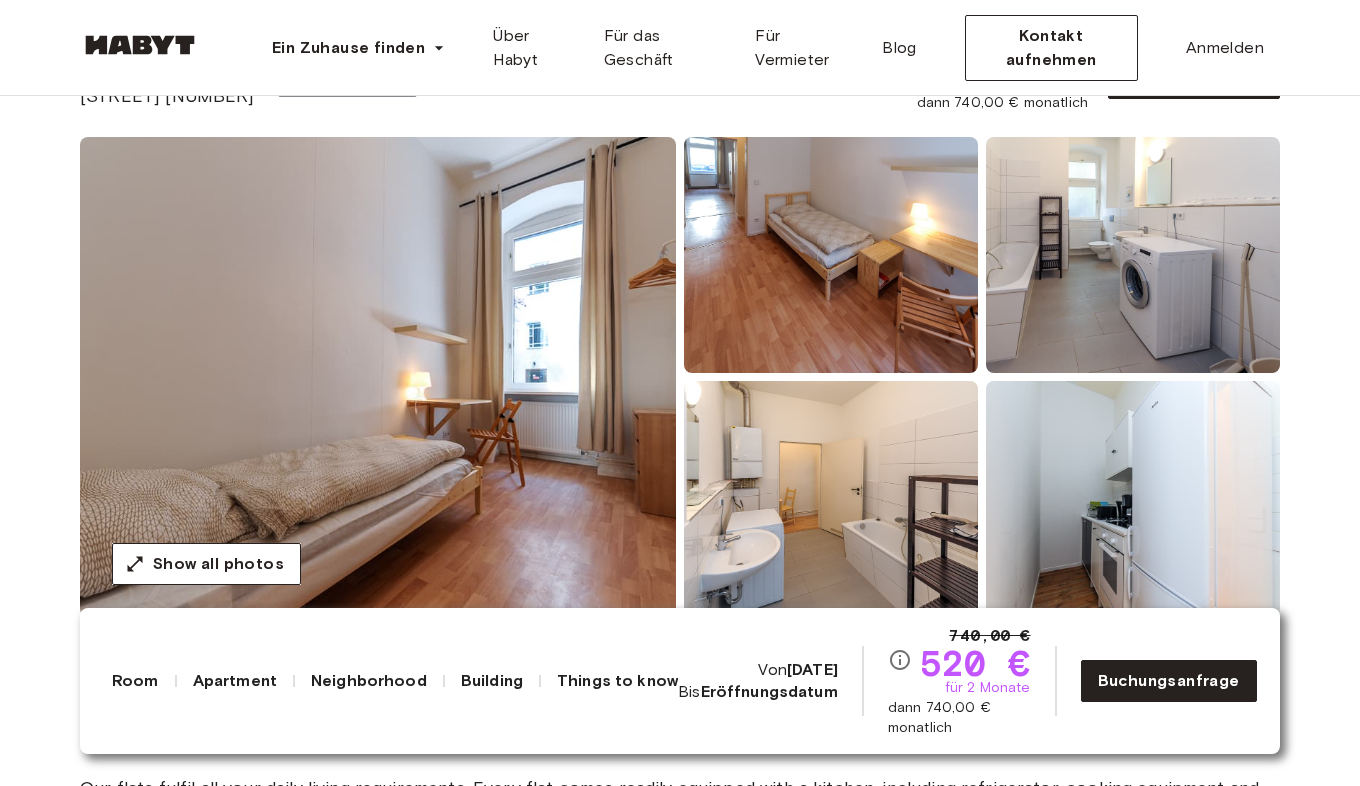 click at bounding box center (831, 255) 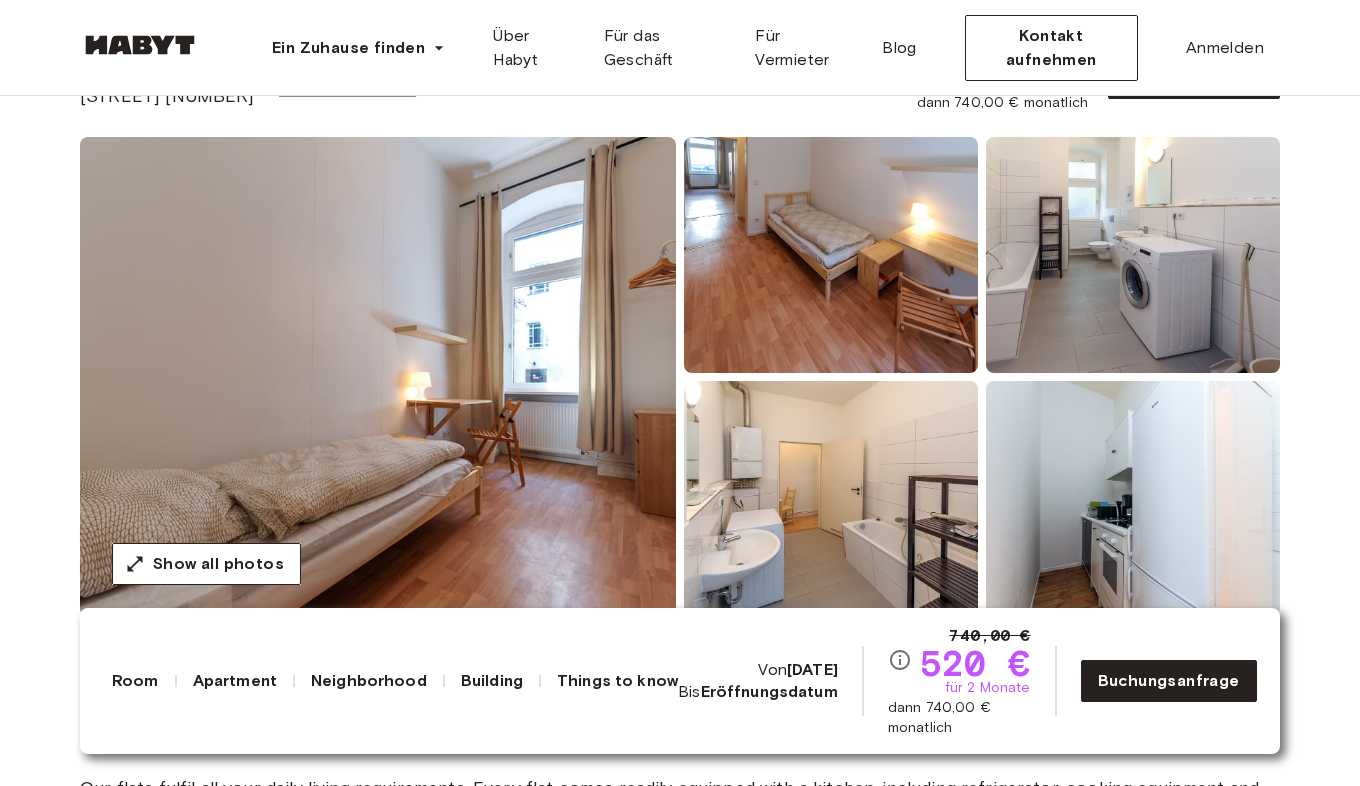click at bounding box center [1133, 499] 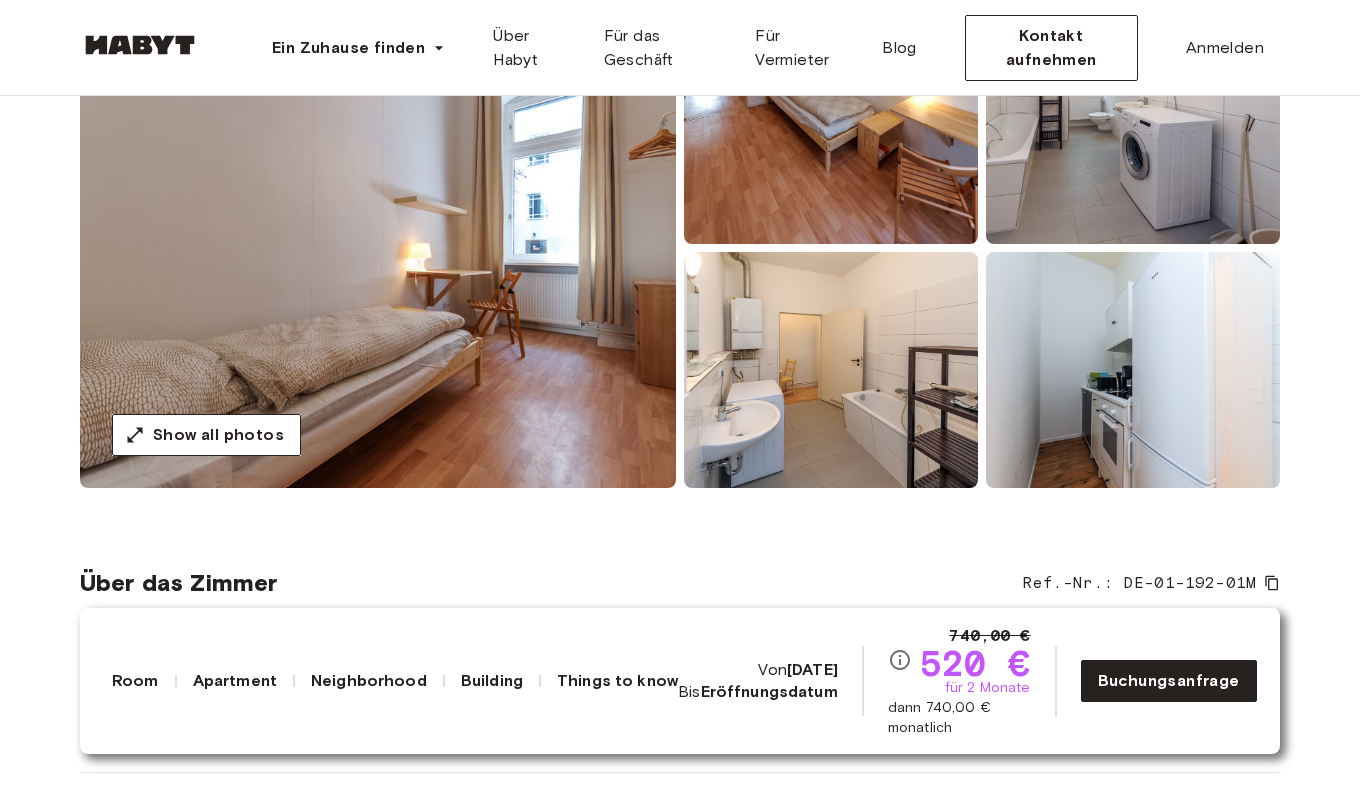 scroll, scrollTop: 265, scrollLeft: 0, axis: vertical 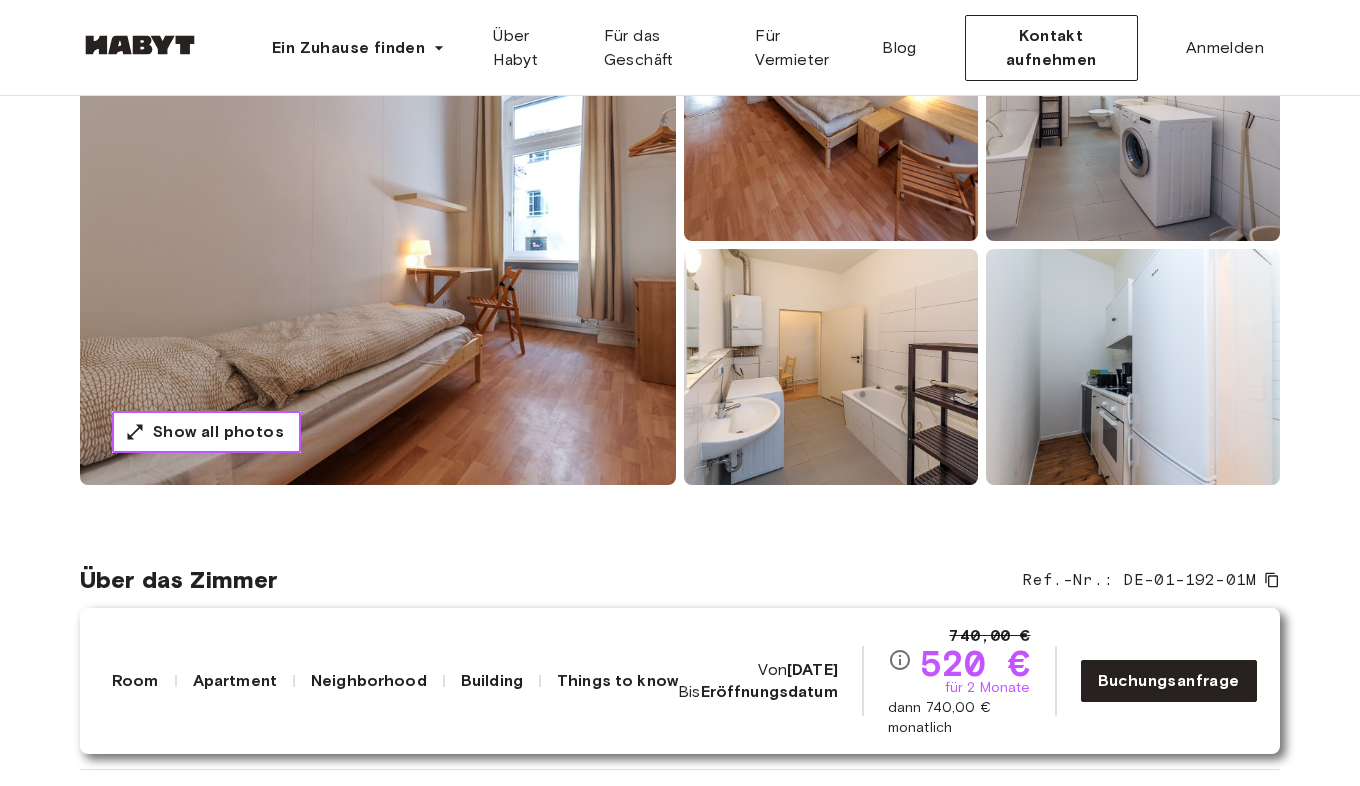 click on "Show all photos" at bounding box center [218, 432] 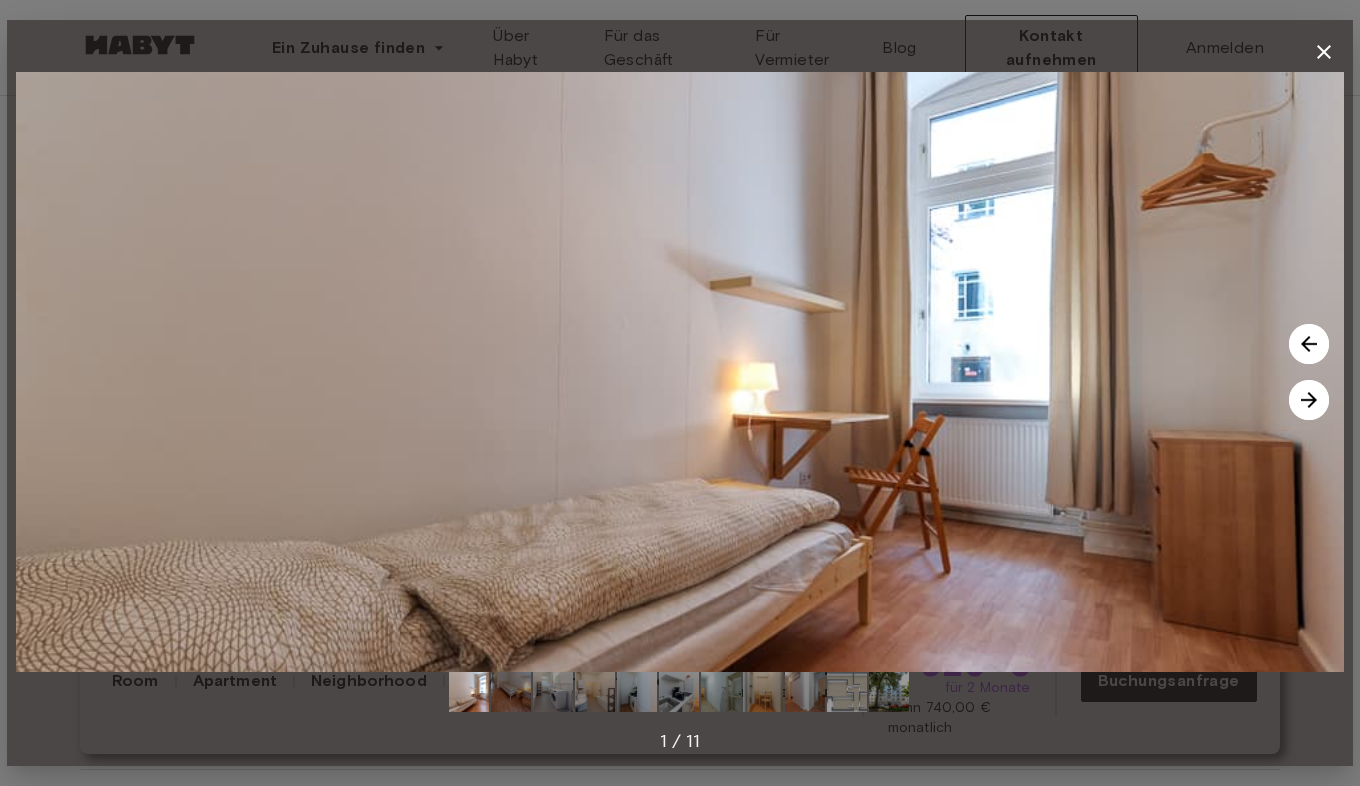 click at bounding box center [1309, 400] 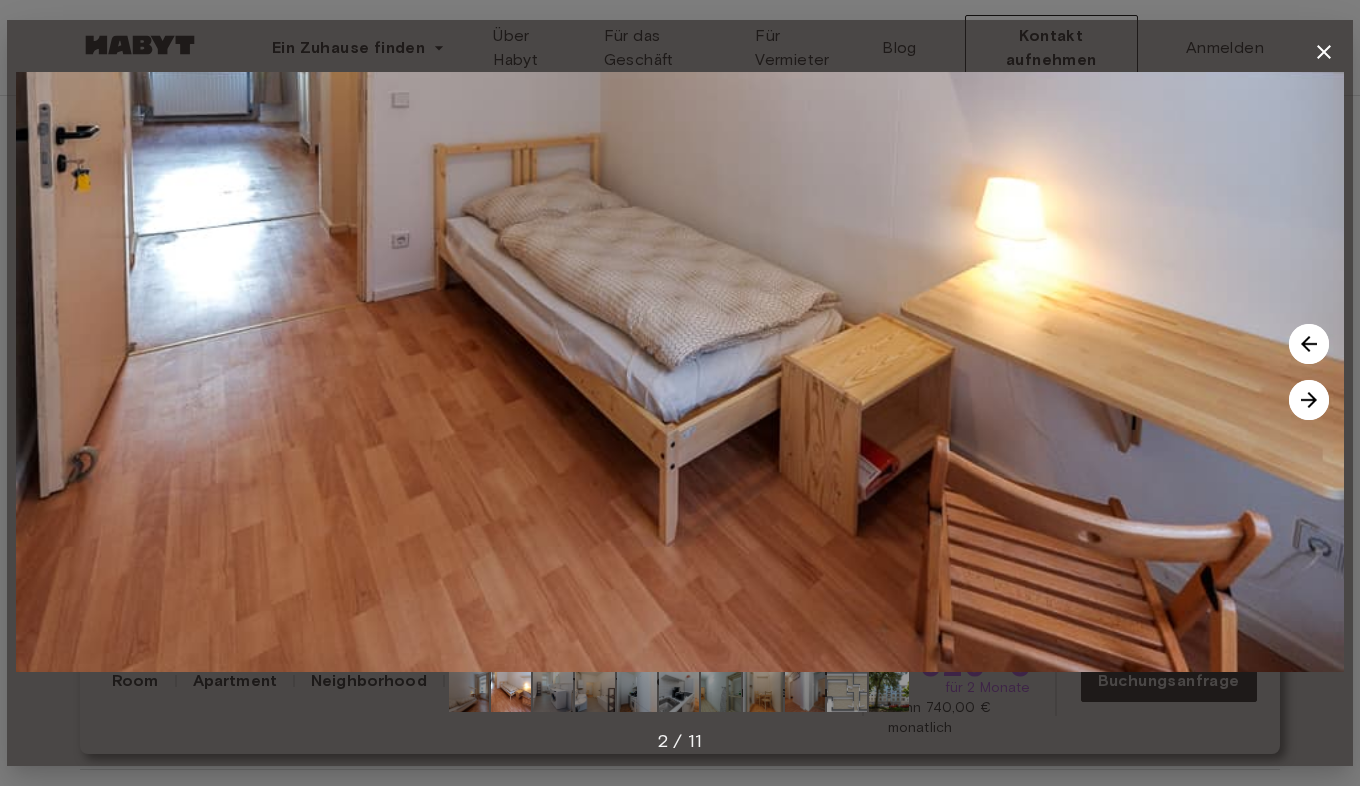 click at bounding box center (1309, 400) 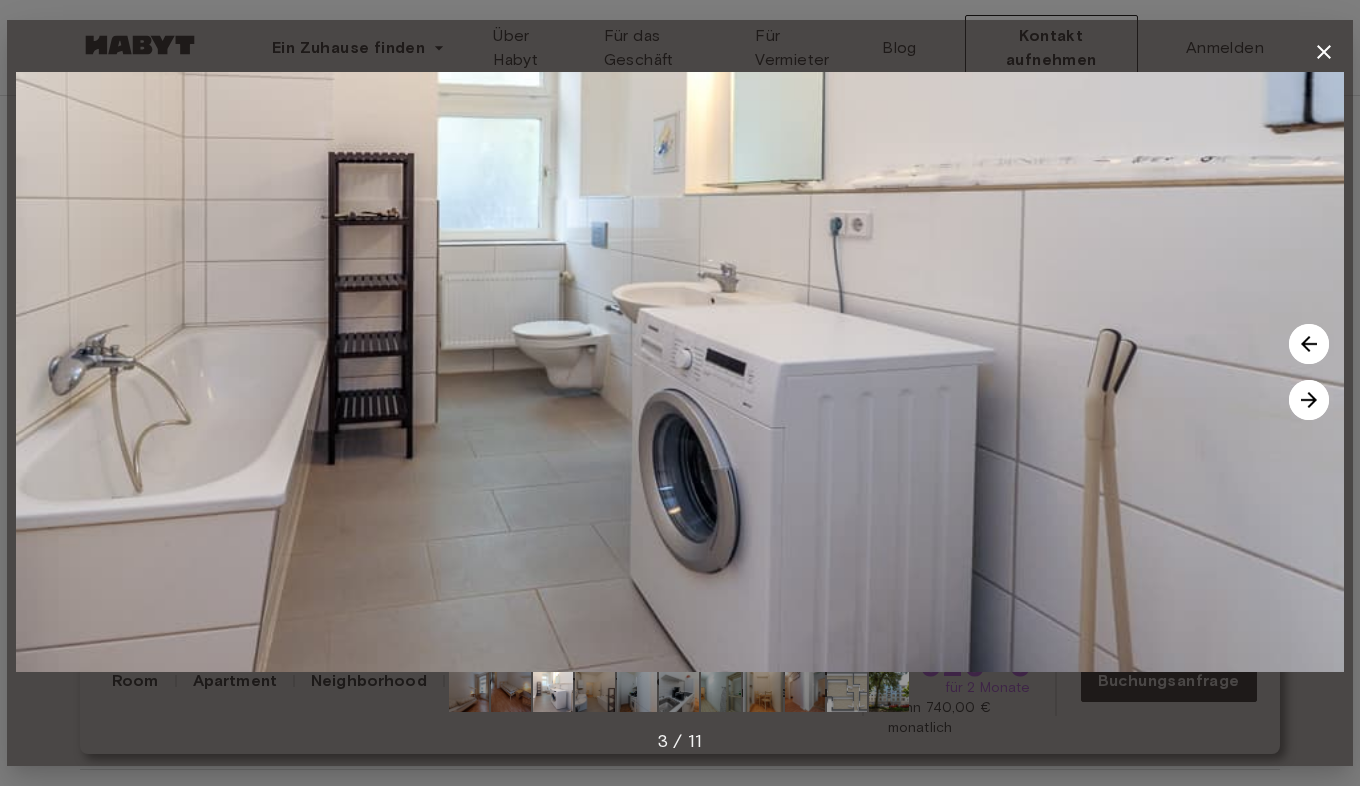 click at bounding box center [1309, 344] 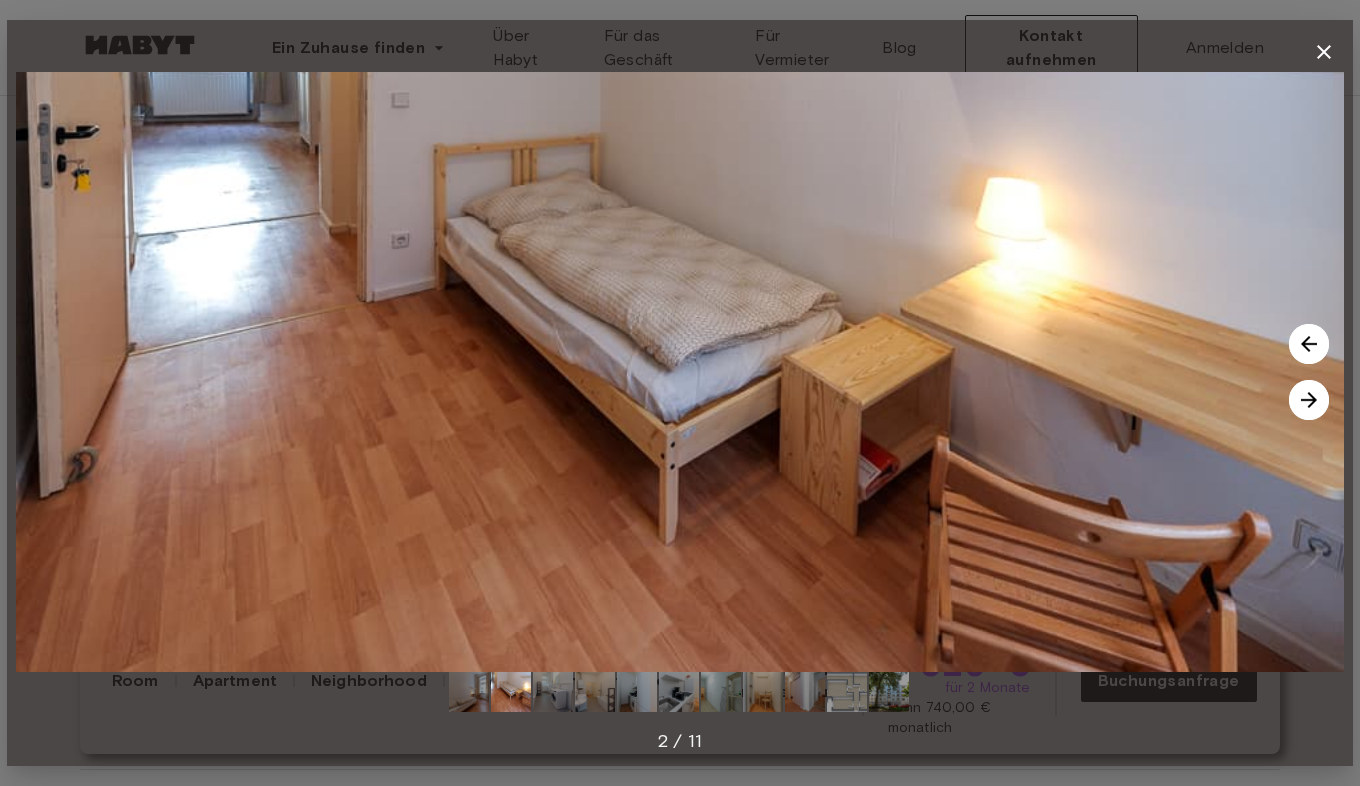 click at bounding box center [1309, 400] 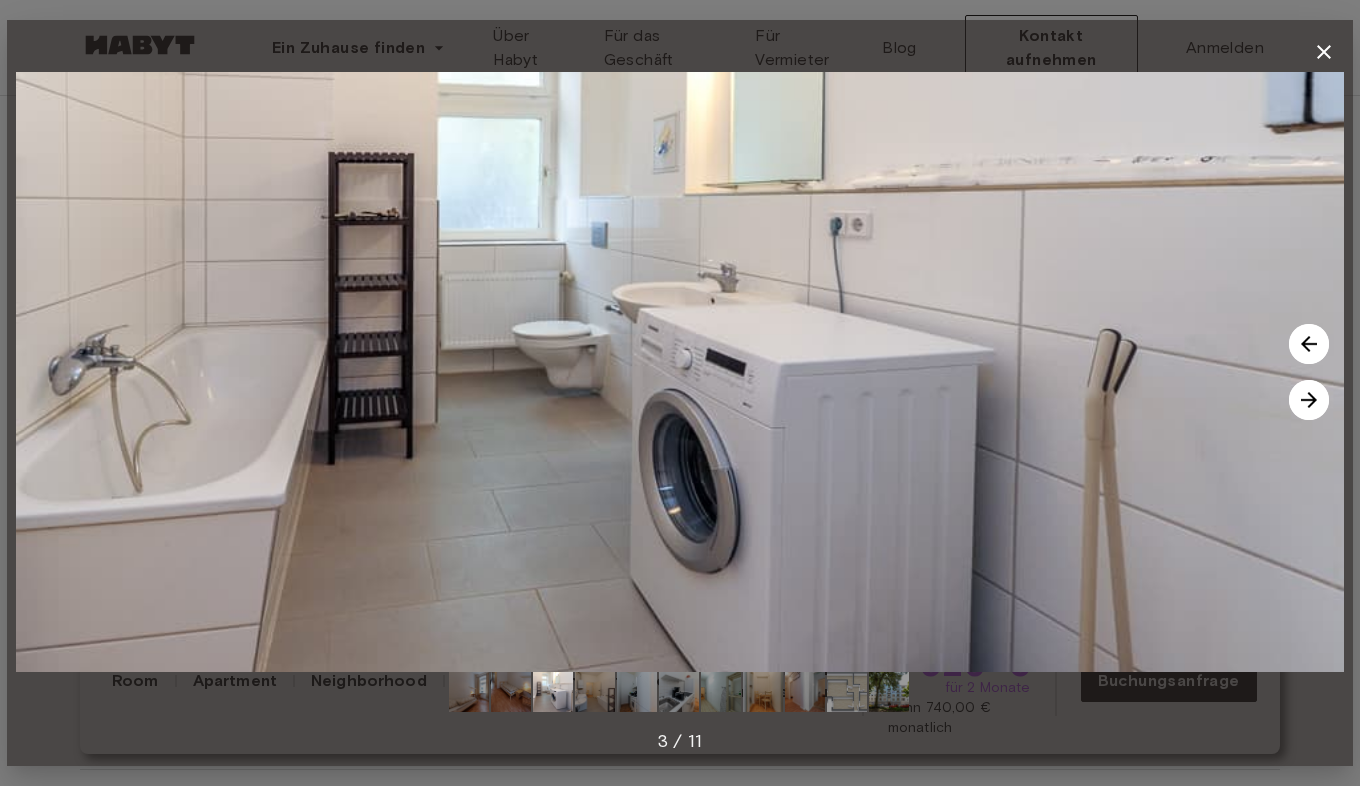 click at bounding box center (1309, 400) 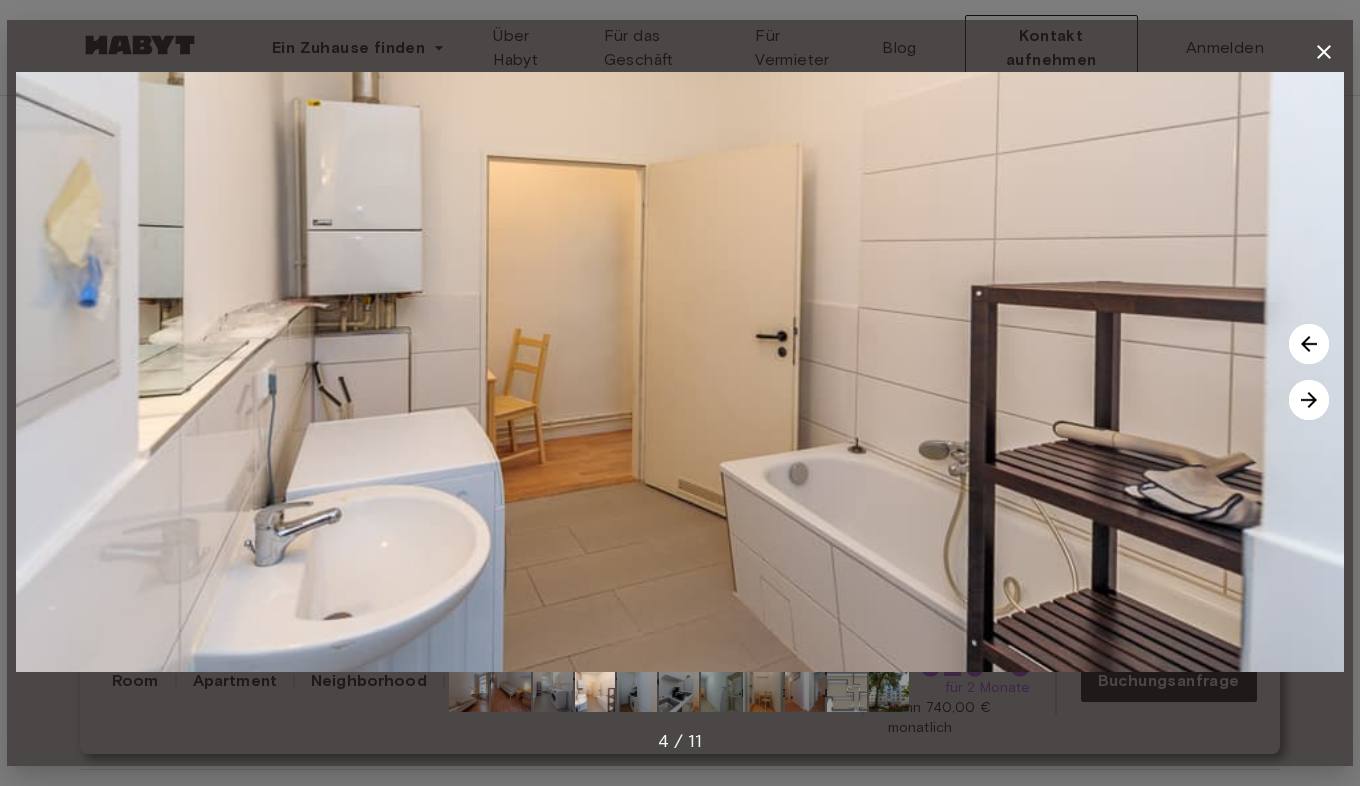 click at bounding box center [1309, 400] 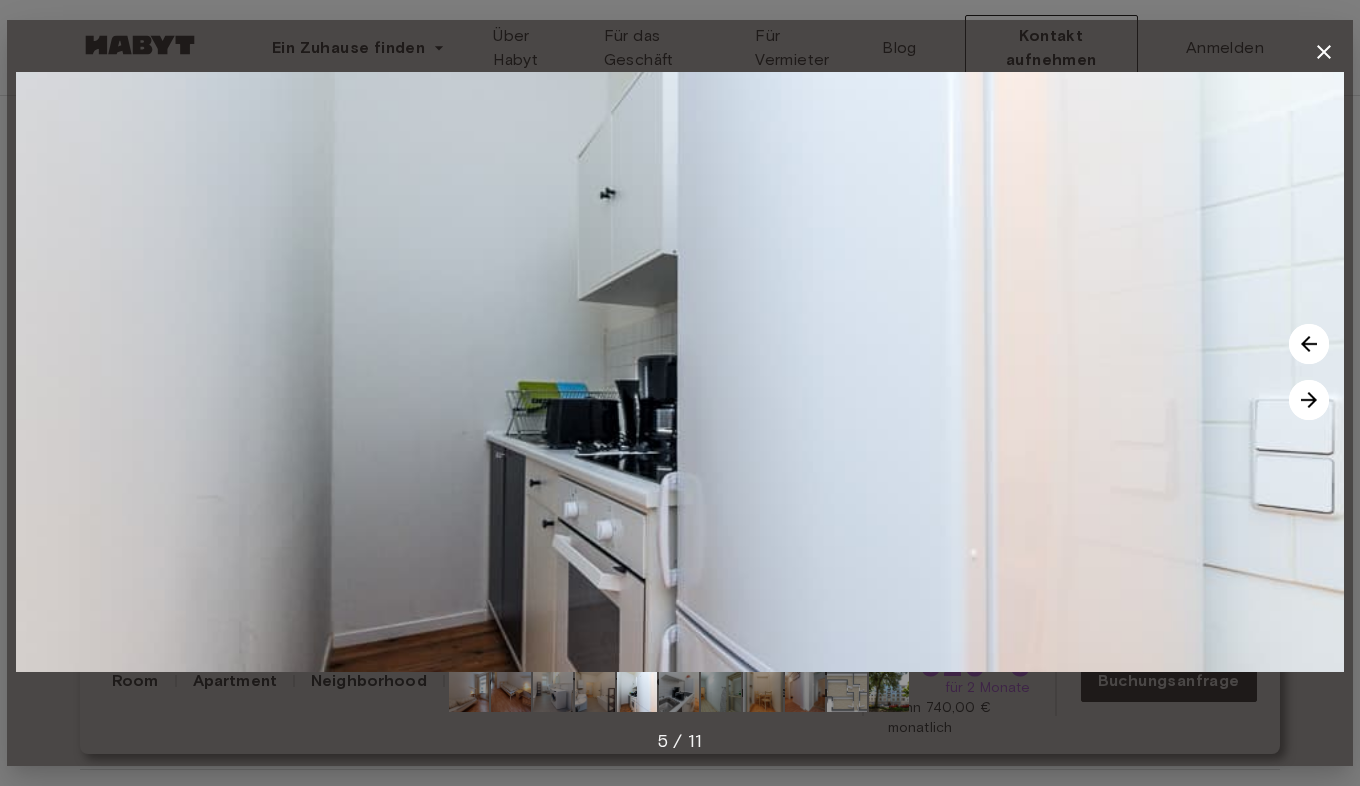 click at bounding box center [1309, 400] 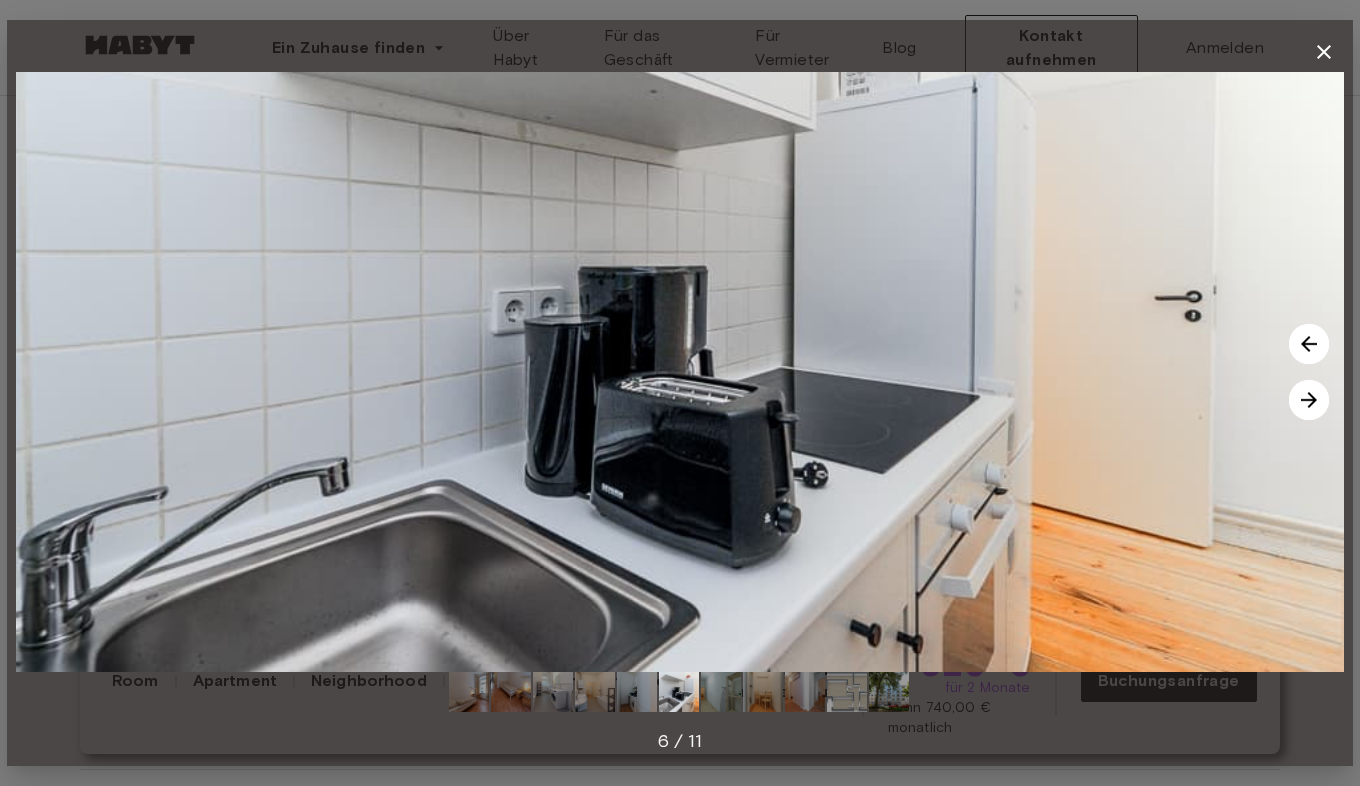 click at bounding box center (1309, 400) 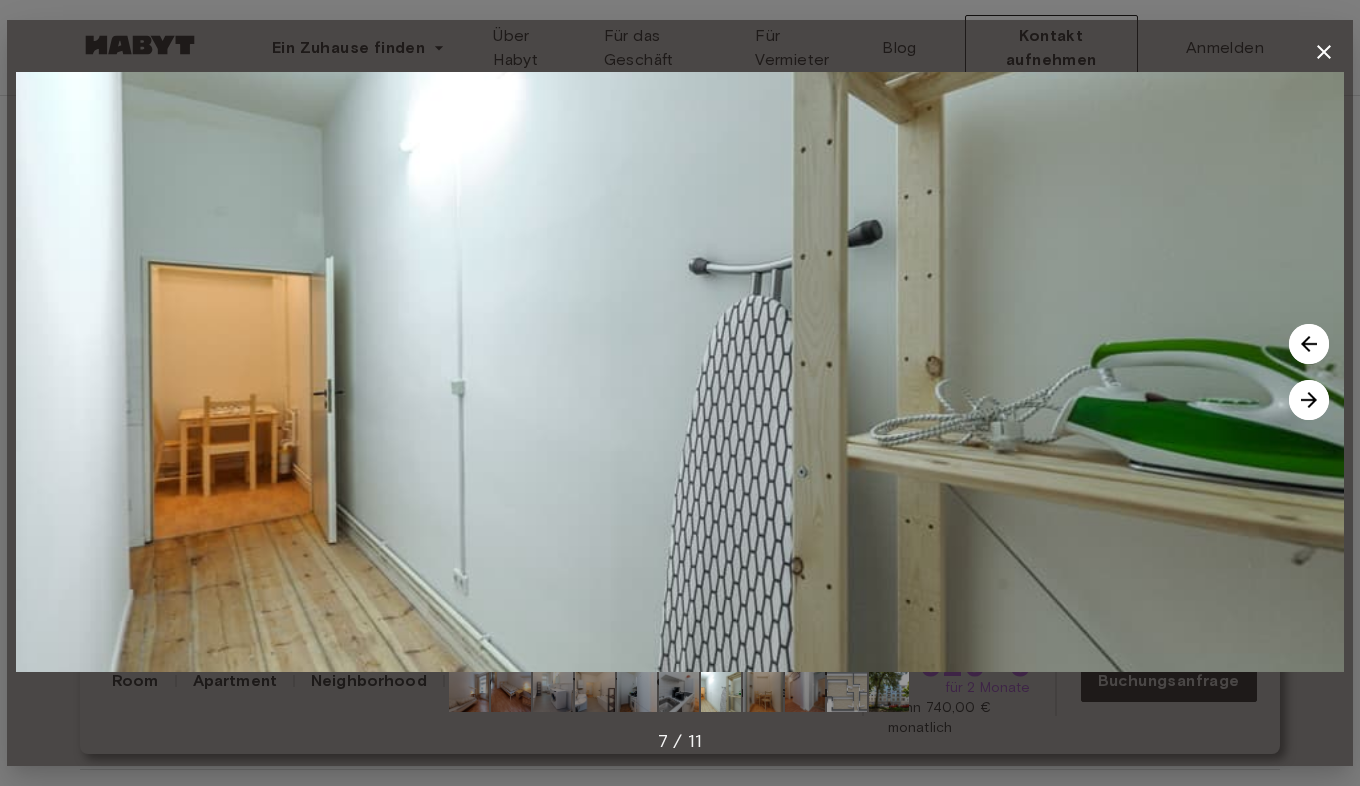 click at bounding box center (1309, 400) 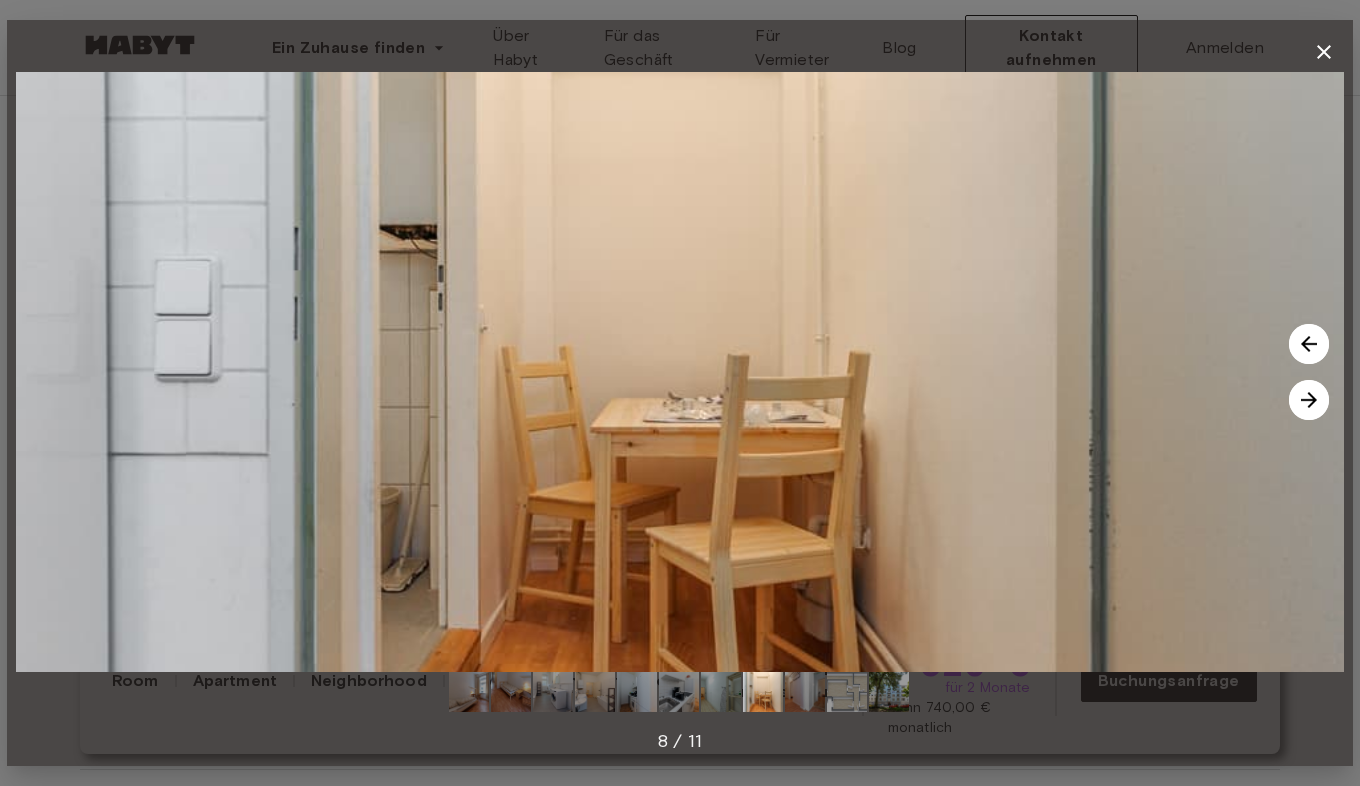 click at bounding box center [1309, 400] 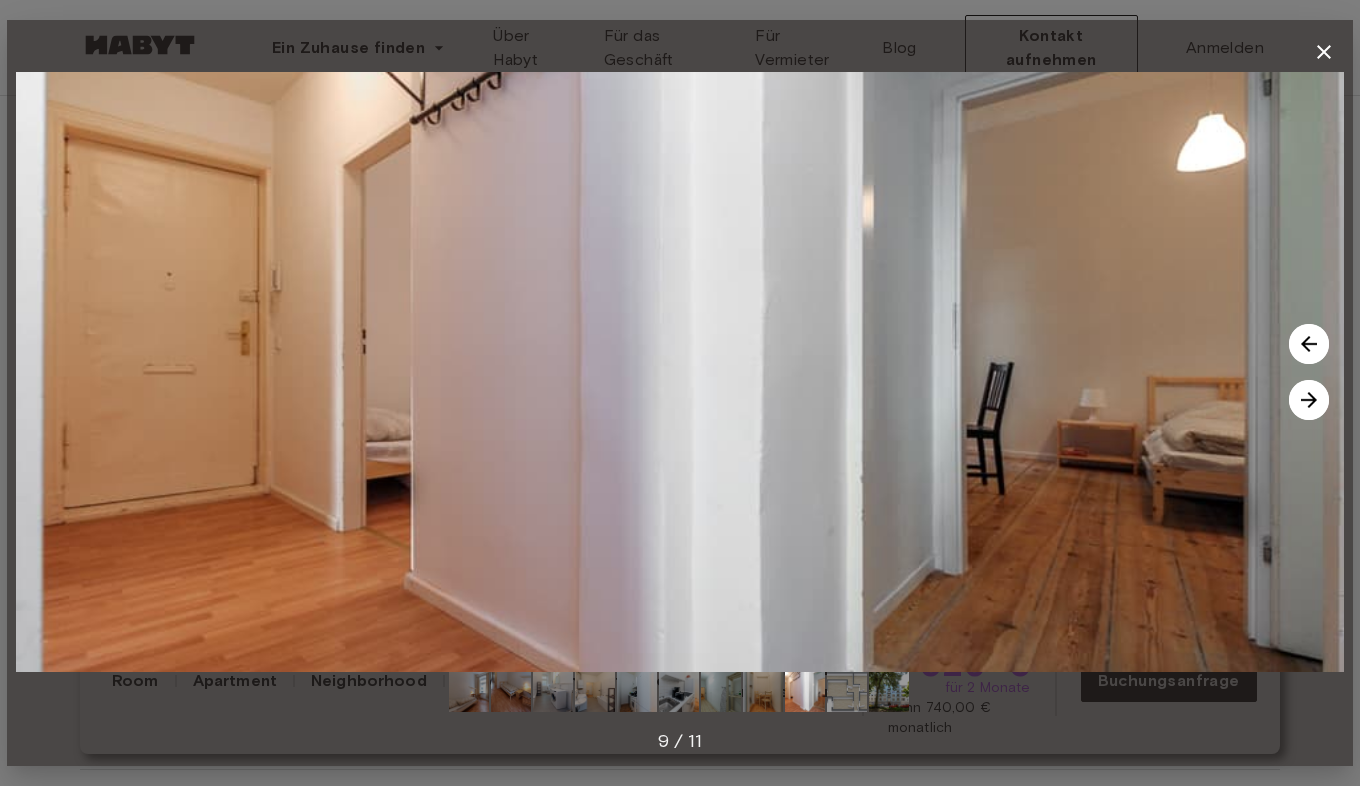 click at bounding box center [1309, 400] 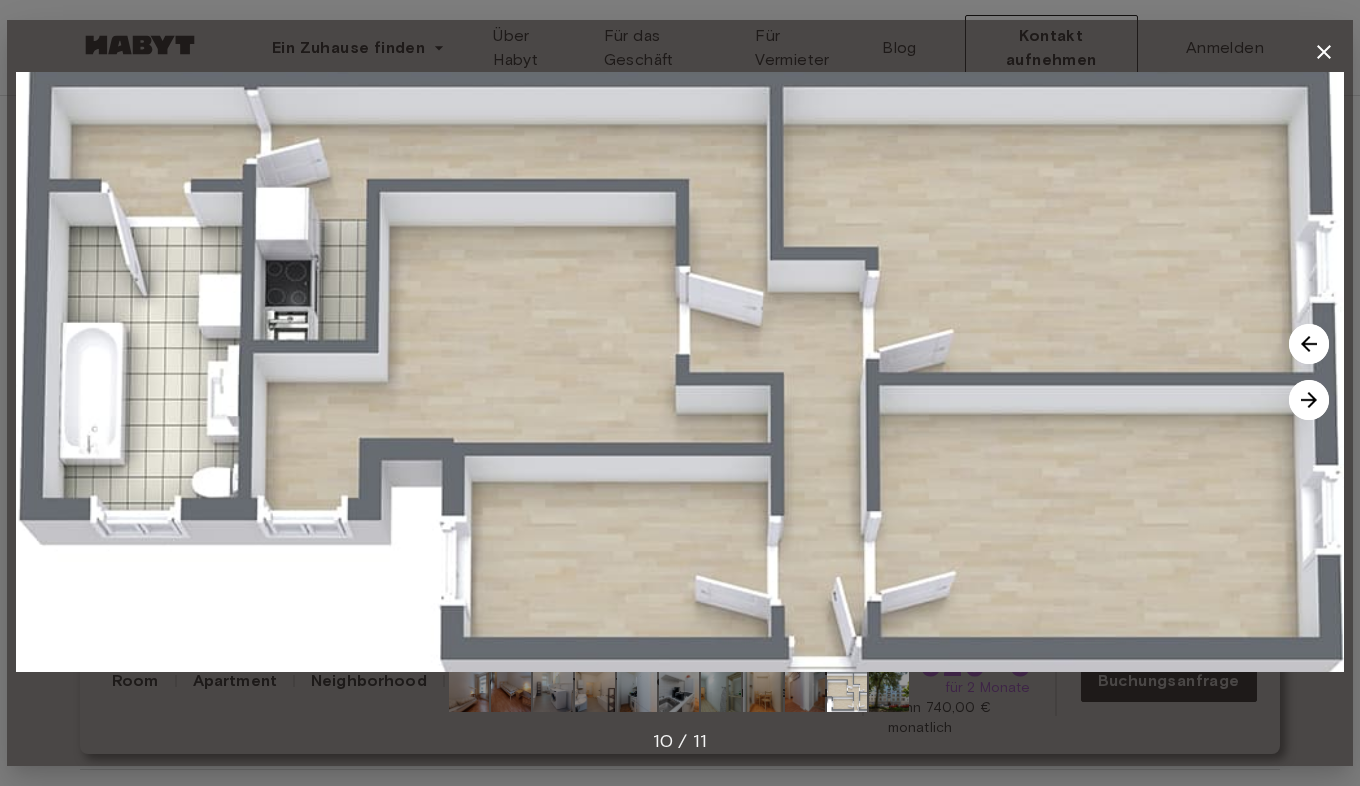 click at bounding box center (1309, 400) 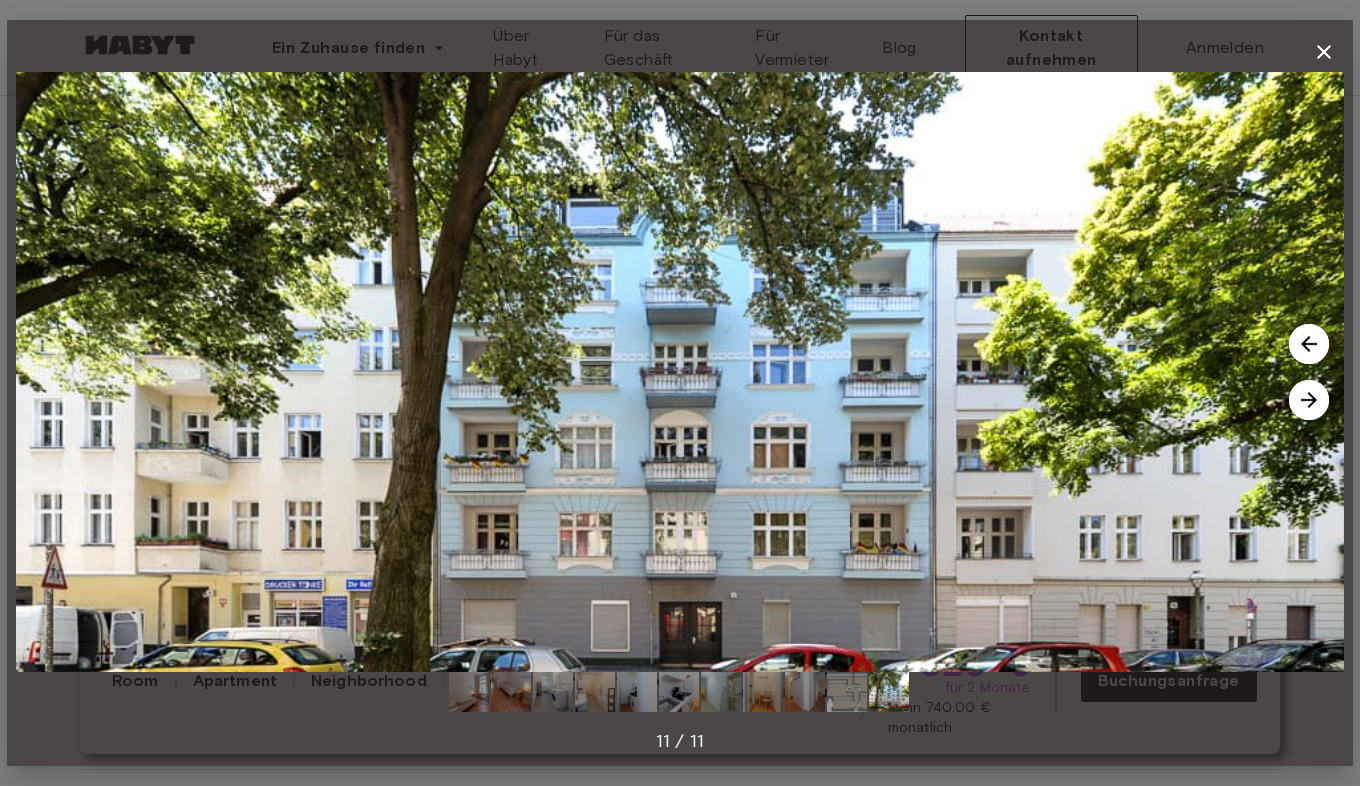 click at bounding box center (1309, 400) 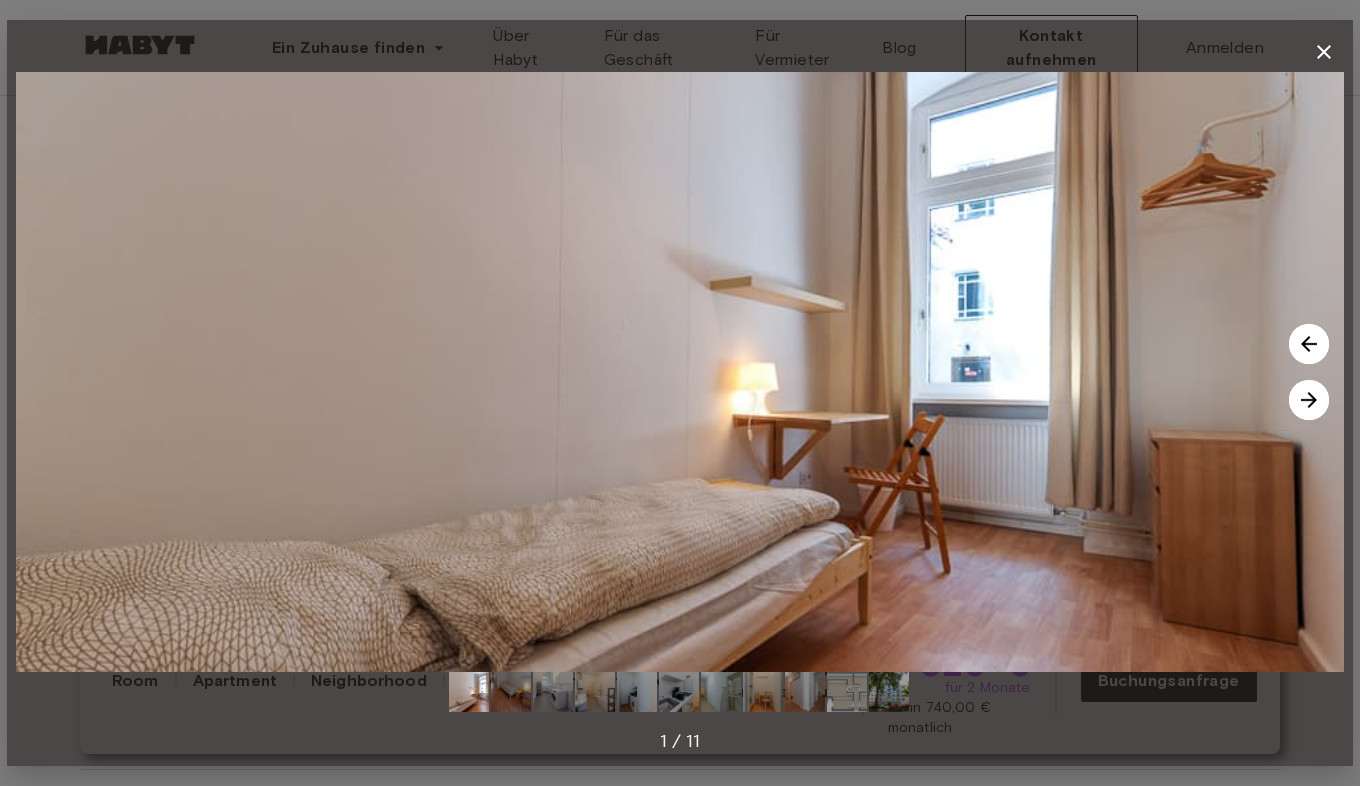 click 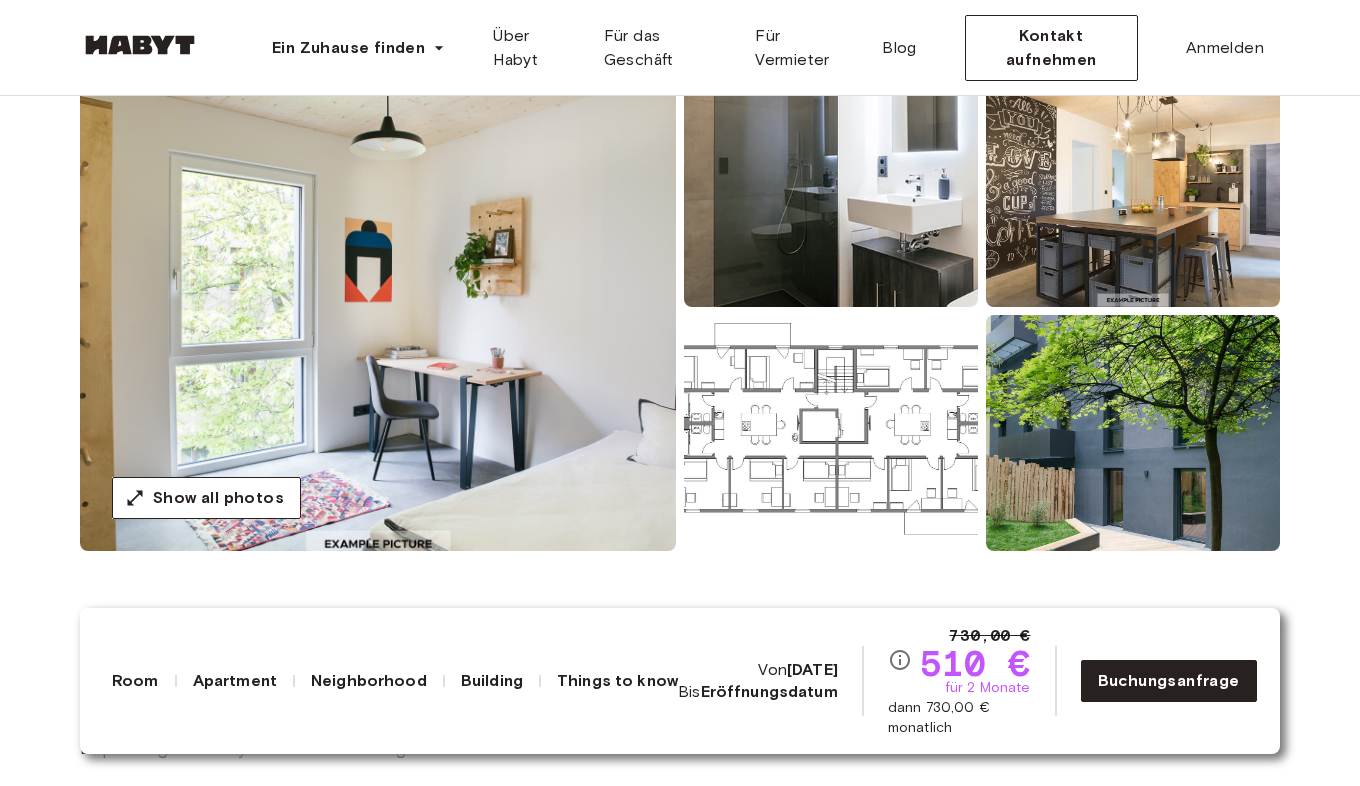 scroll, scrollTop: 0, scrollLeft: 0, axis: both 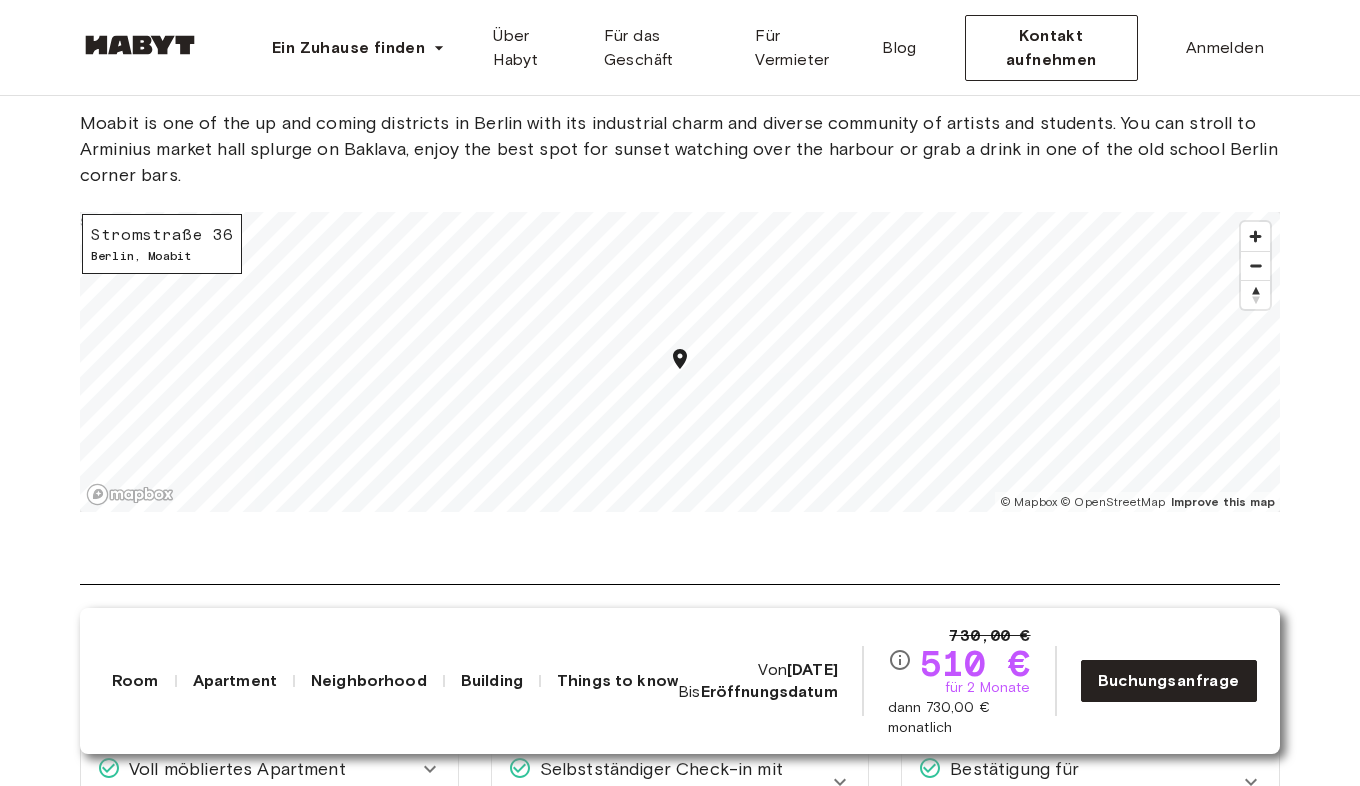 click at bounding box center (1255, 266) 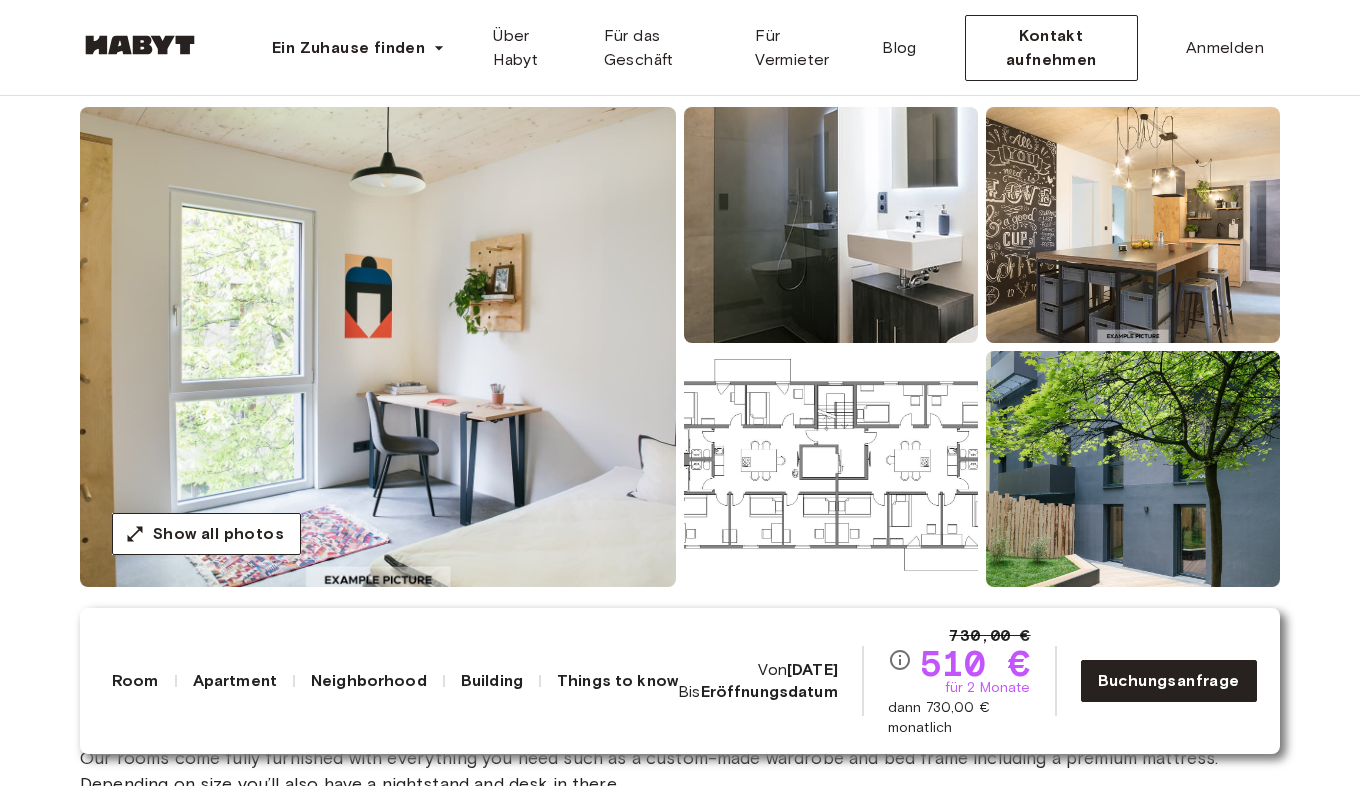 scroll, scrollTop: 164, scrollLeft: 0, axis: vertical 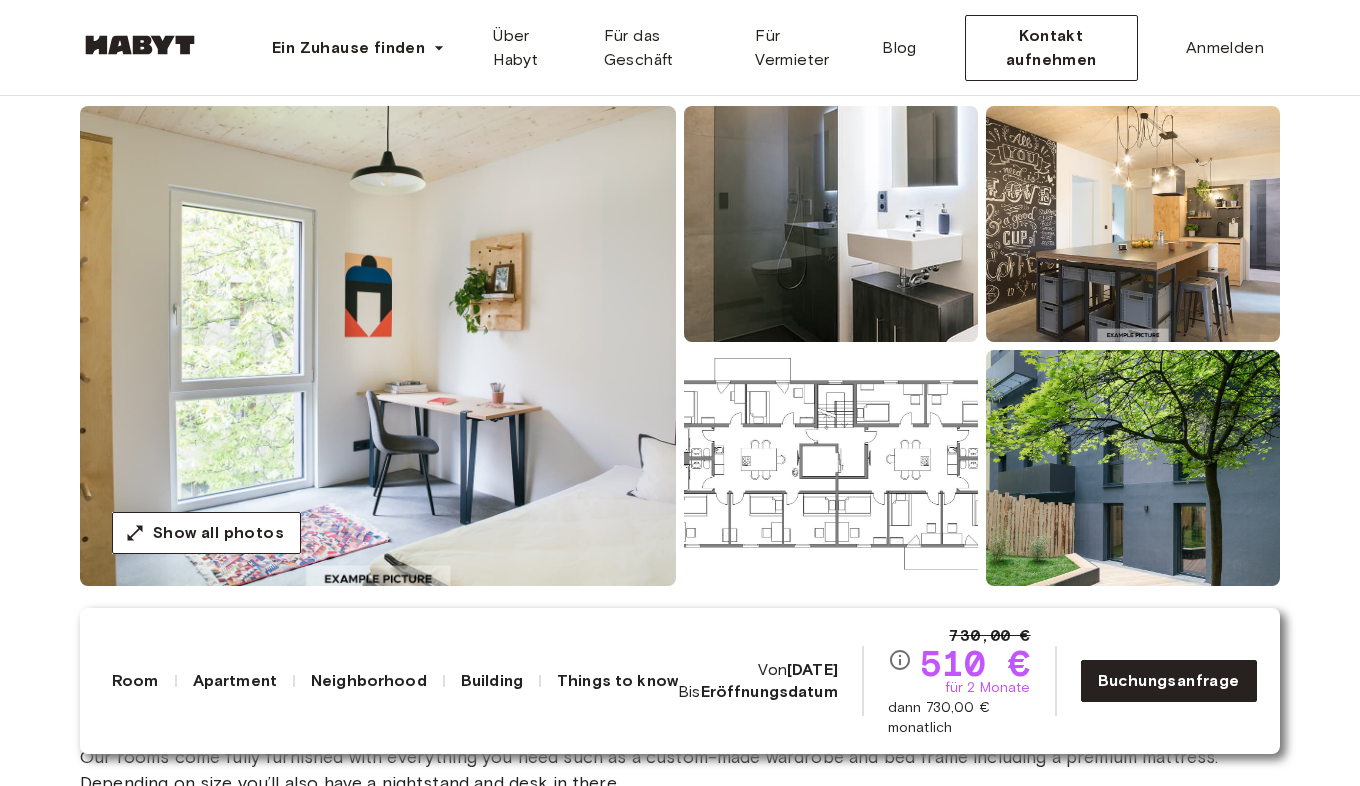 click at bounding box center [831, 468] 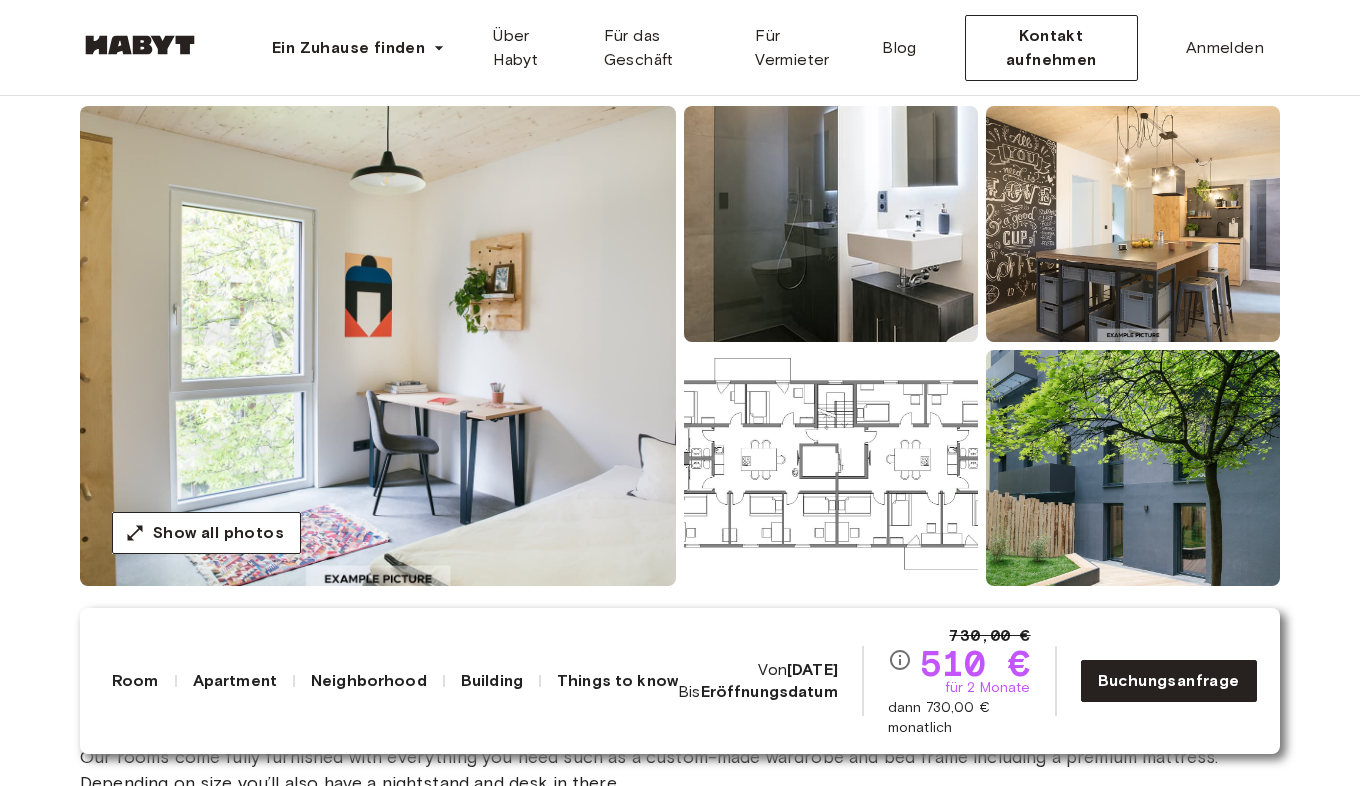 click at bounding box center [831, 468] 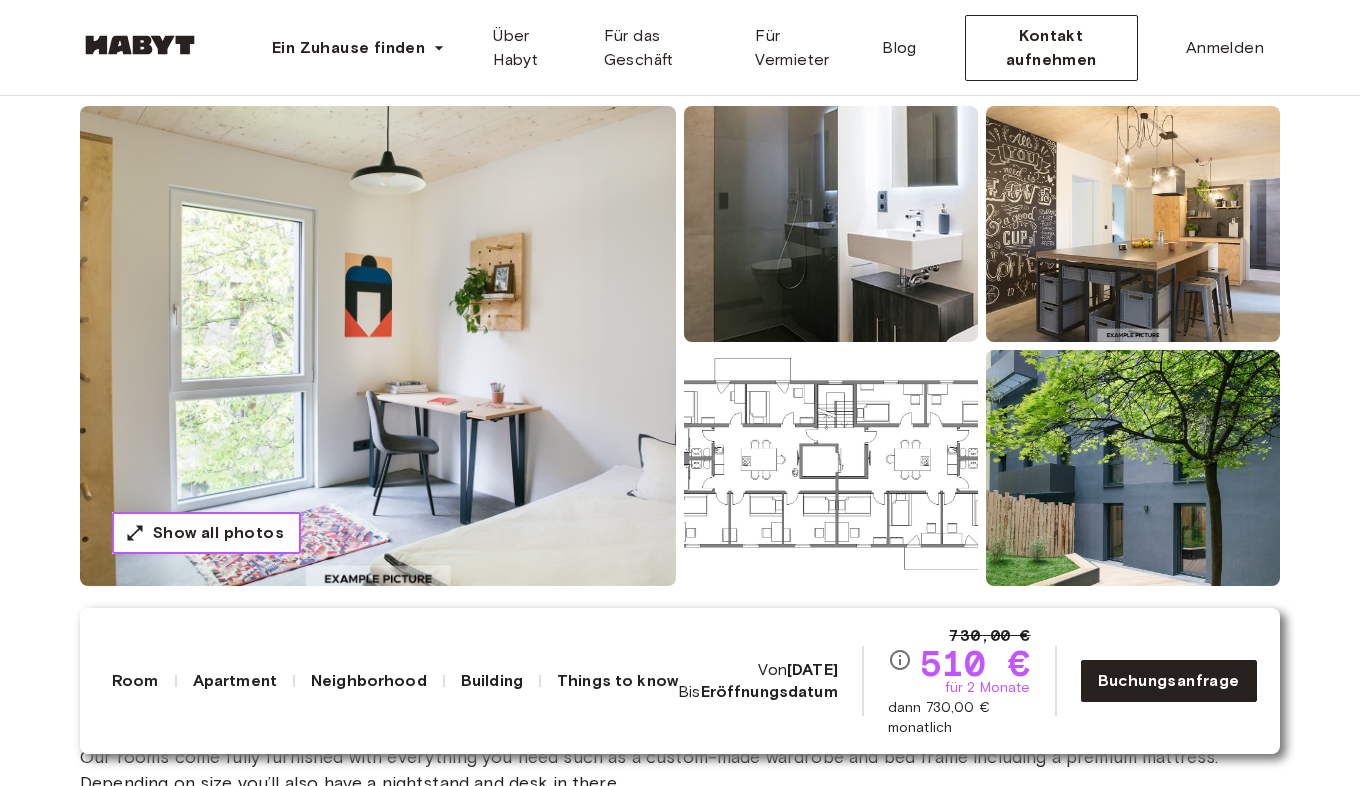 click 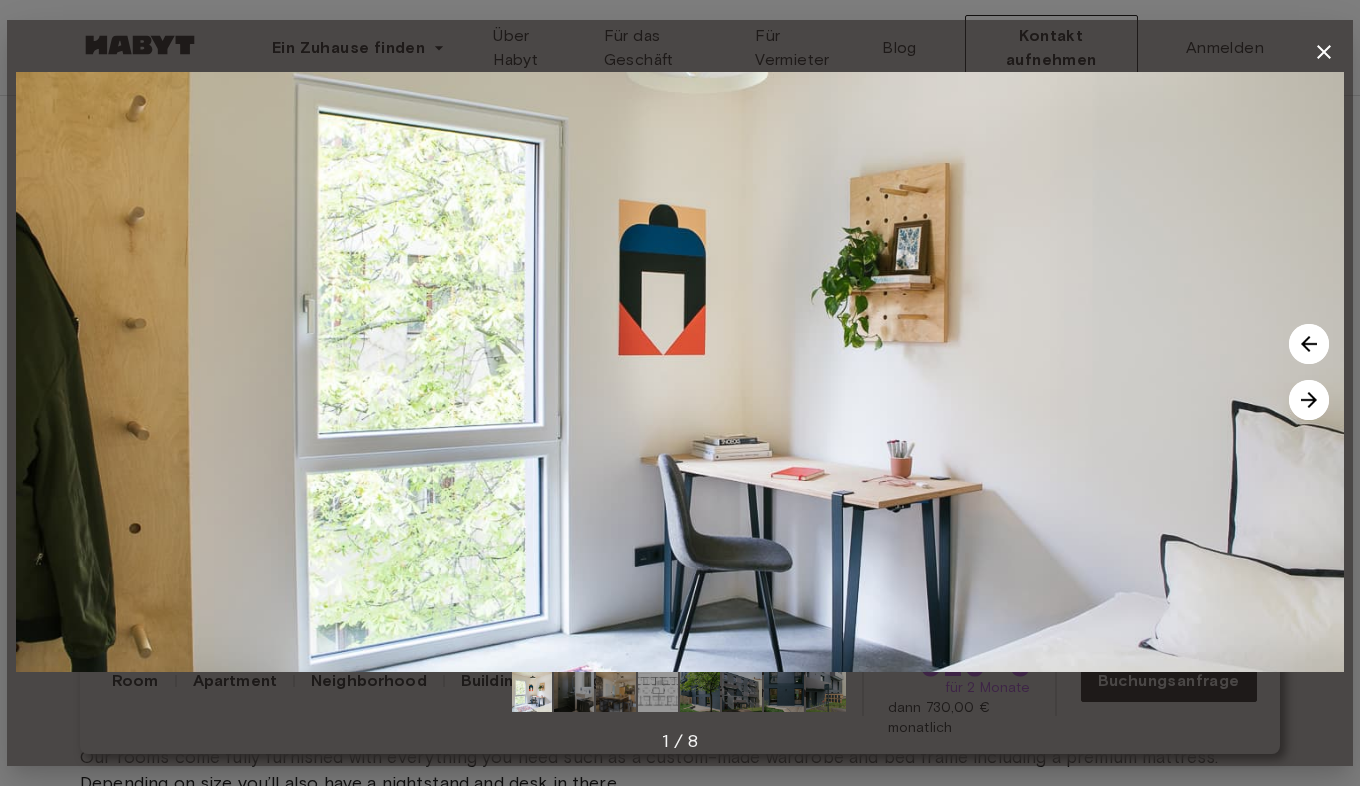 click at bounding box center [1309, 344] 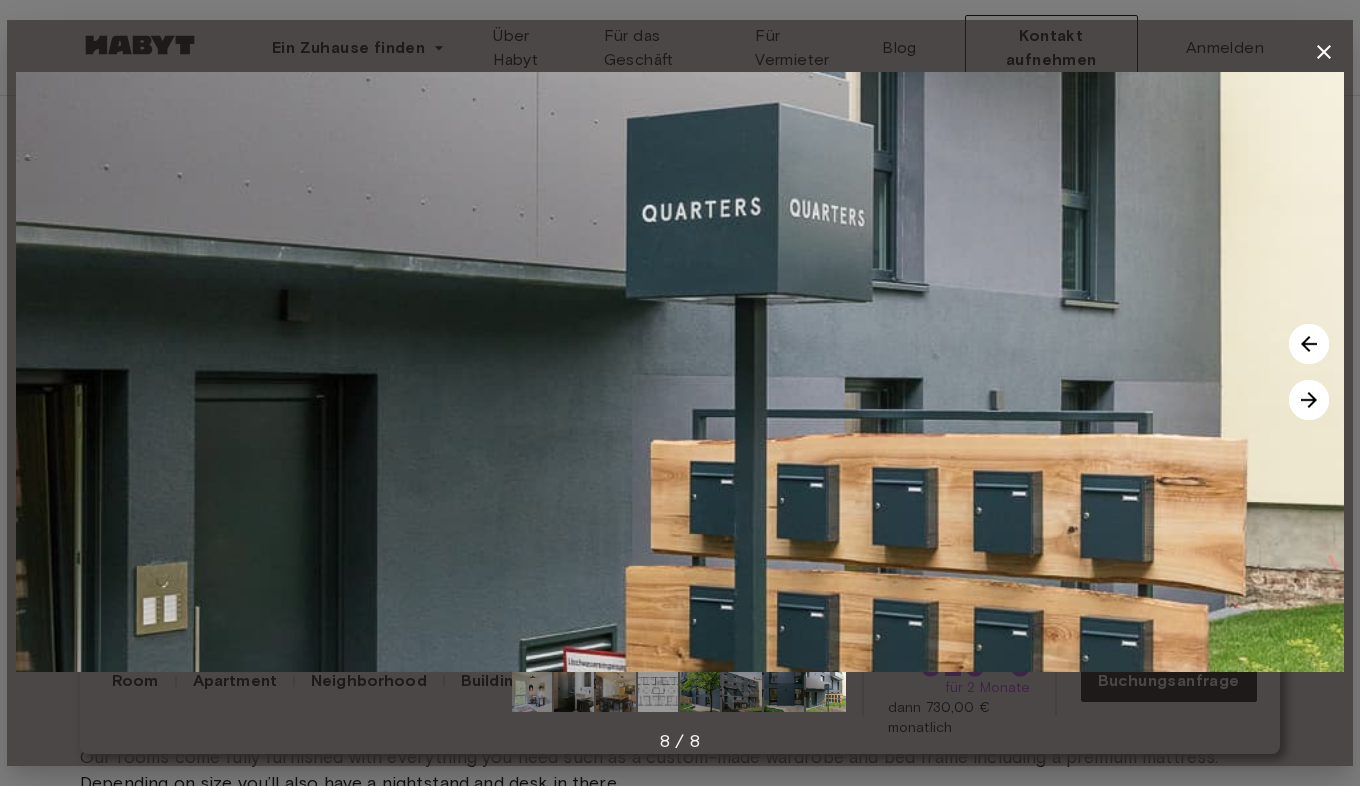 click at bounding box center [1309, 344] 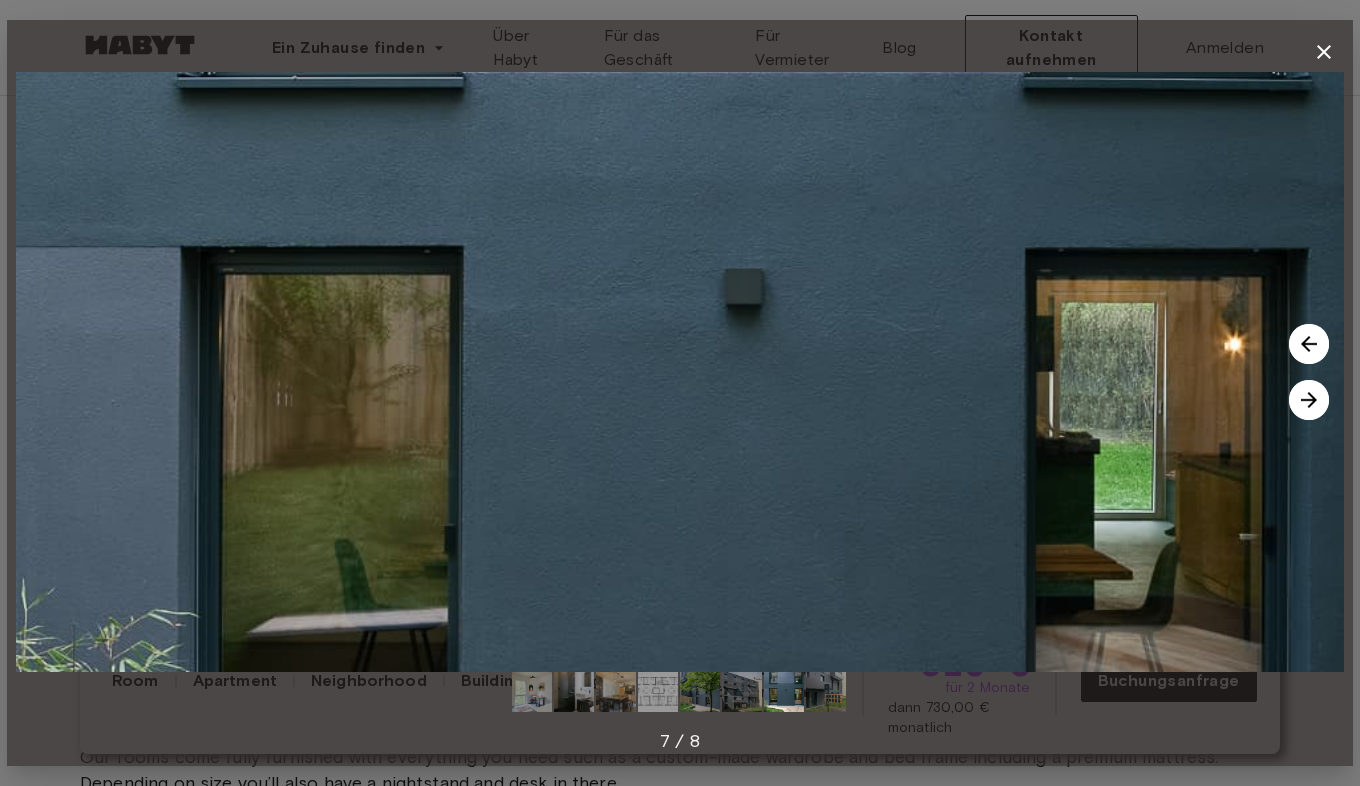 click at bounding box center [1309, 344] 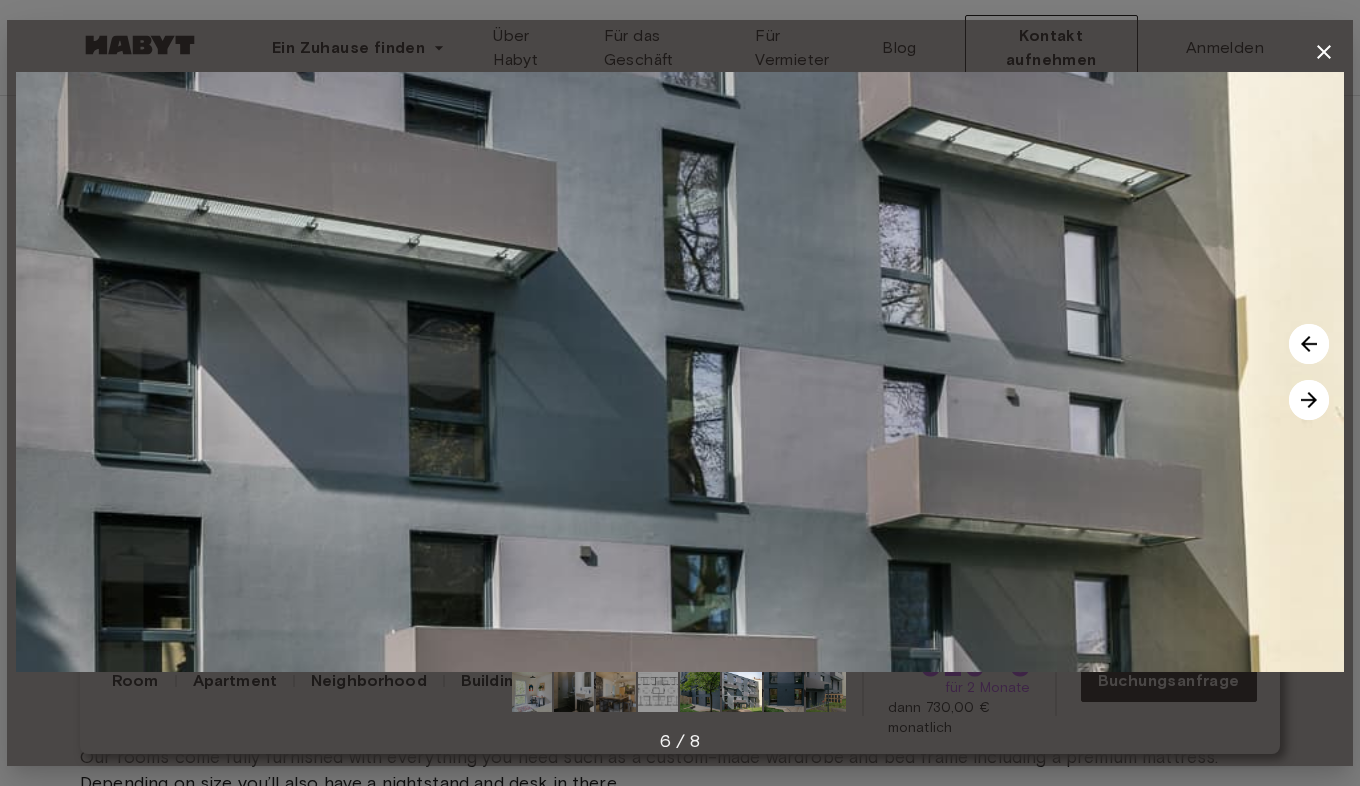 click at bounding box center (1309, 344) 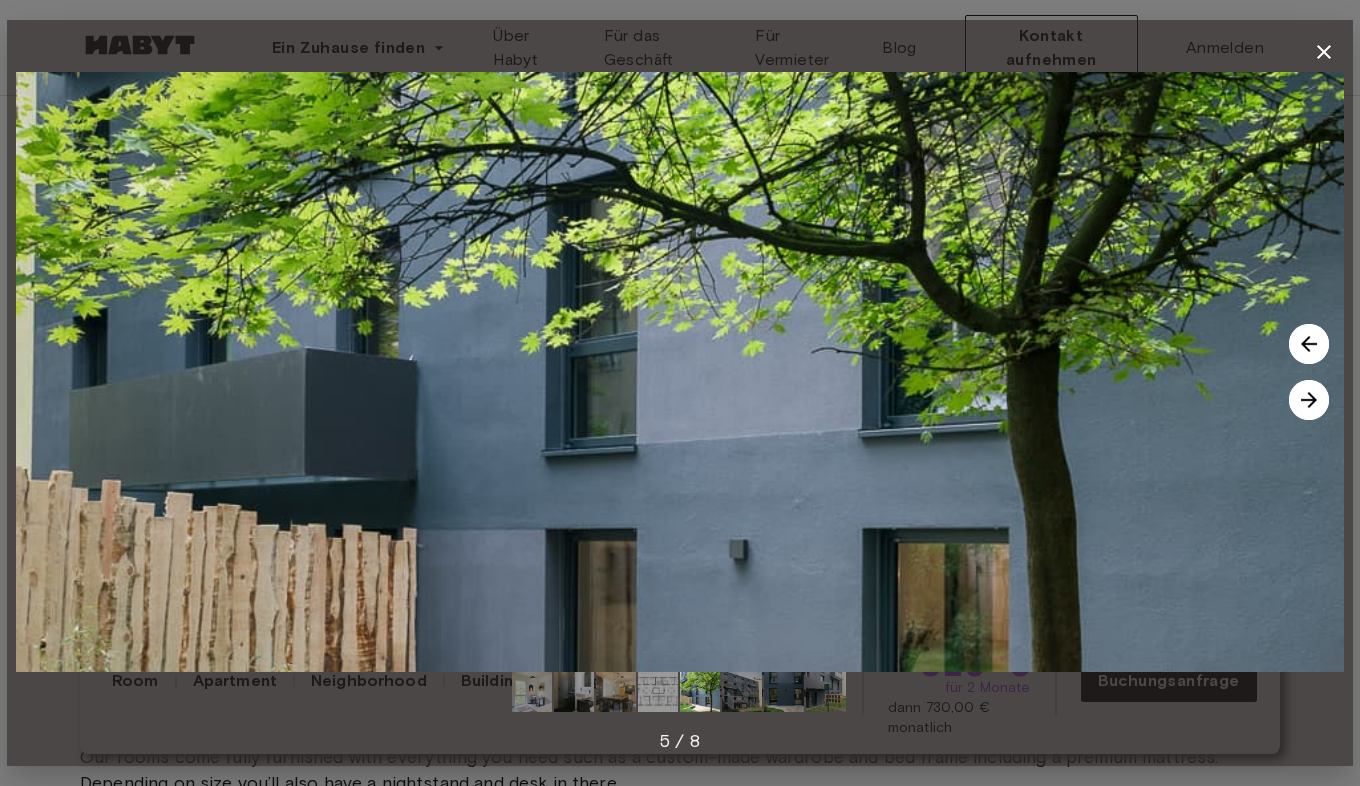 click at bounding box center [1309, 344] 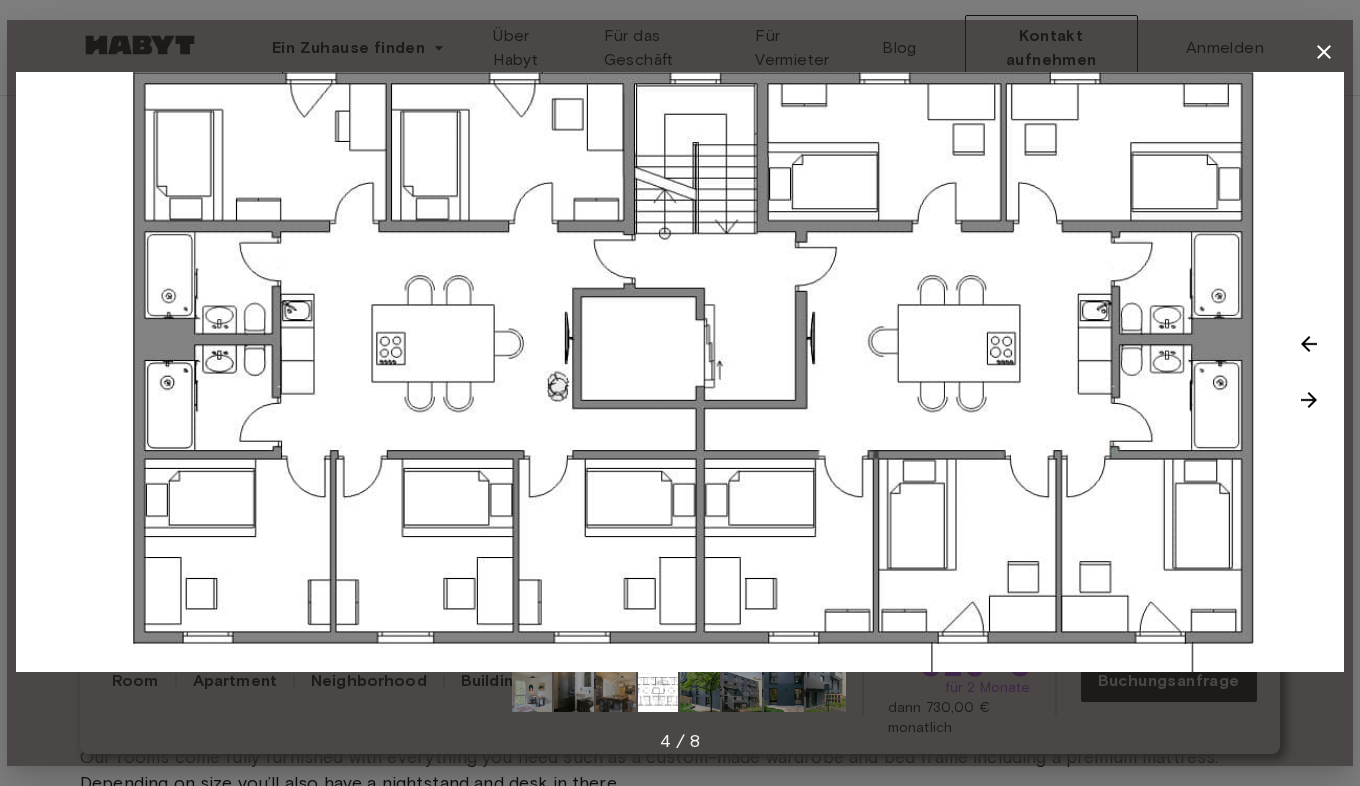 click at bounding box center (1309, 344) 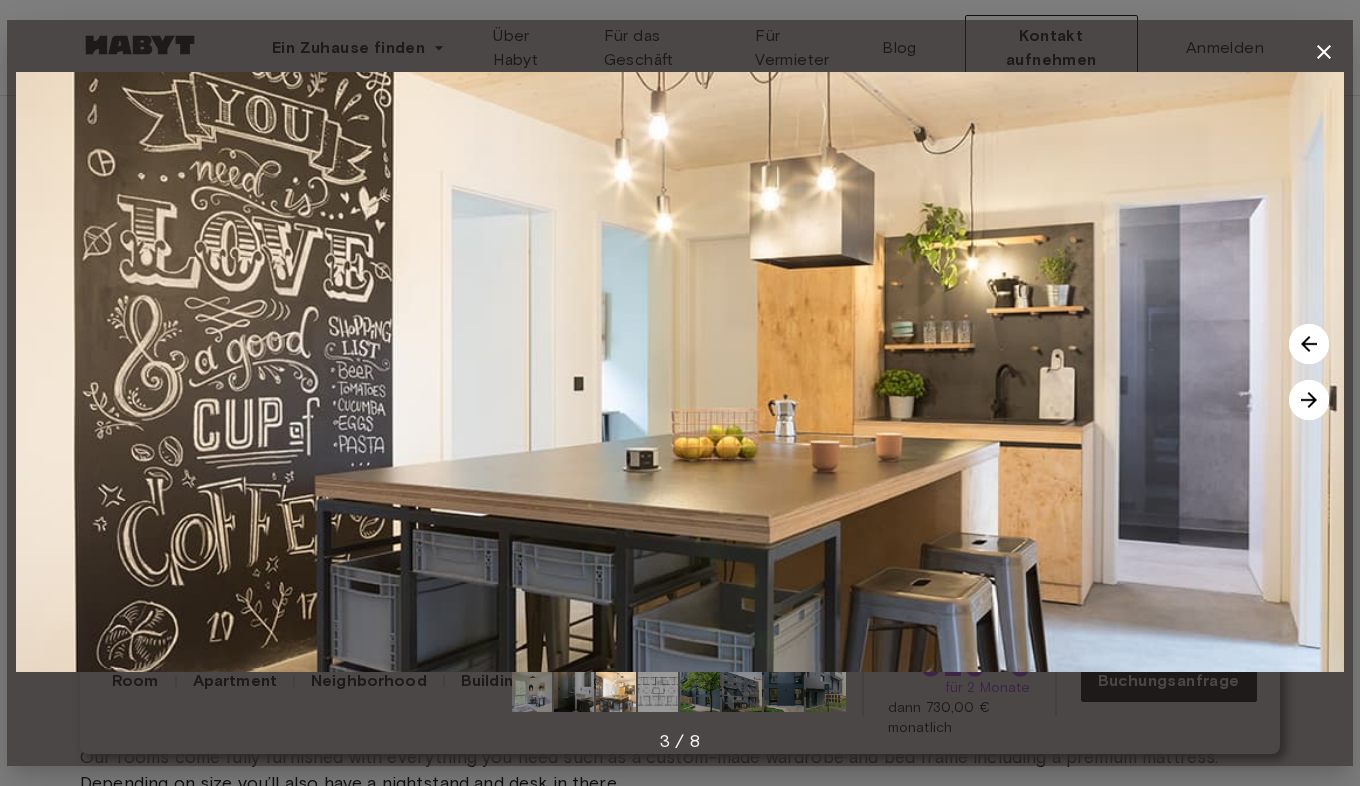 click at bounding box center [1309, 400] 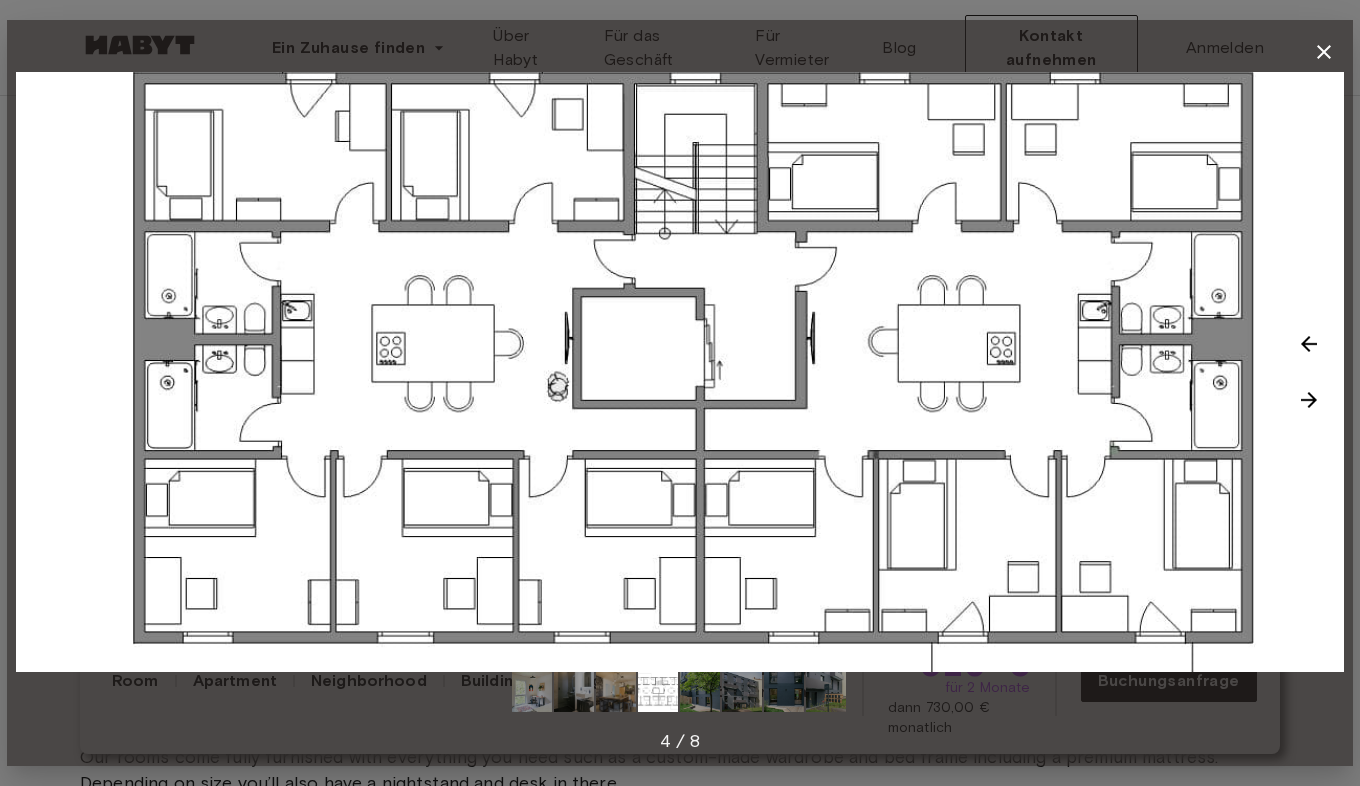 click at bounding box center [1309, 344] 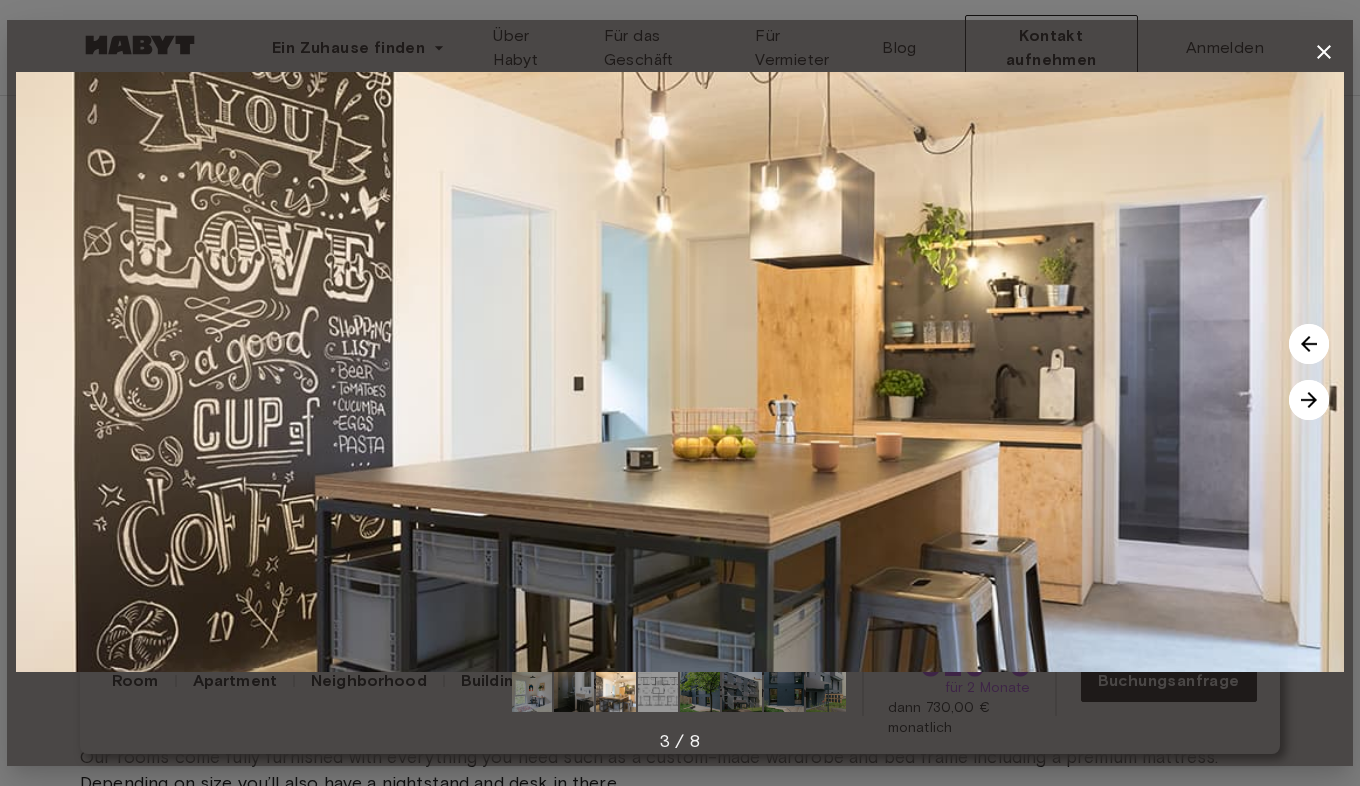 click at bounding box center (1309, 400) 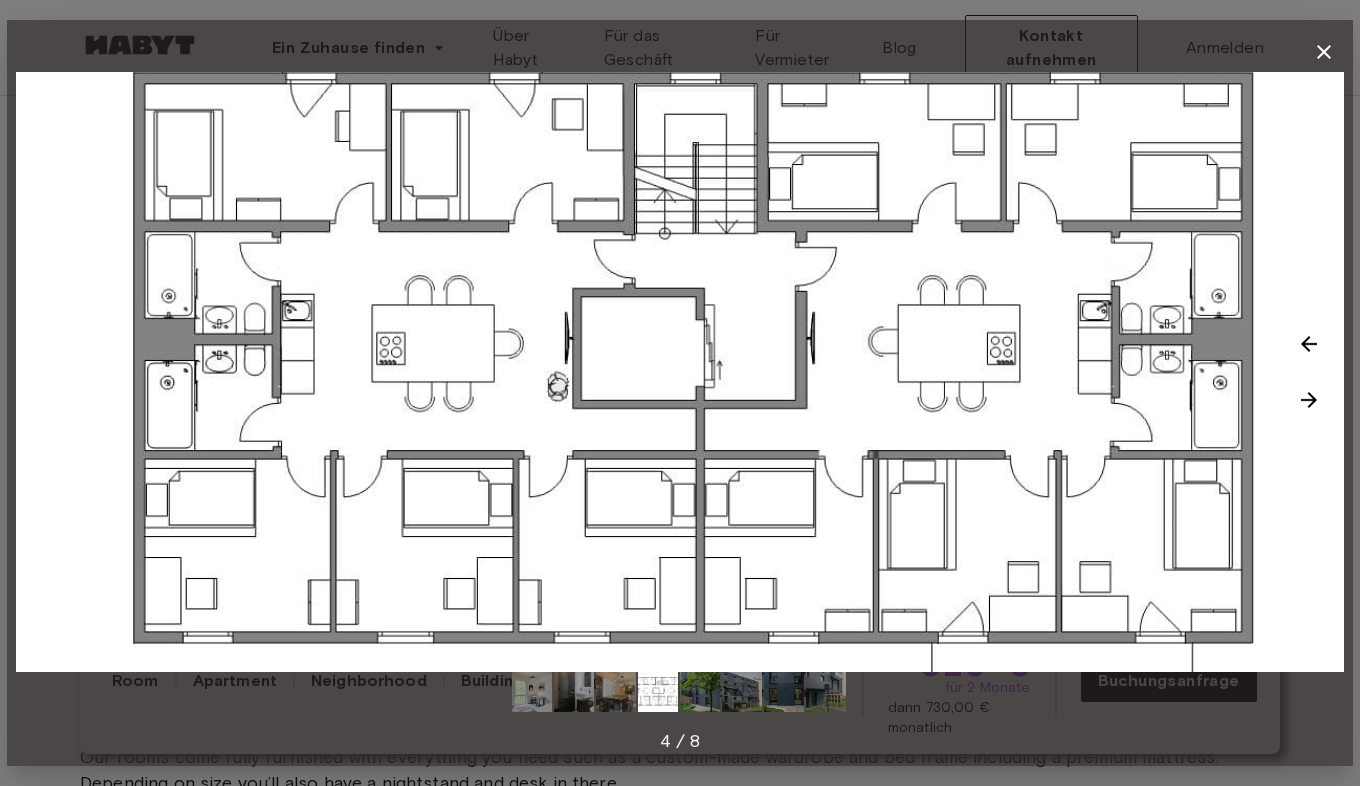 click at bounding box center [1309, 344] 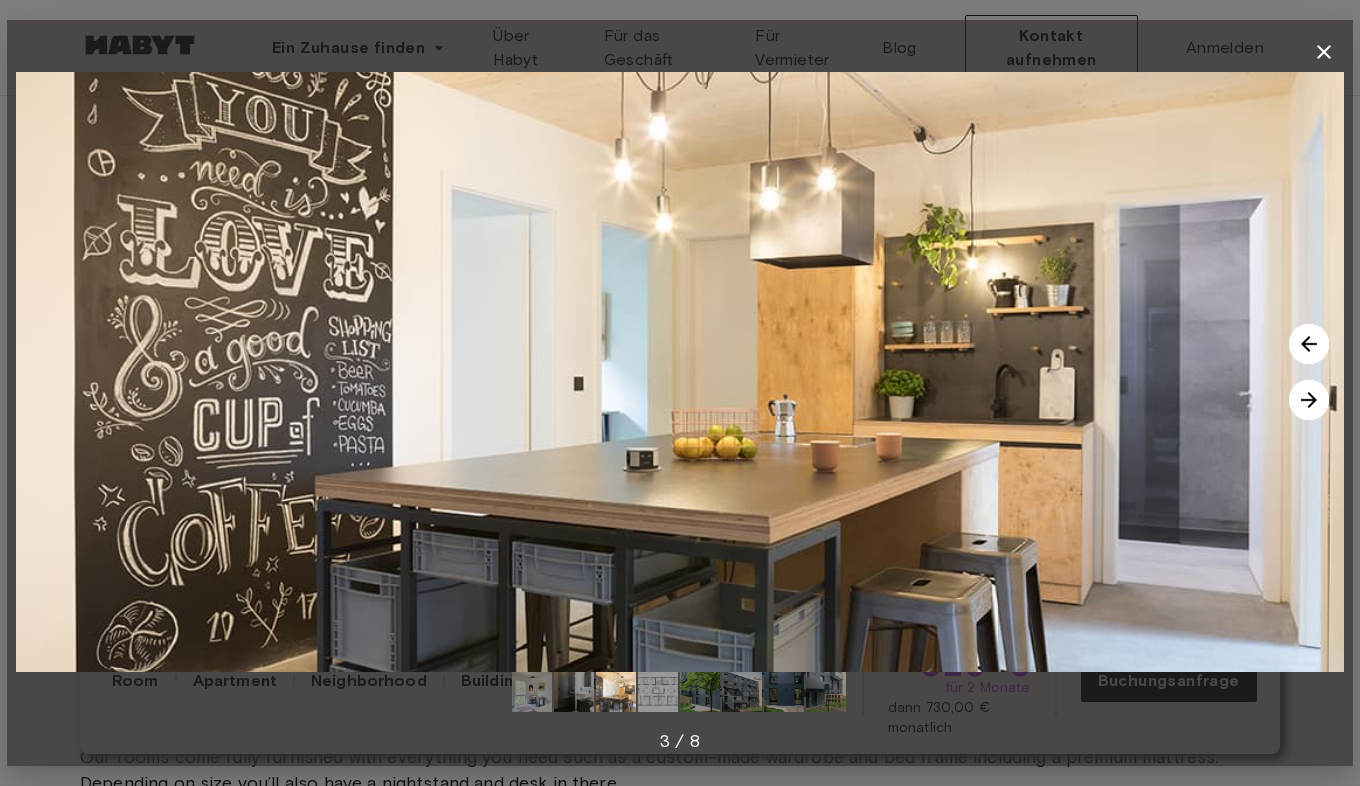 click at bounding box center (1309, 400) 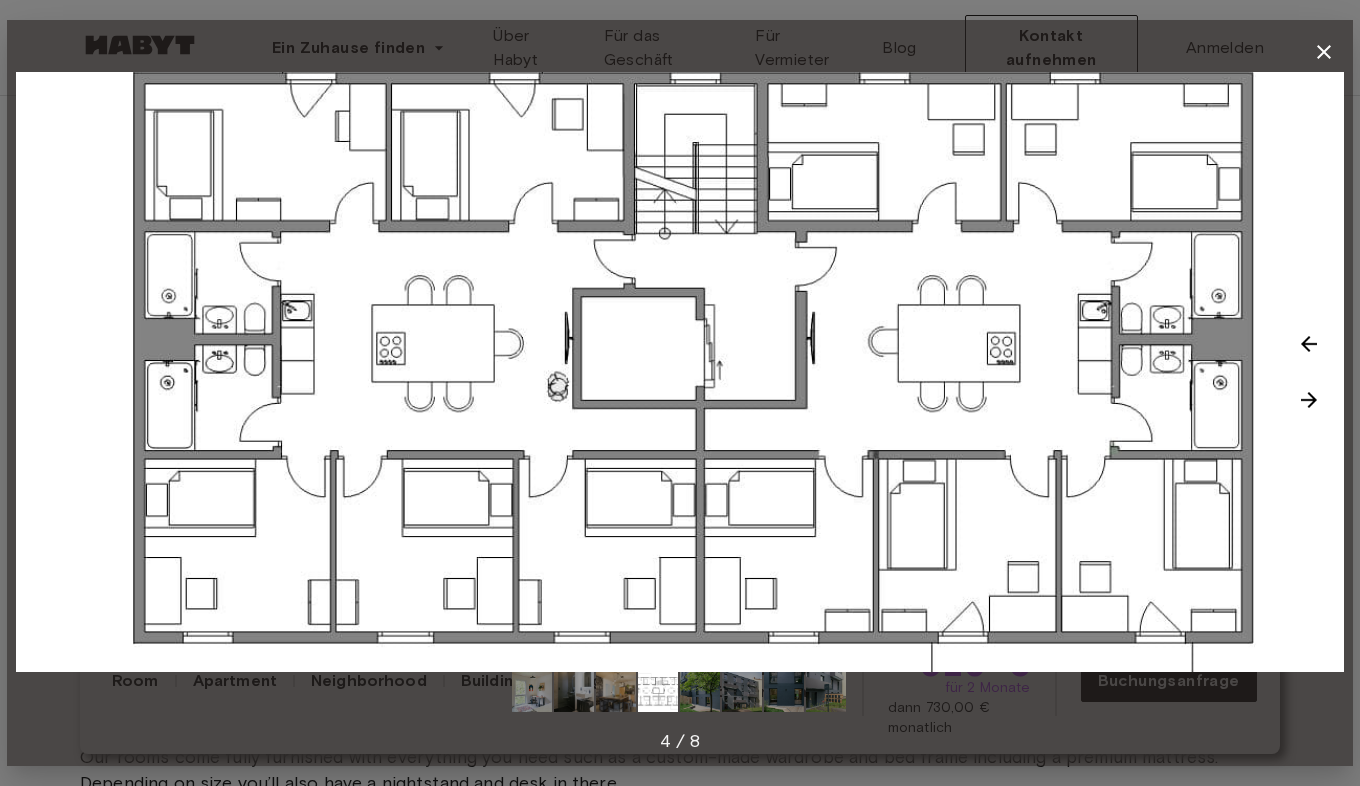 click at bounding box center [680, 372] 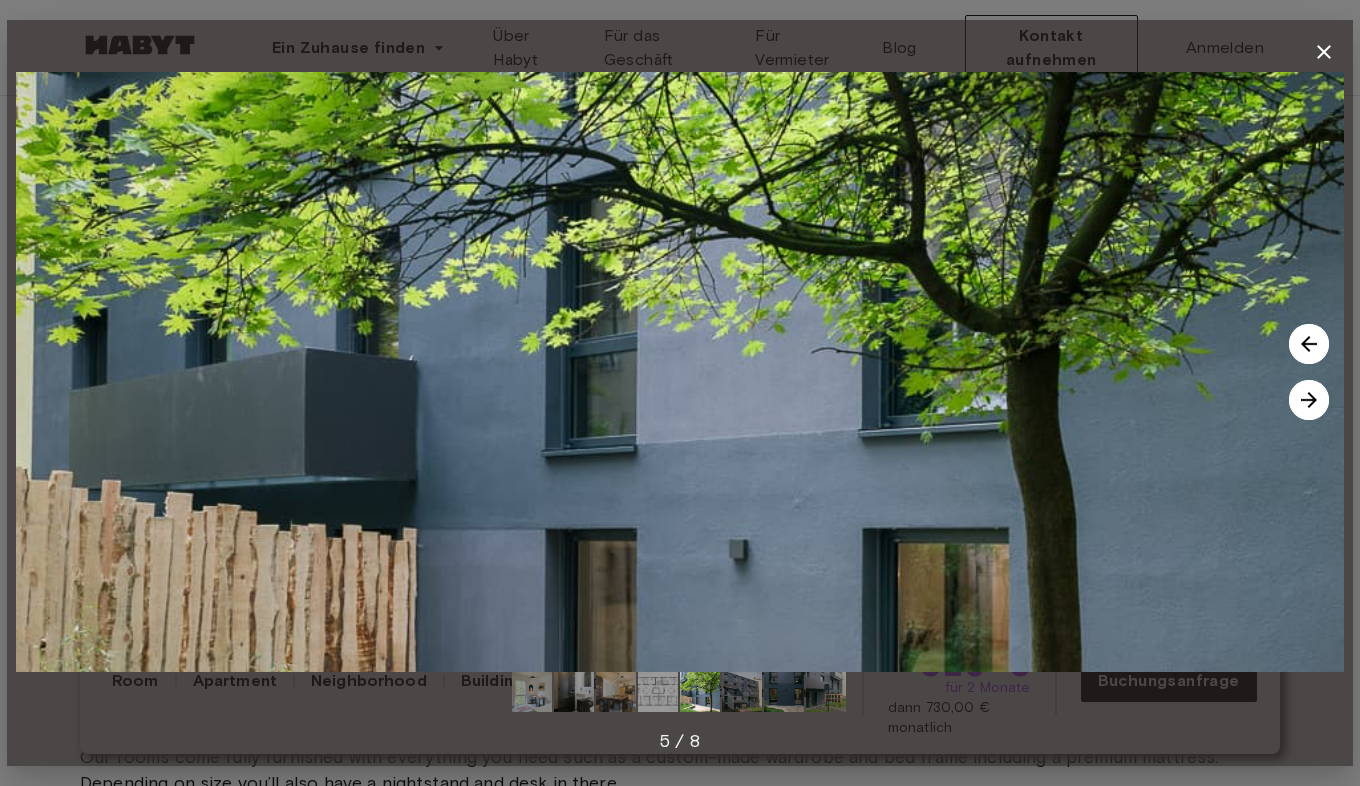 click at bounding box center [1309, 400] 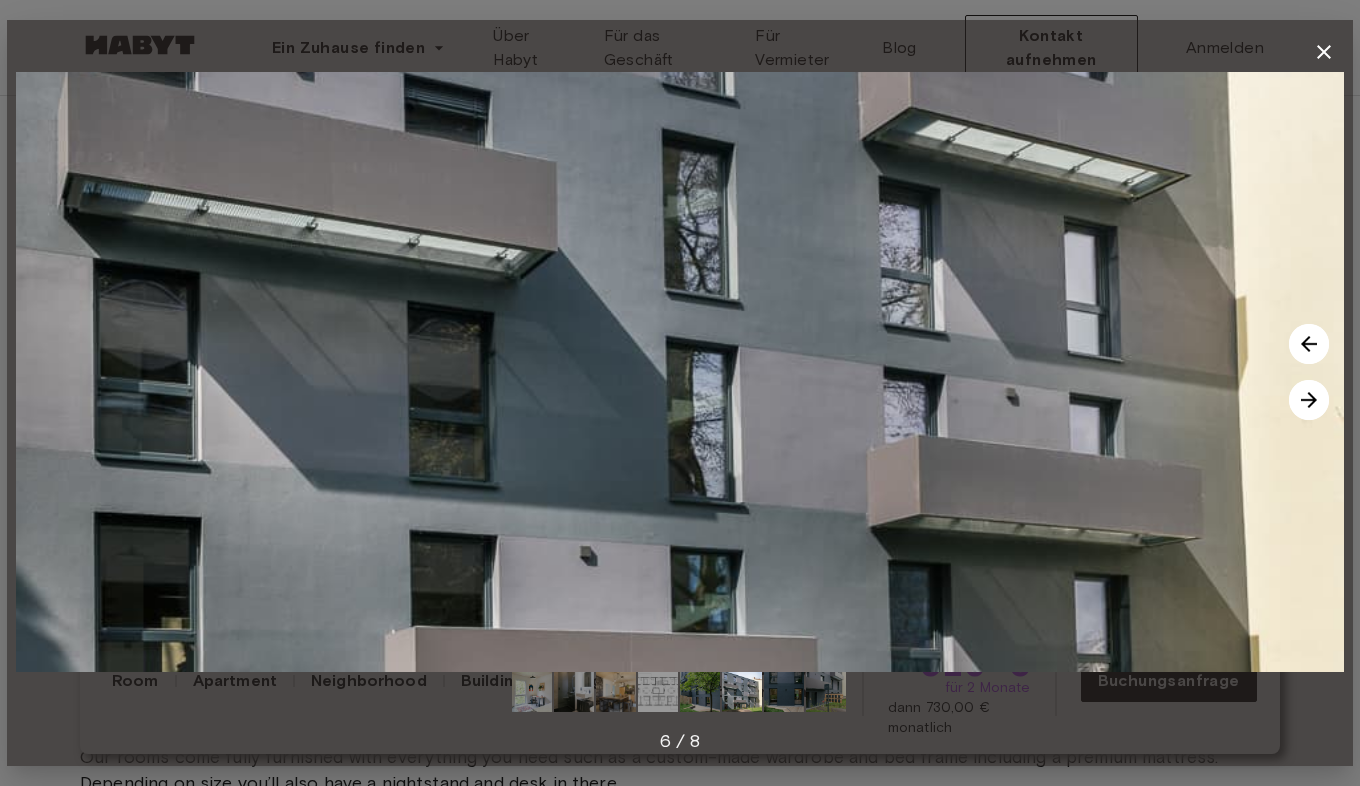click 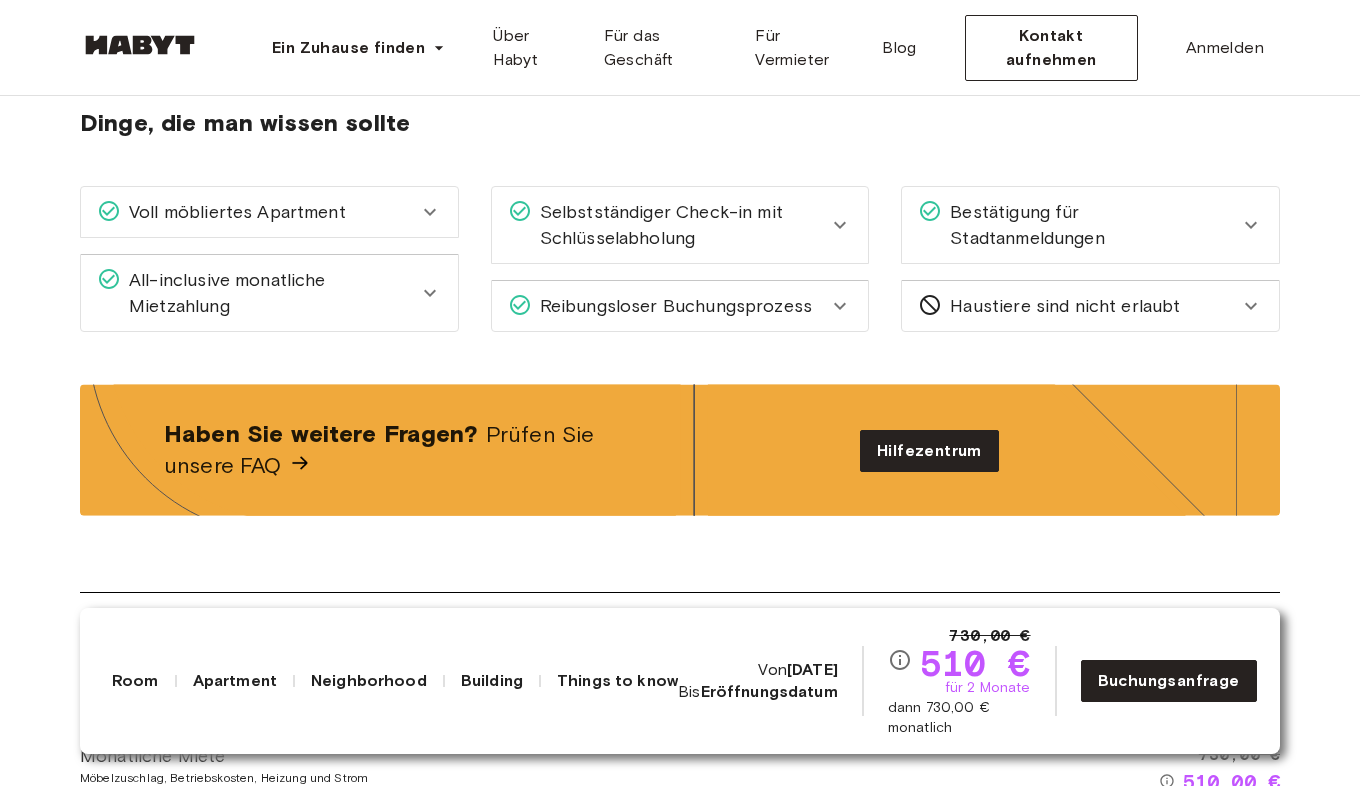 scroll, scrollTop: 3235, scrollLeft: 0, axis: vertical 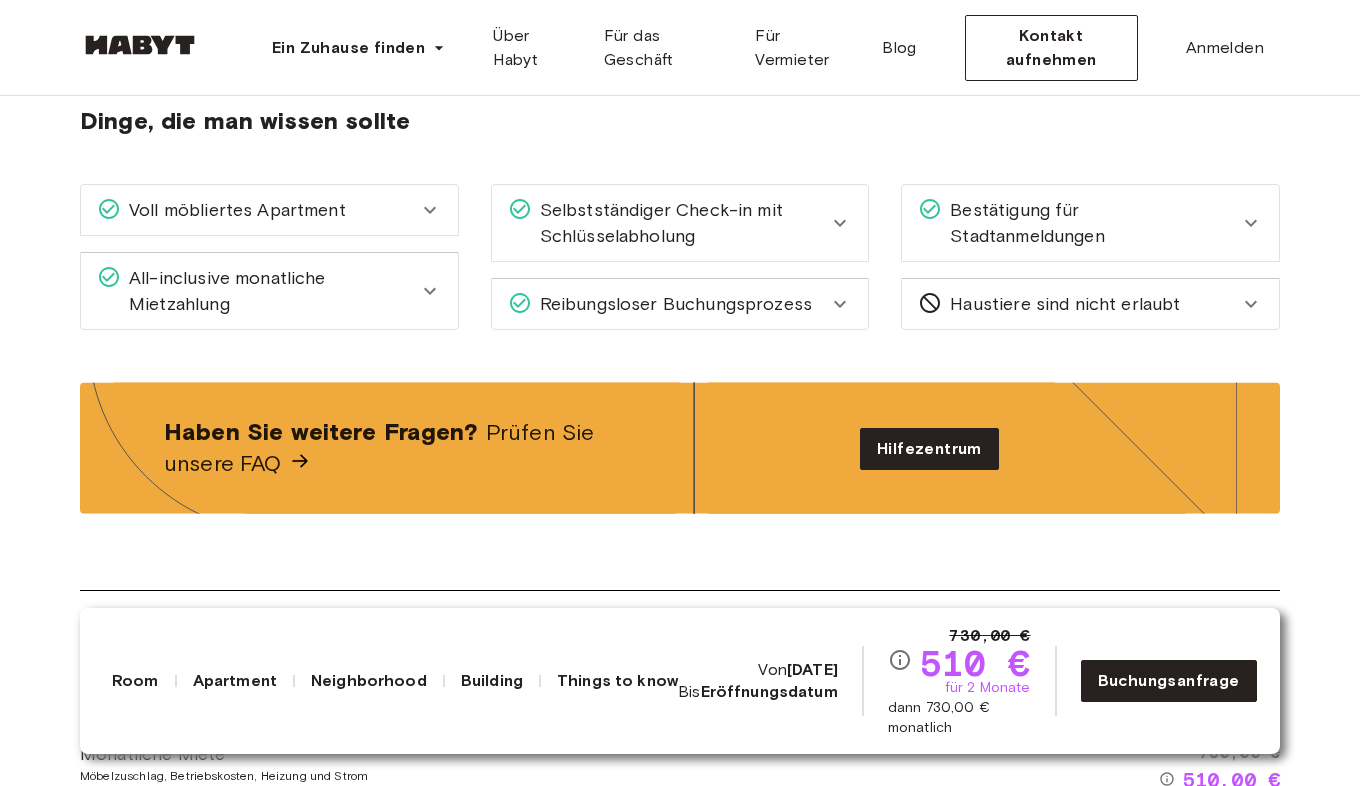click on "Bestätigung für Stadtanmeldungen" at bounding box center [1090, 223] 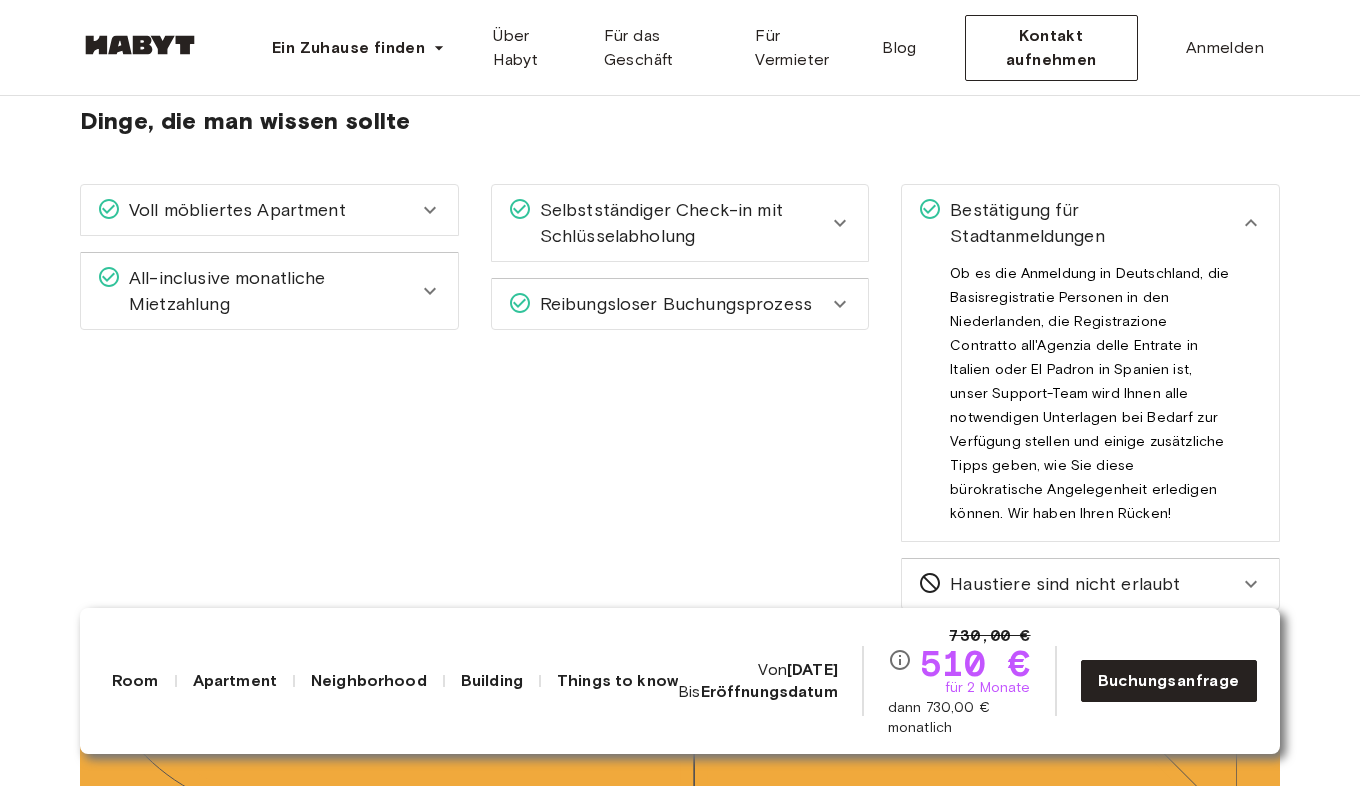 click on "Bestätigung für Stadtanmeldungen" at bounding box center (1090, 223) 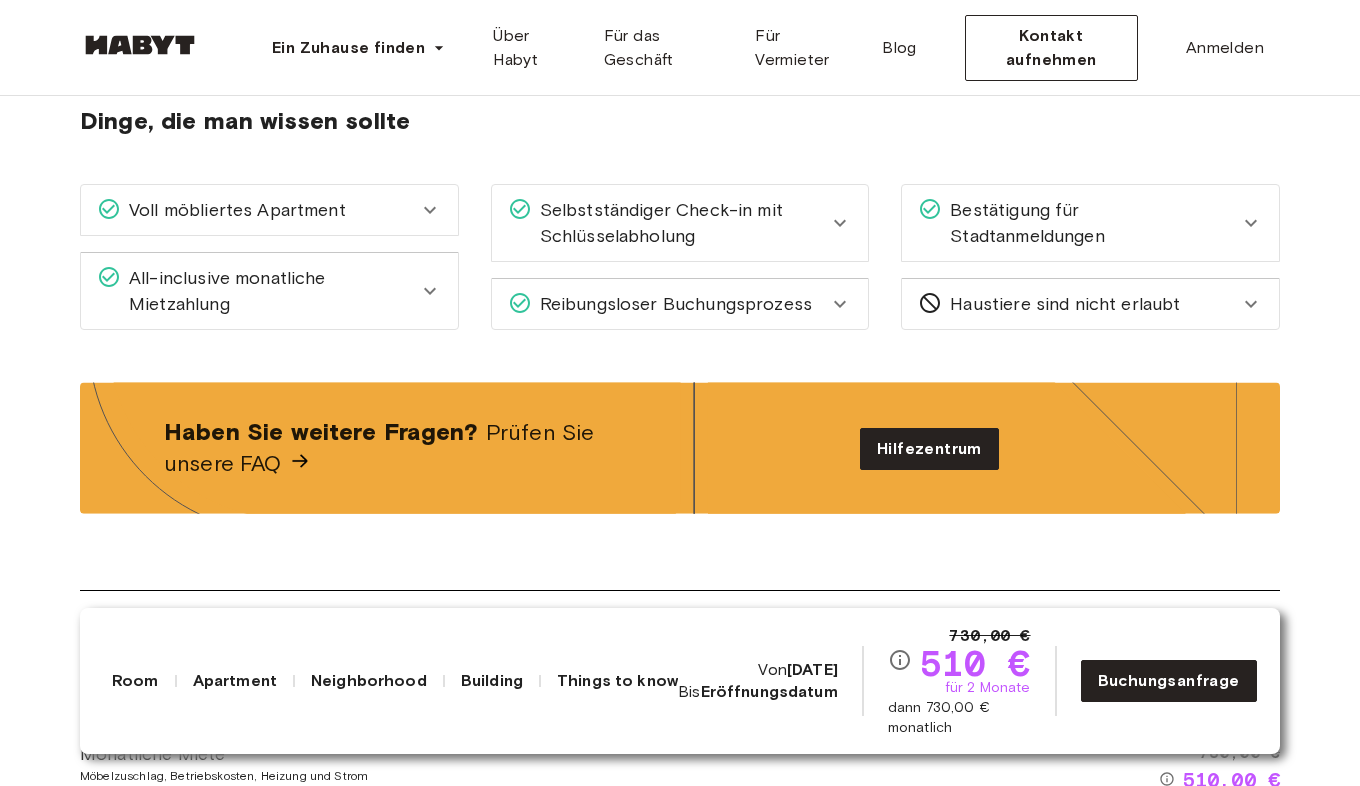 click on "Reibungsloser Buchungsprozess" at bounding box center [680, 304] 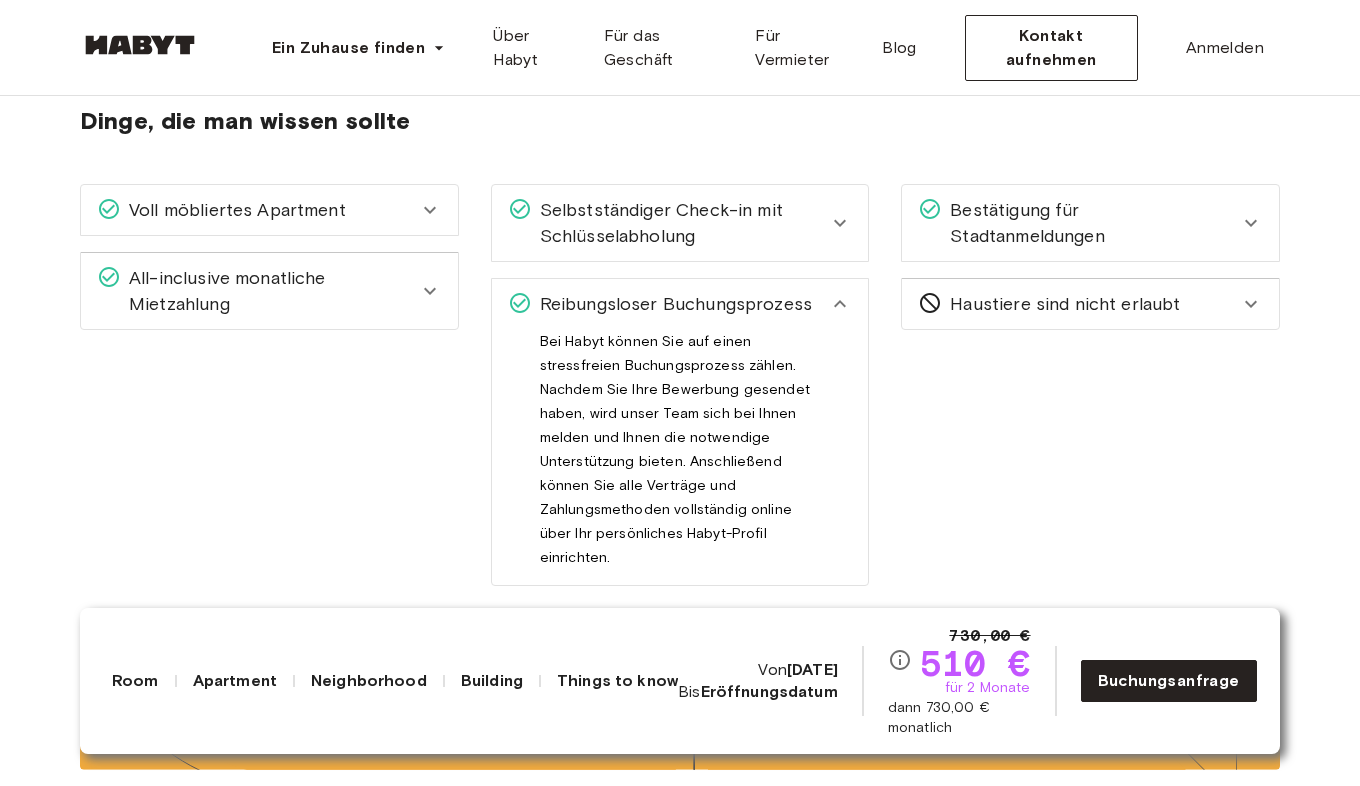 click on "Selbstständiger Check-in mit Schlüsselabholung" at bounding box center (680, 223) 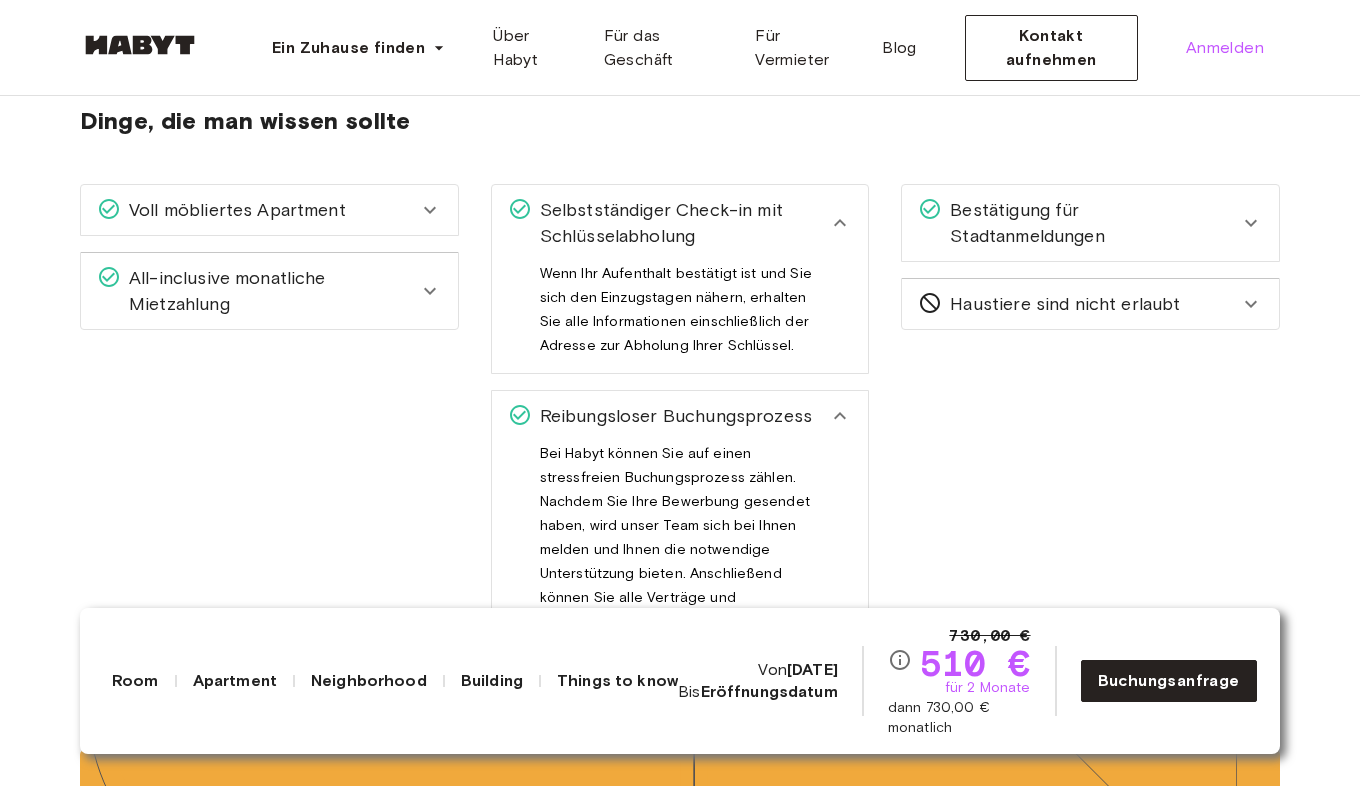 click on "Anmelden" at bounding box center [1225, 48] 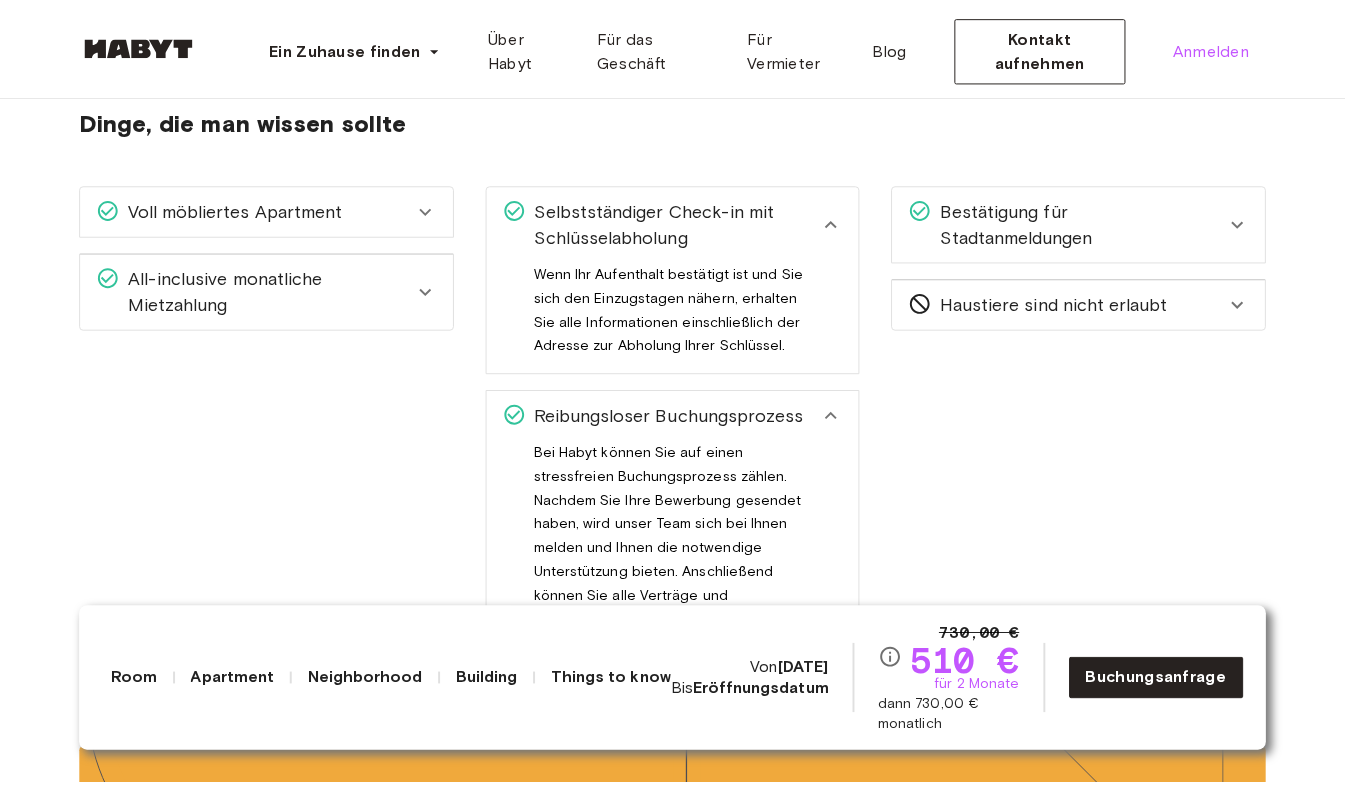 scroll, scrollTop: 0, scrollLeft: 0, axis: both 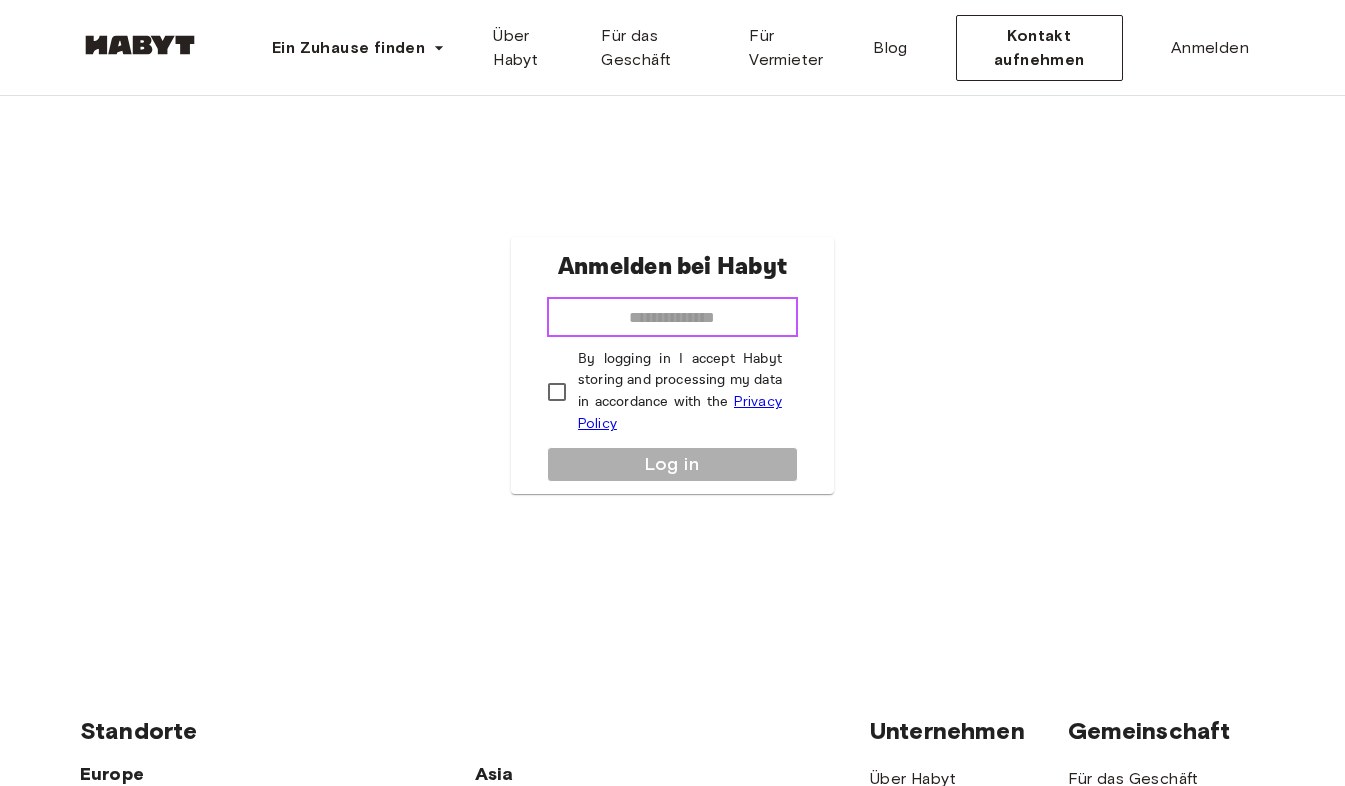 click at bounding box center (672, 317) 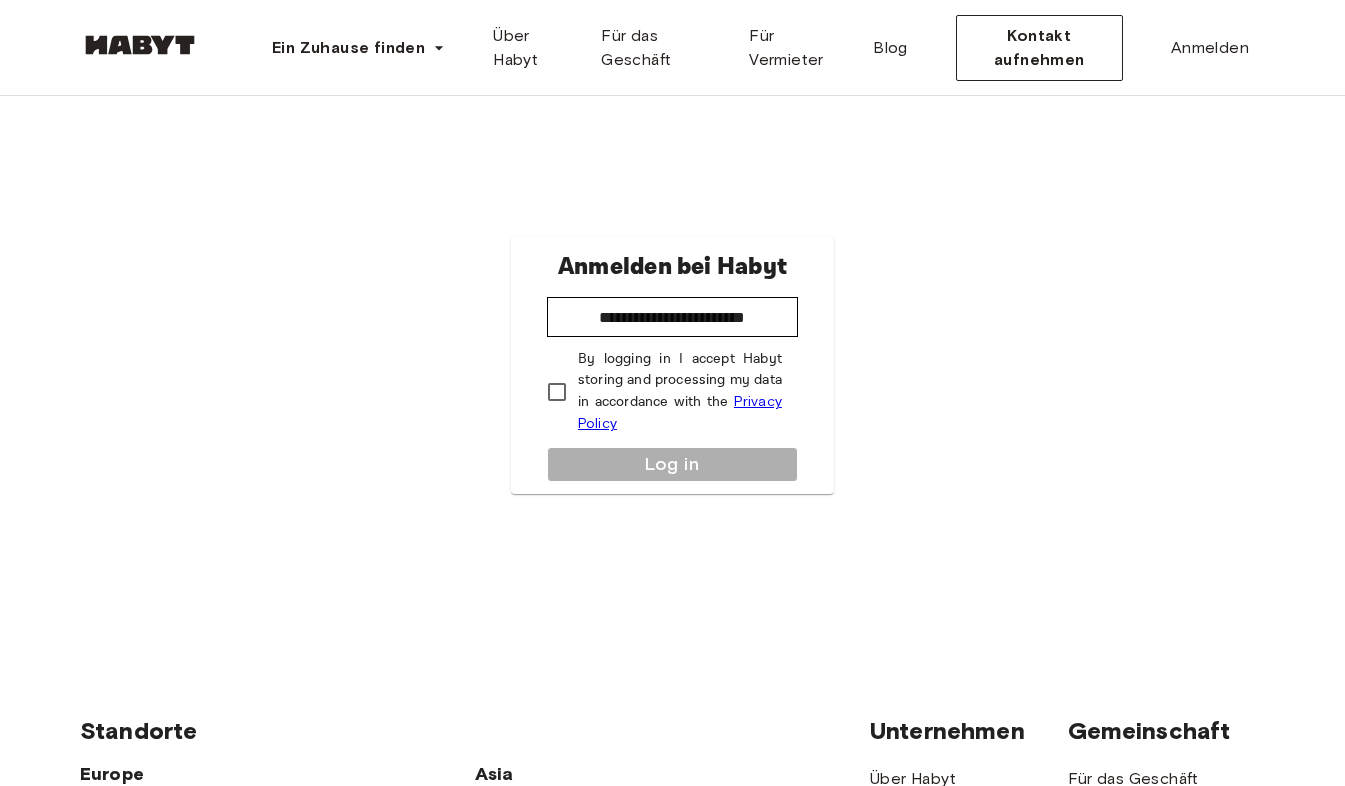 click on "By logging in I accept Habyt storing and processing my data in accordance with the   Privacy Policy" at bounding box center (680, 392) 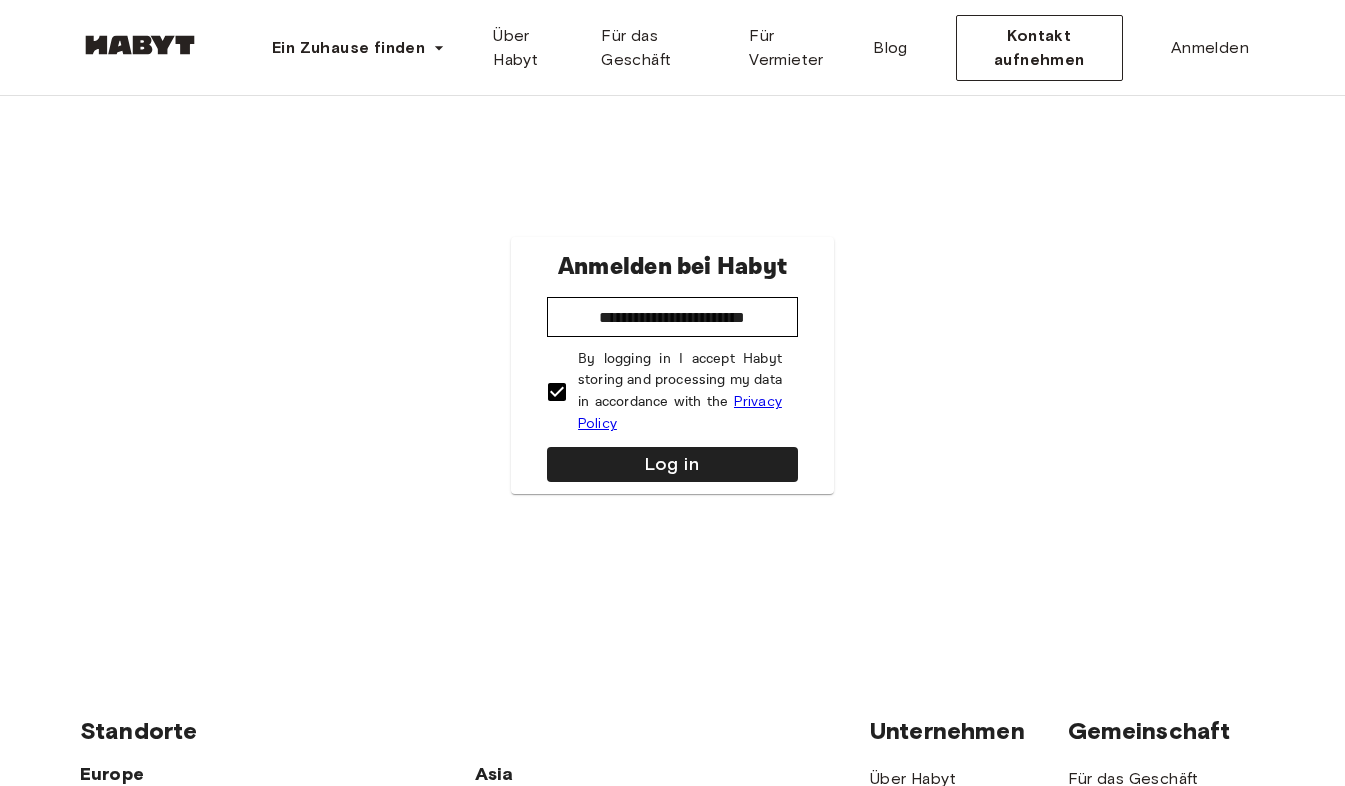 click on "Log in" at bounding box center [672, 464] 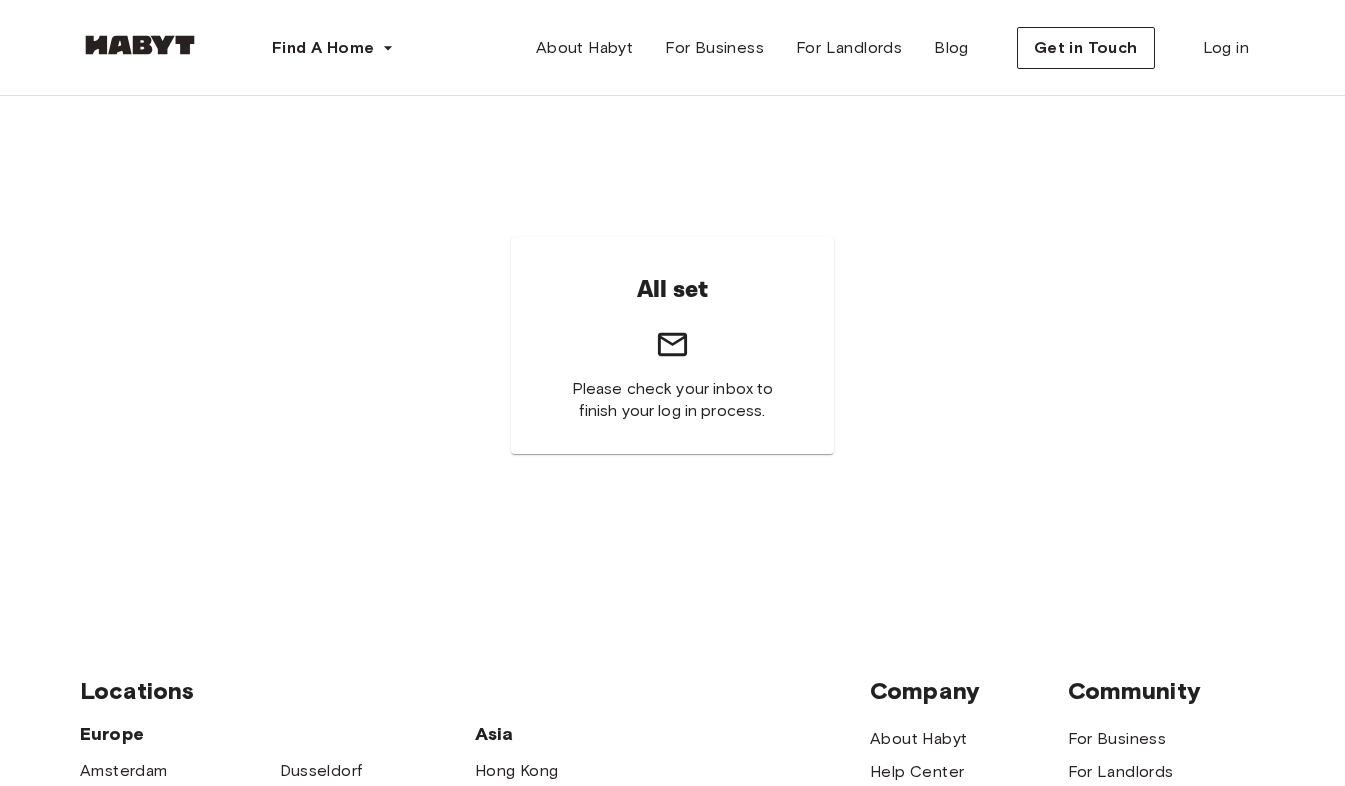 scroll, scrollTop: 0, scrollLeft: 0, axis: both 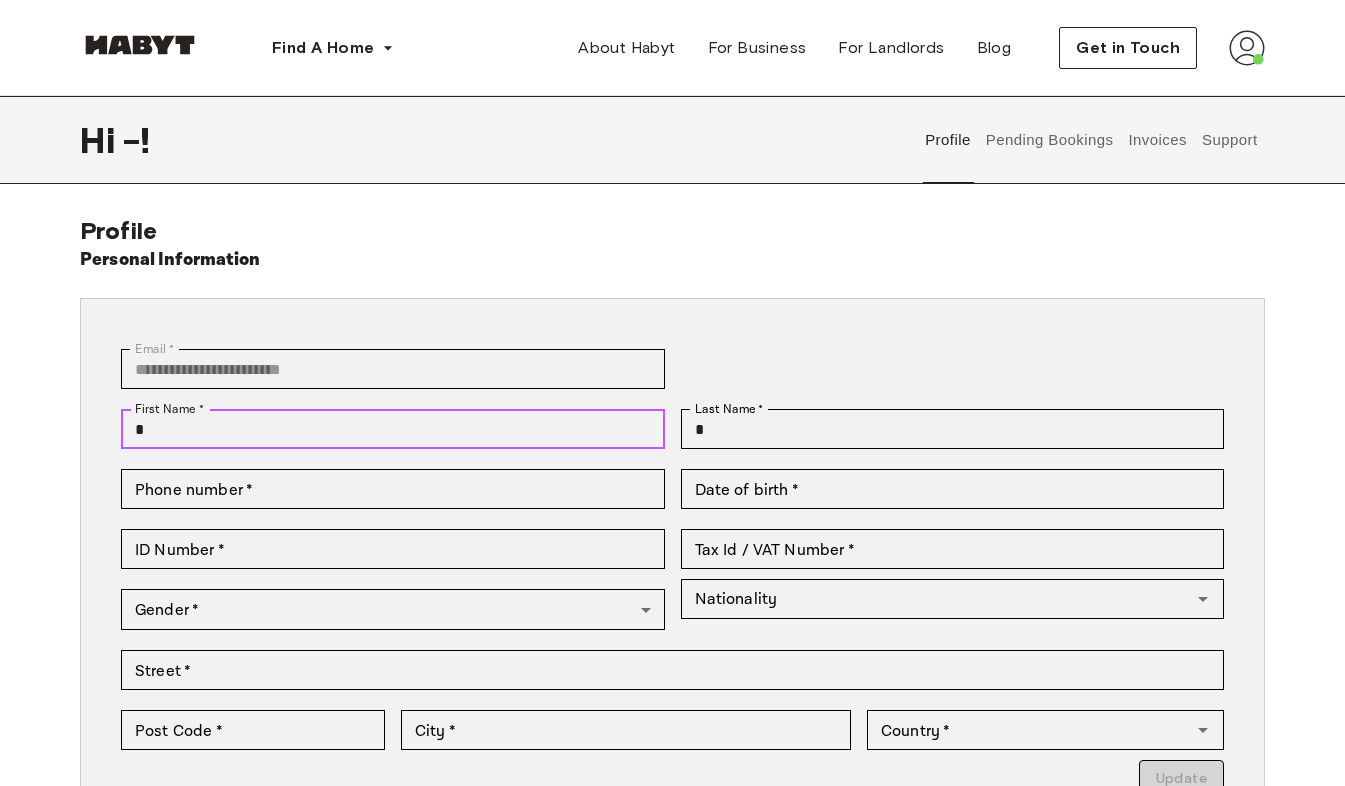 click on "*" at bounding box center [393, 429] 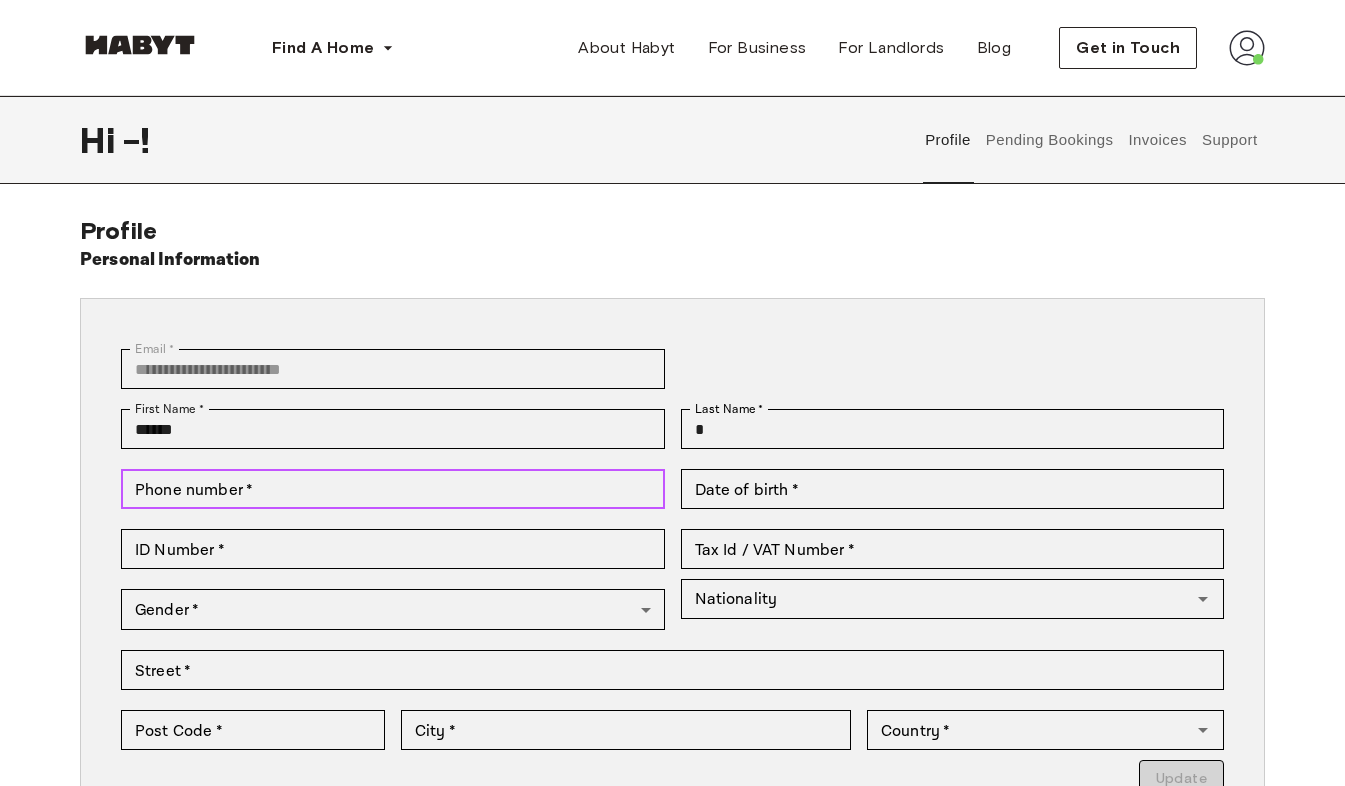 type on "**********" 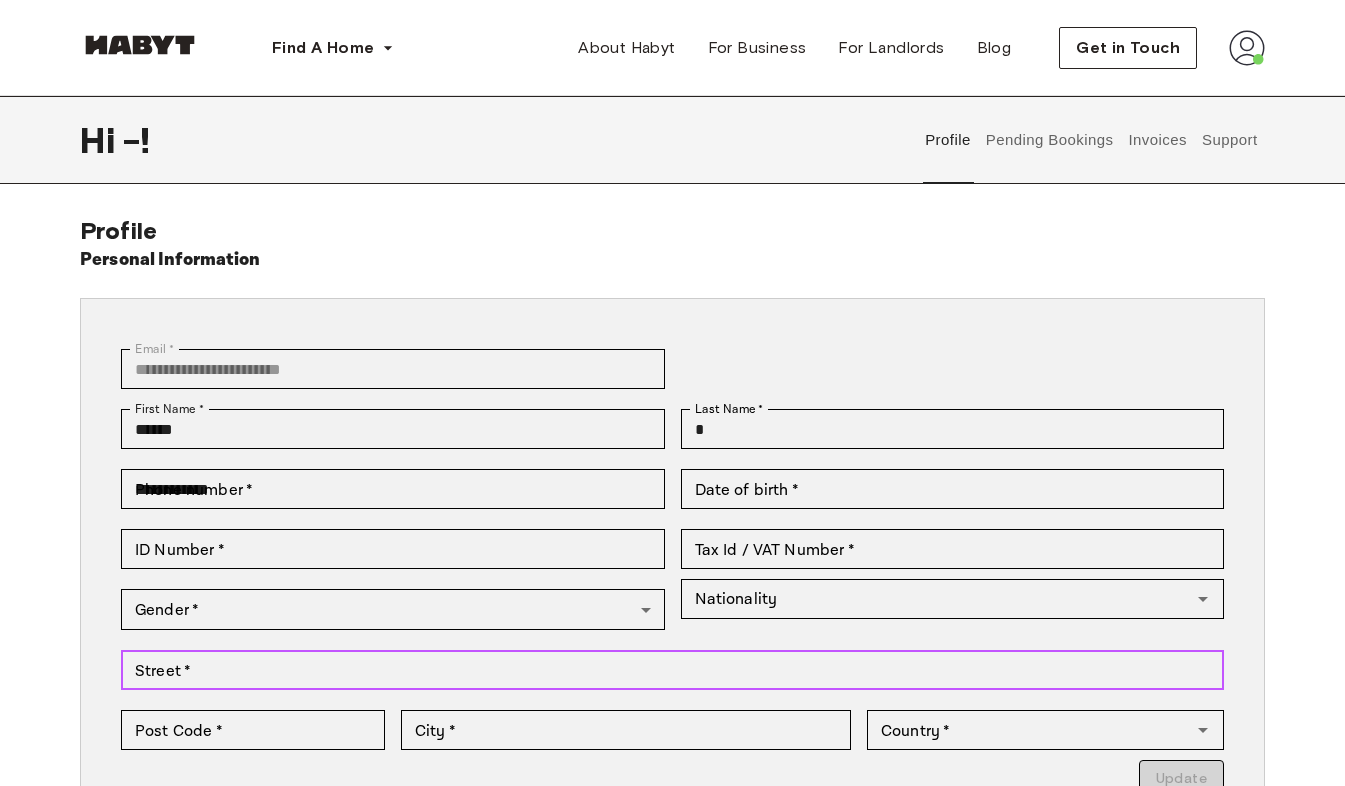 type on "**********" 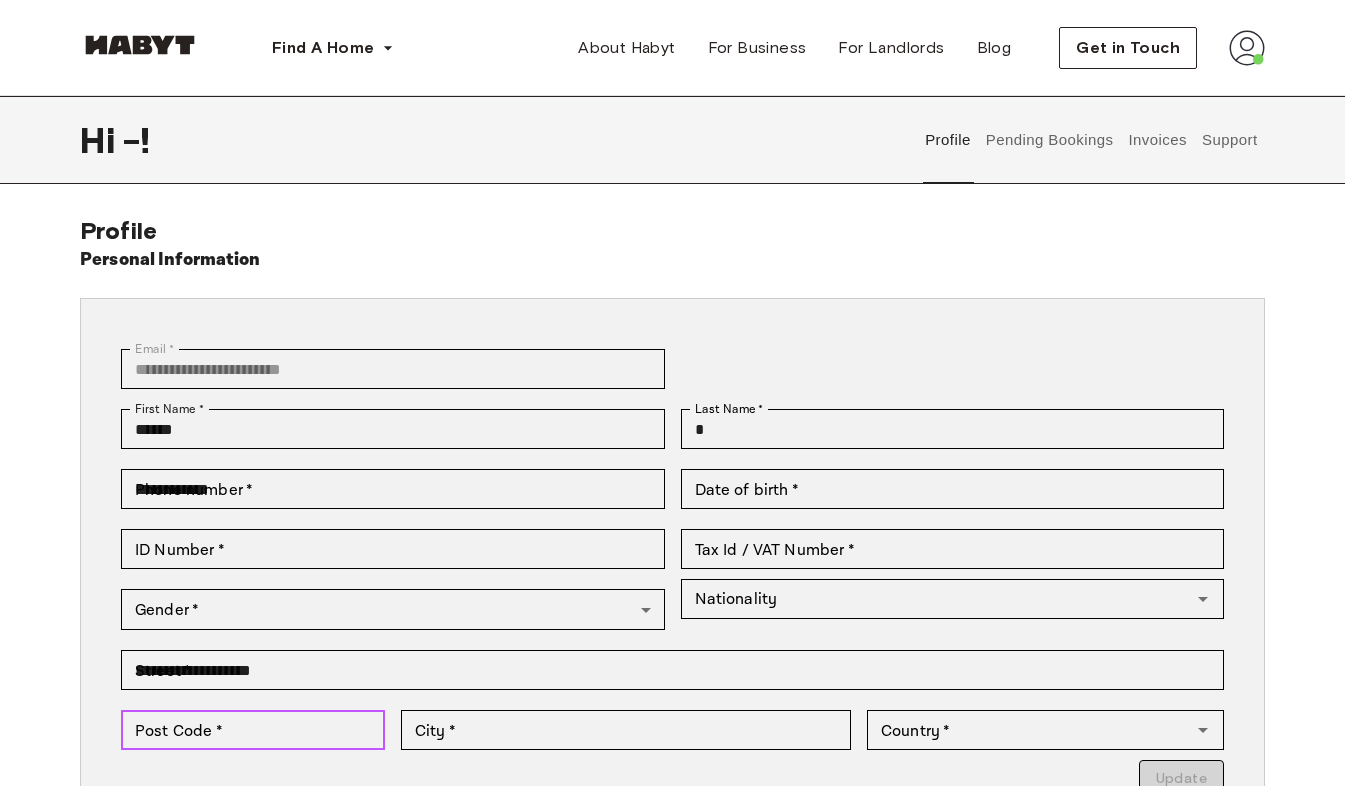 type on "****" 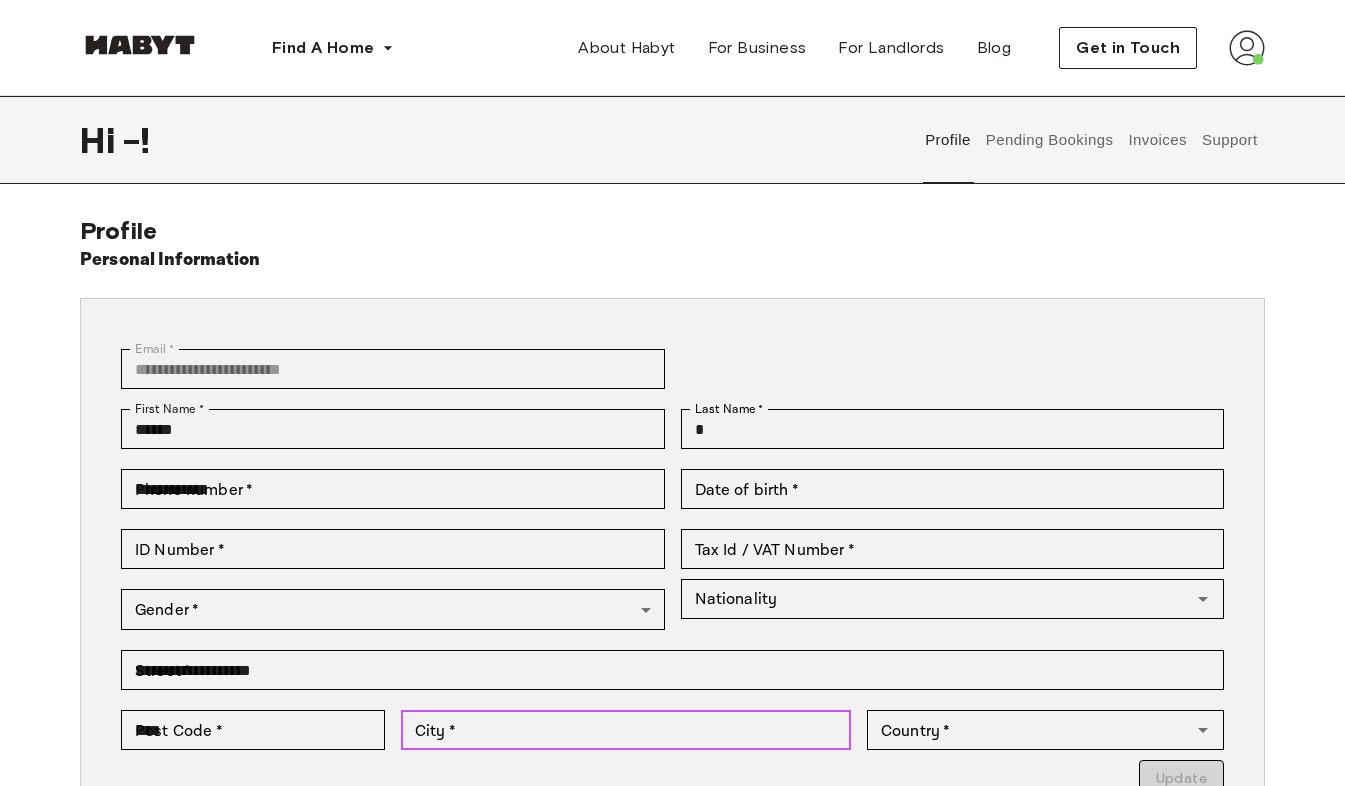type on "****" 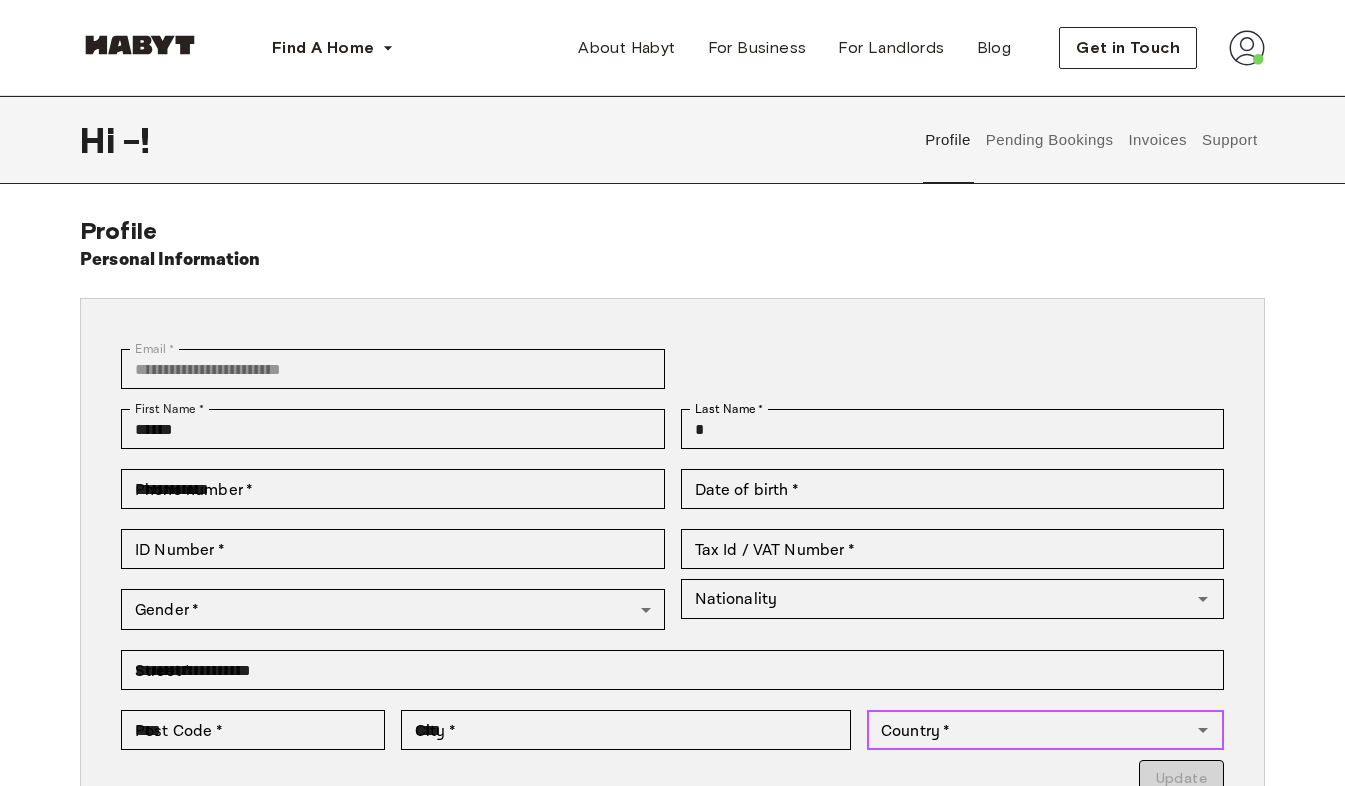 type on "**********" 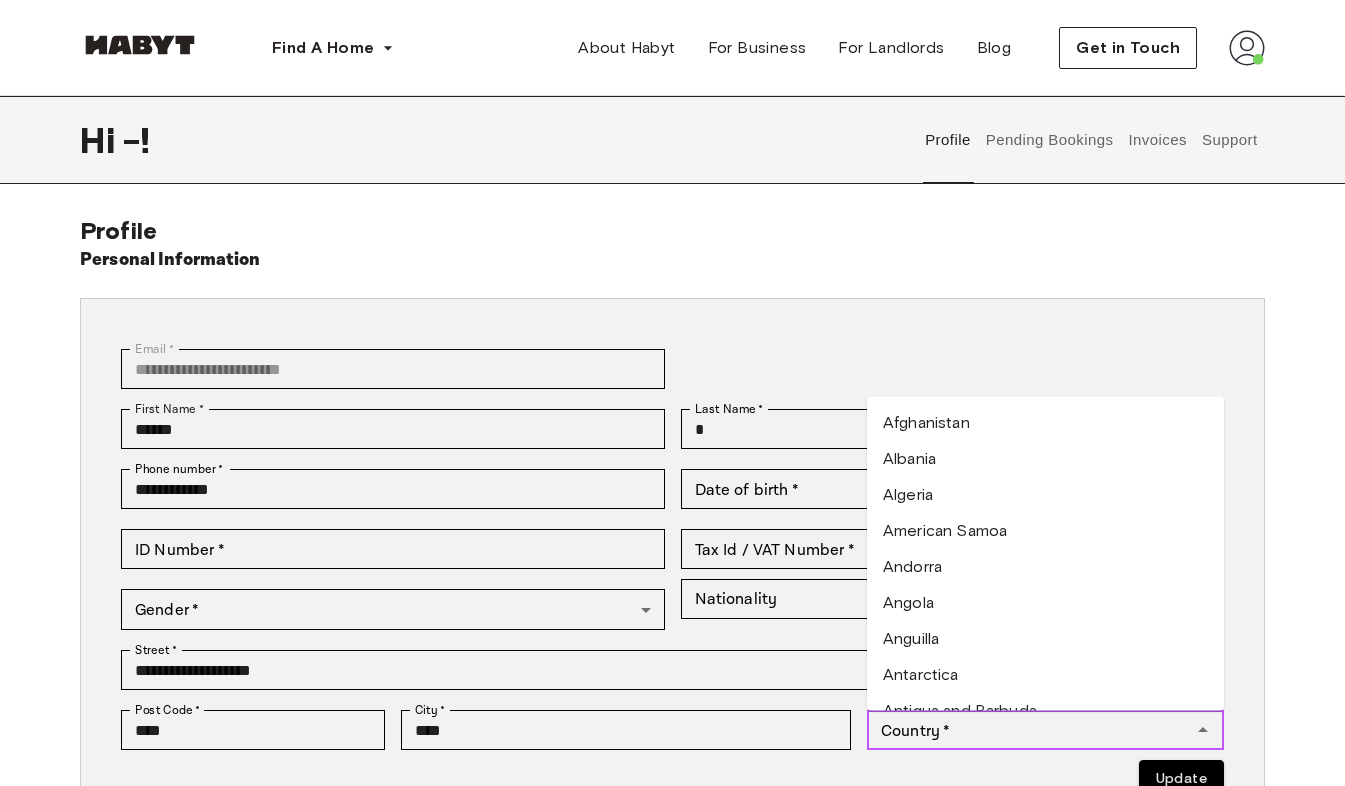 type on "**********" 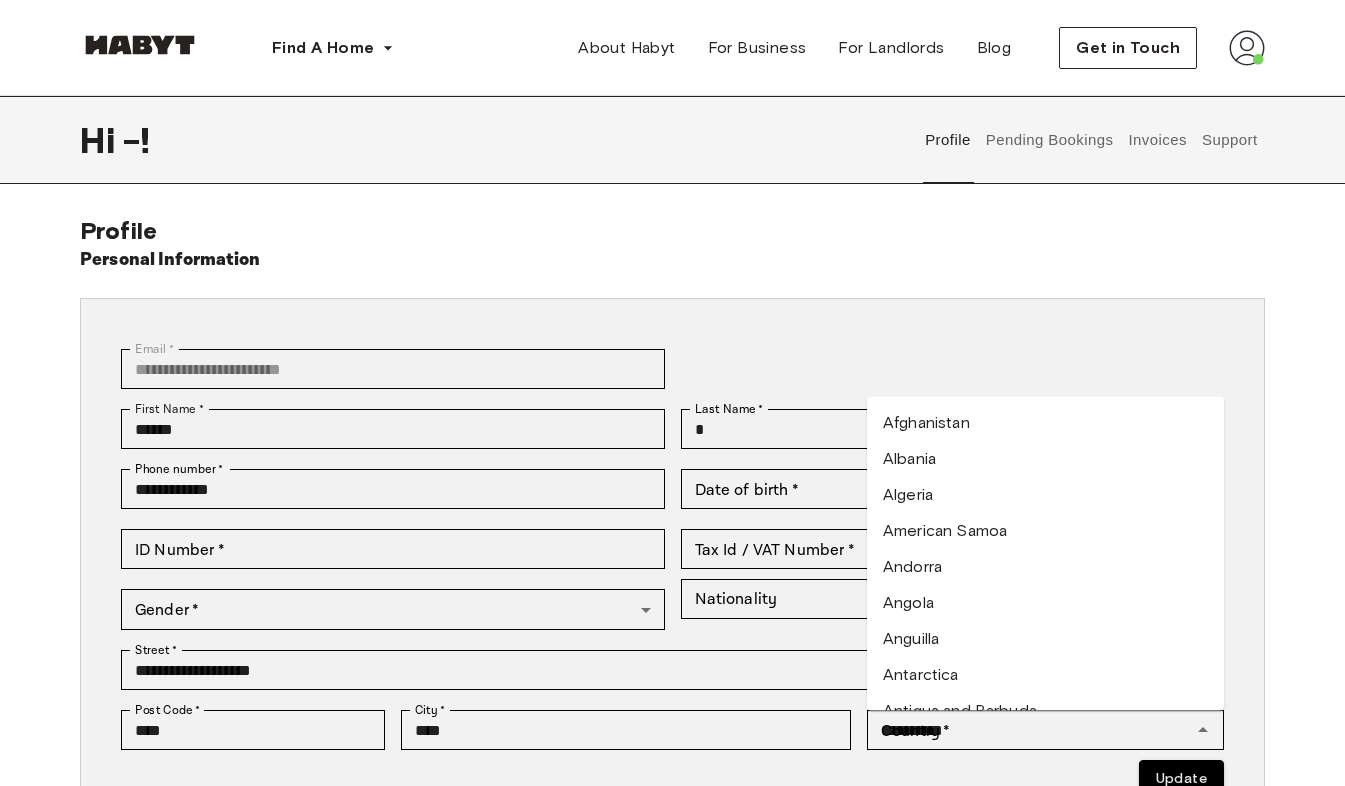 type 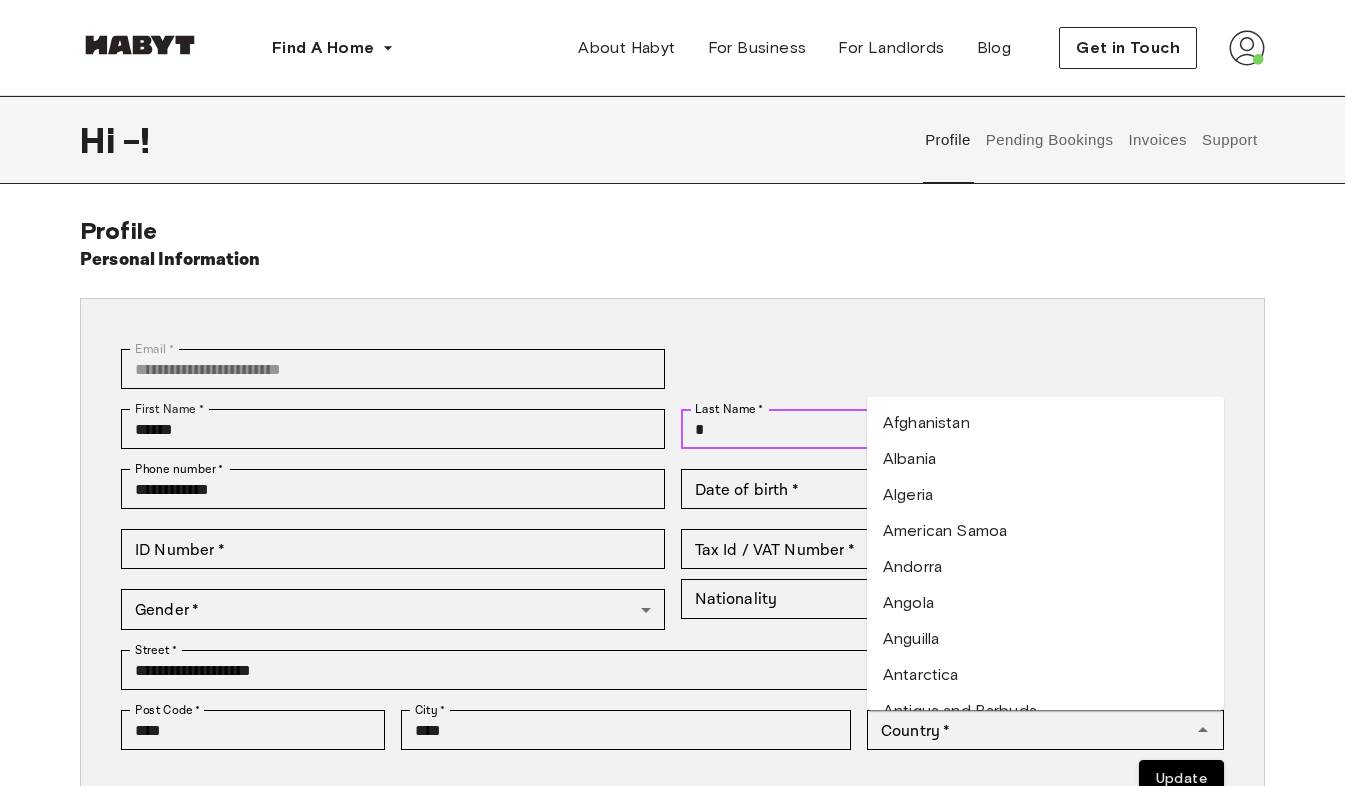 click on "*" at bounding box center (953, 429) 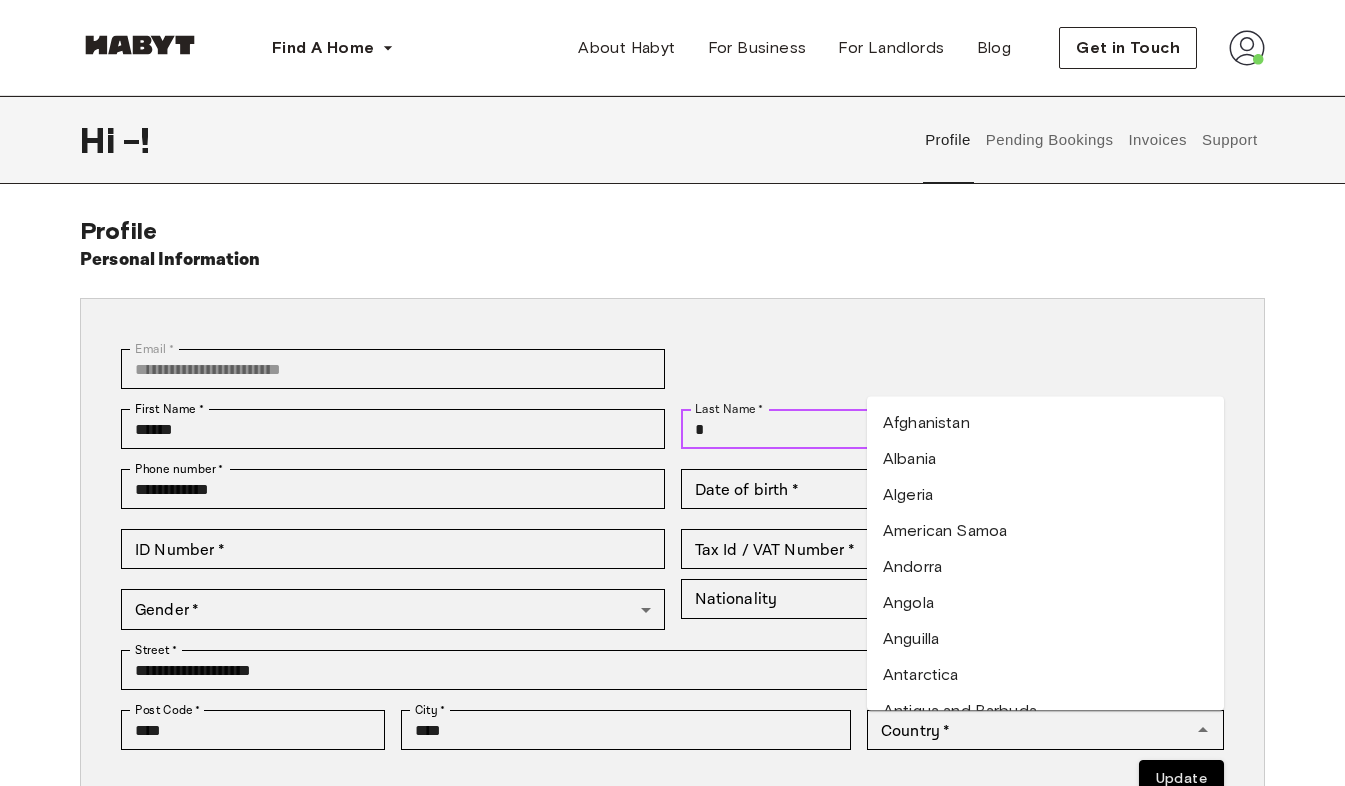 type on "**********" 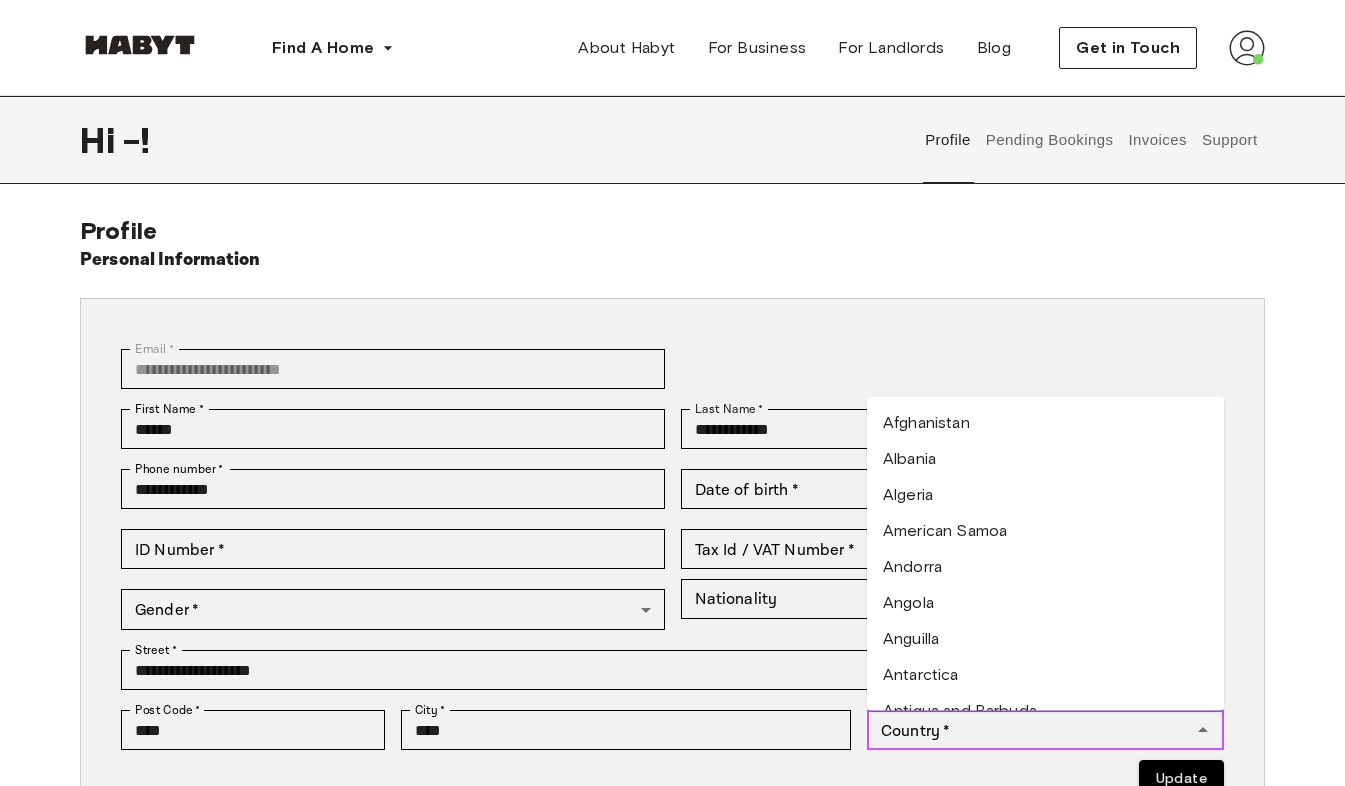 type on "**********" 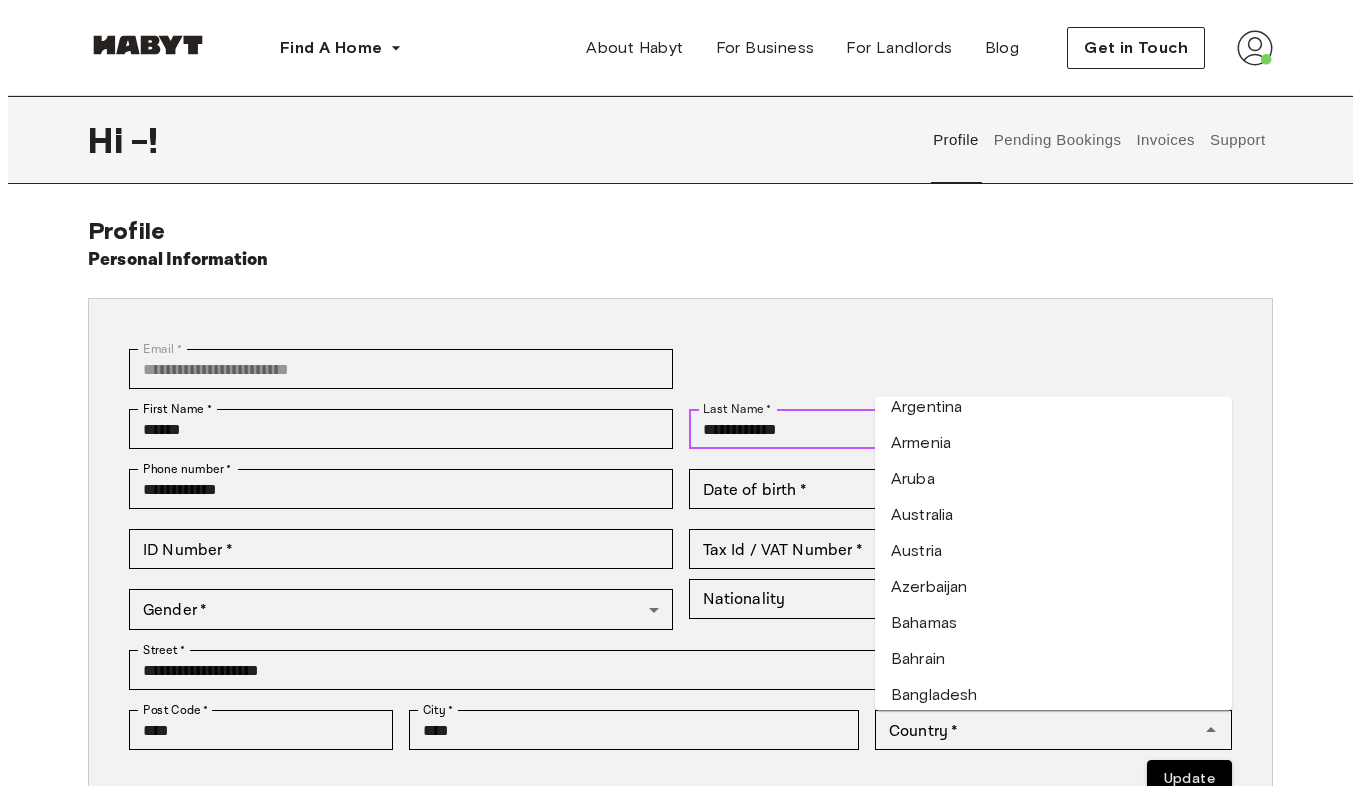 scroll, scrollTop: 344, scrollLeft: 0, axis: vertical 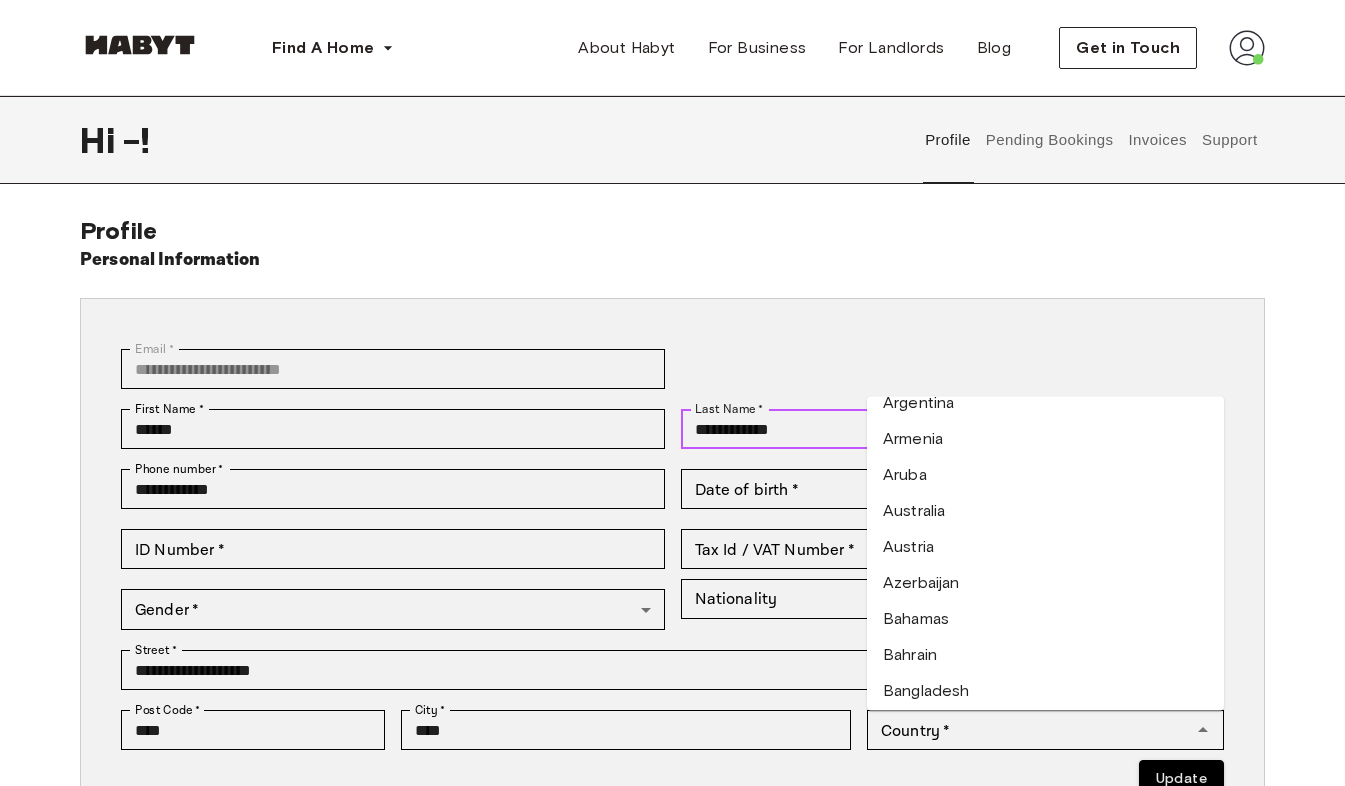 click on "Austria" at bounding box center (1045, 546) 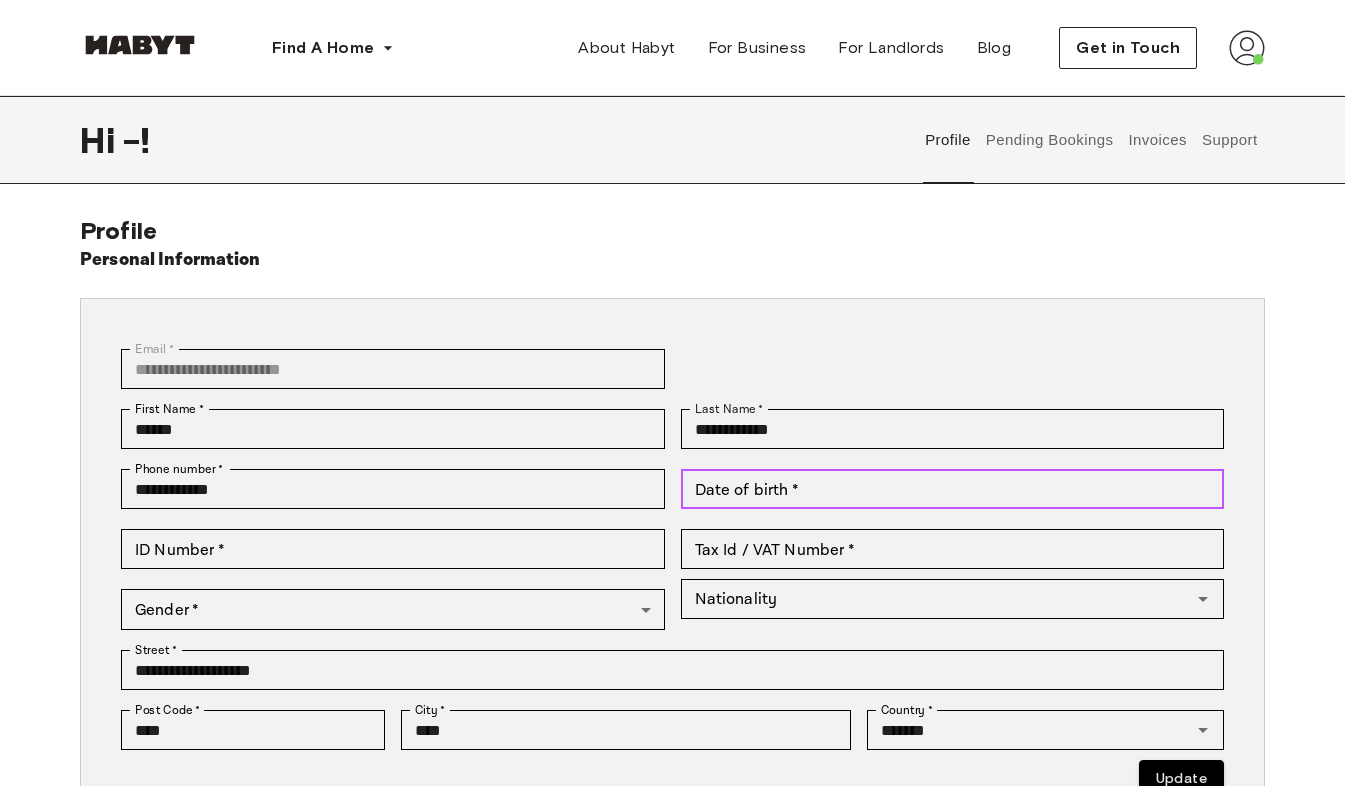 click on "Date of birth   *" at bounding box center [953, 489] 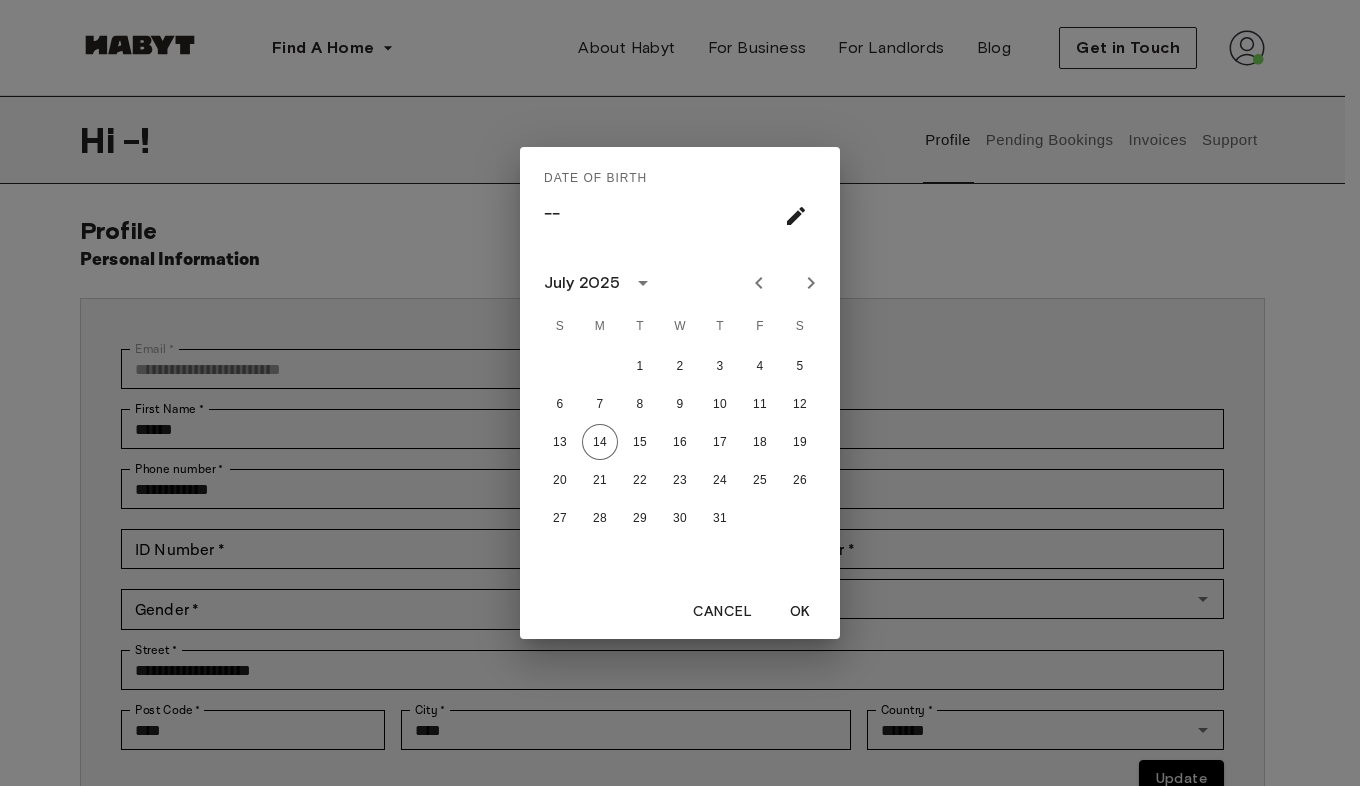 click on "July 2025" at bounding box center (582, 283) 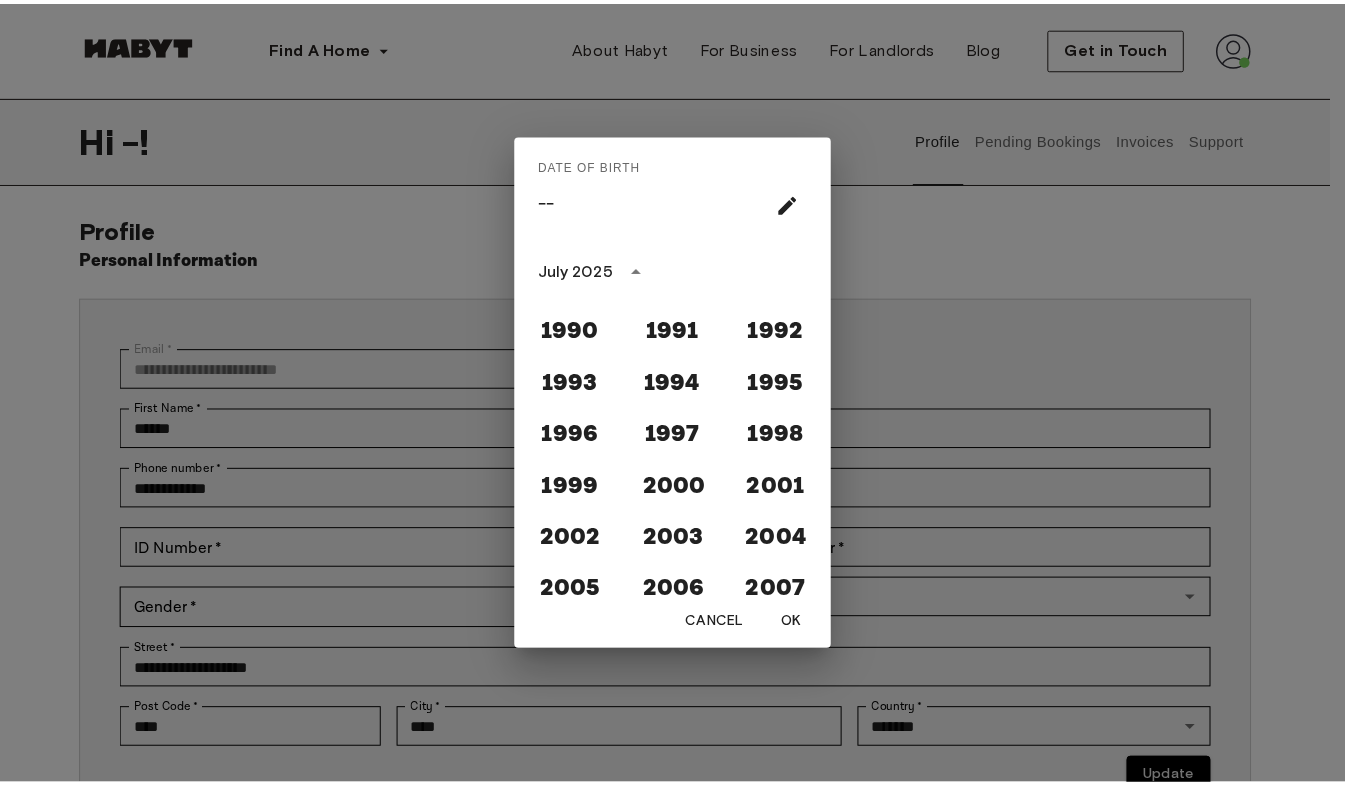 scroll, scrollTop: 1552, scrollLeft: 0, axis: vertical 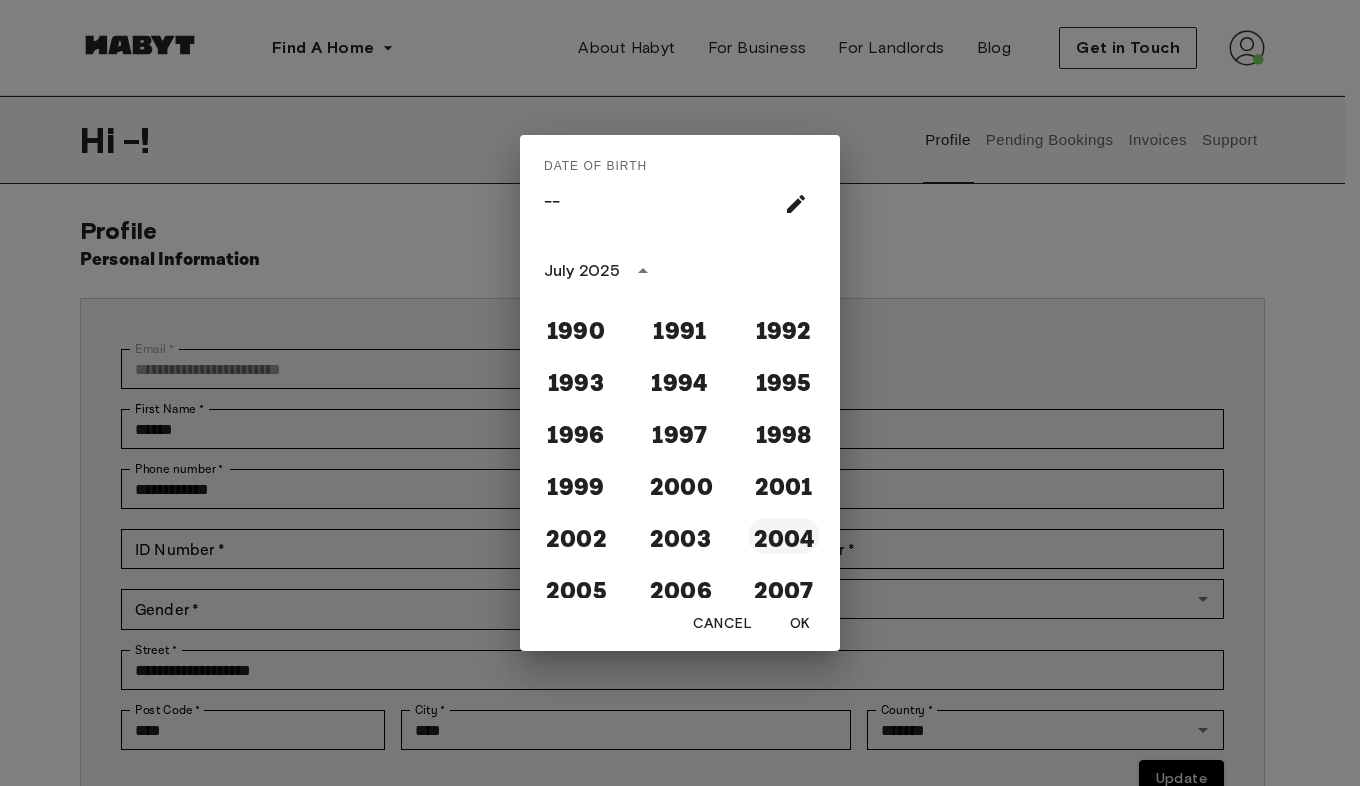 click on "2004" at bounding box center (784, 536) 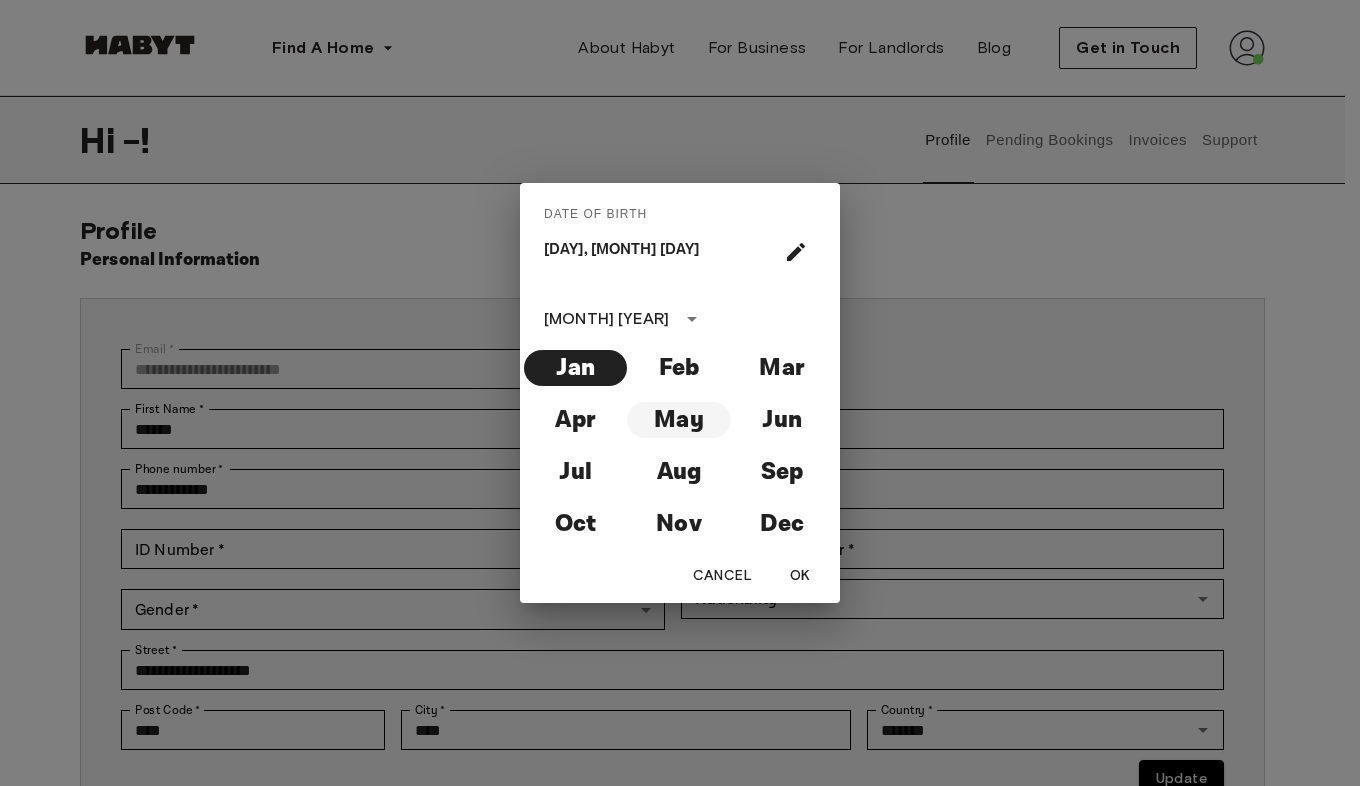 click on "May" at bounding box center (678, 420) 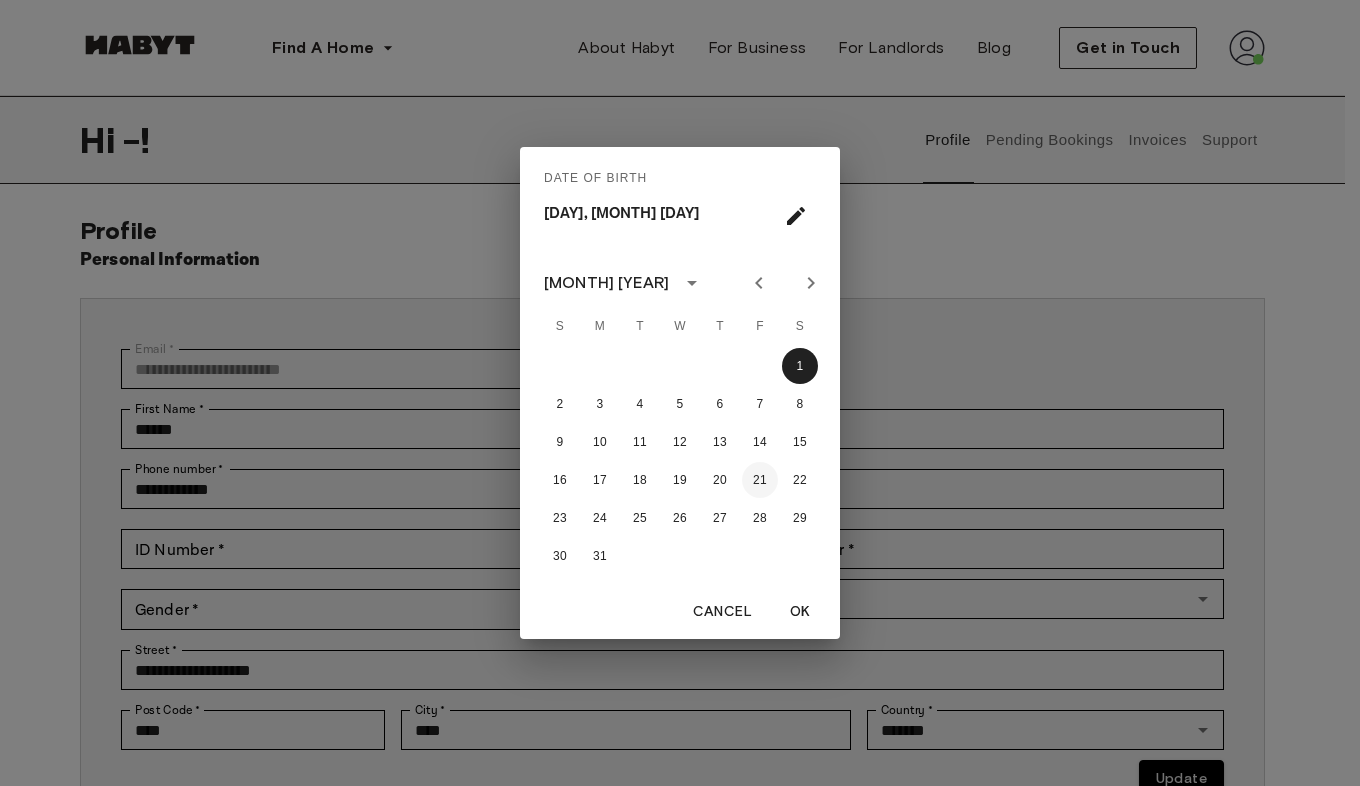 click on "21" at bounding box center (760, 480) 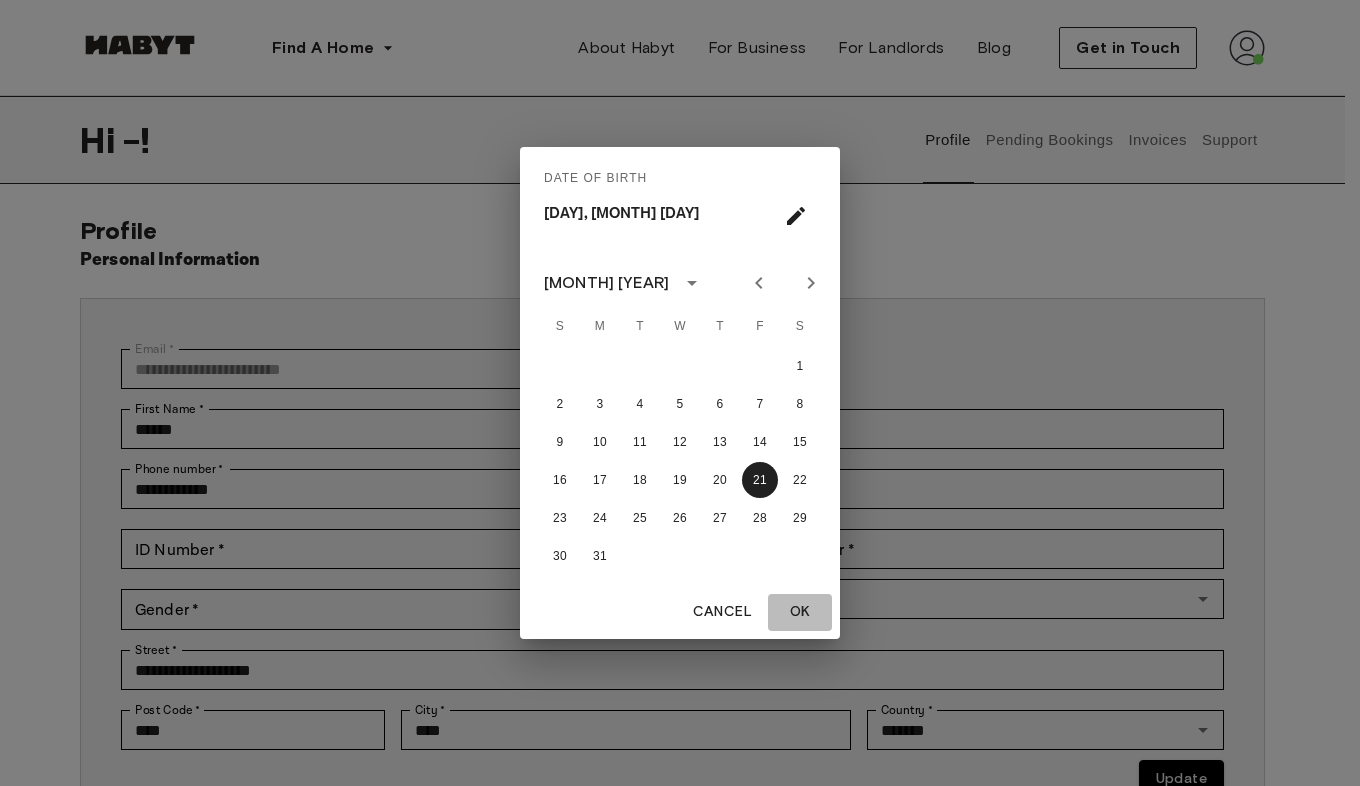 click on "OK" at bounding box center (800, 612) 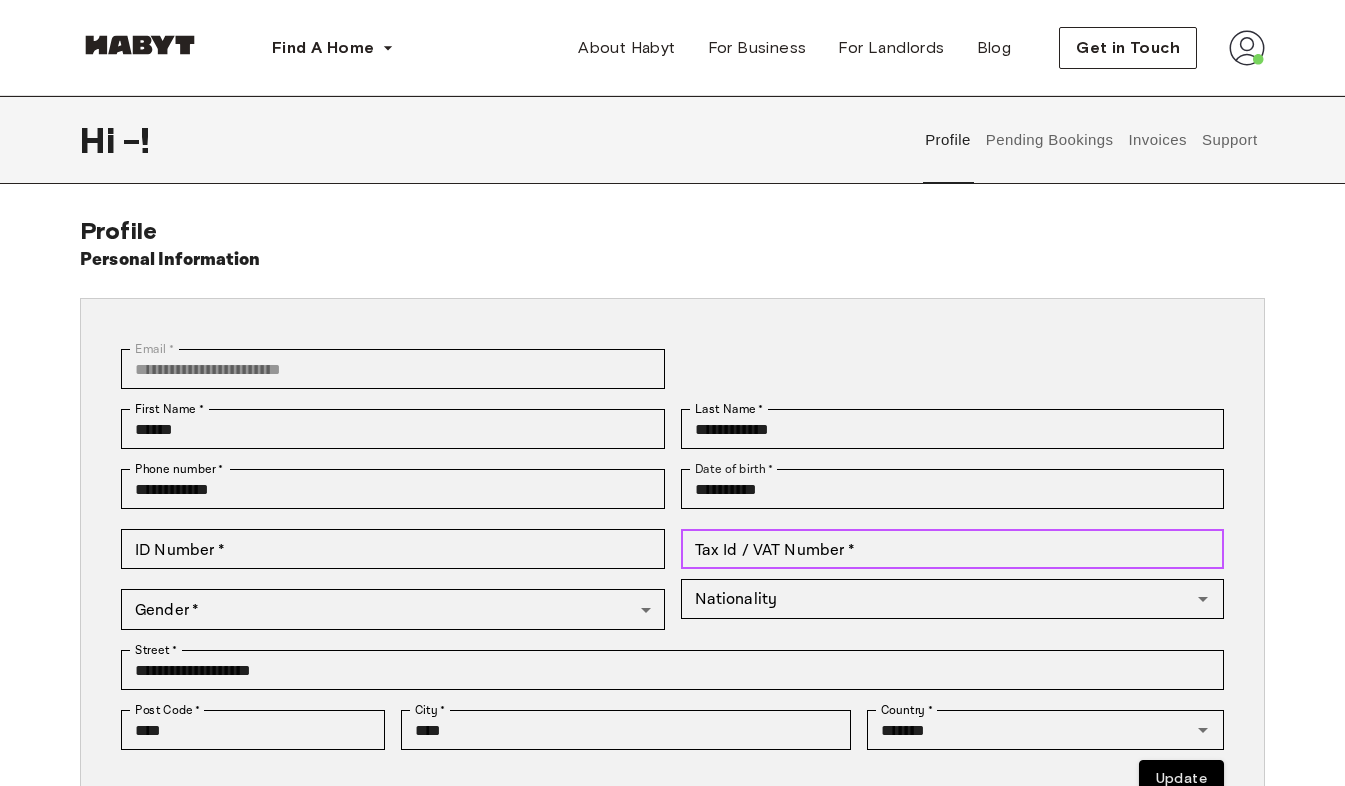 click on "Tax Id / VAT Number   *" at bounding box center [953, 549] 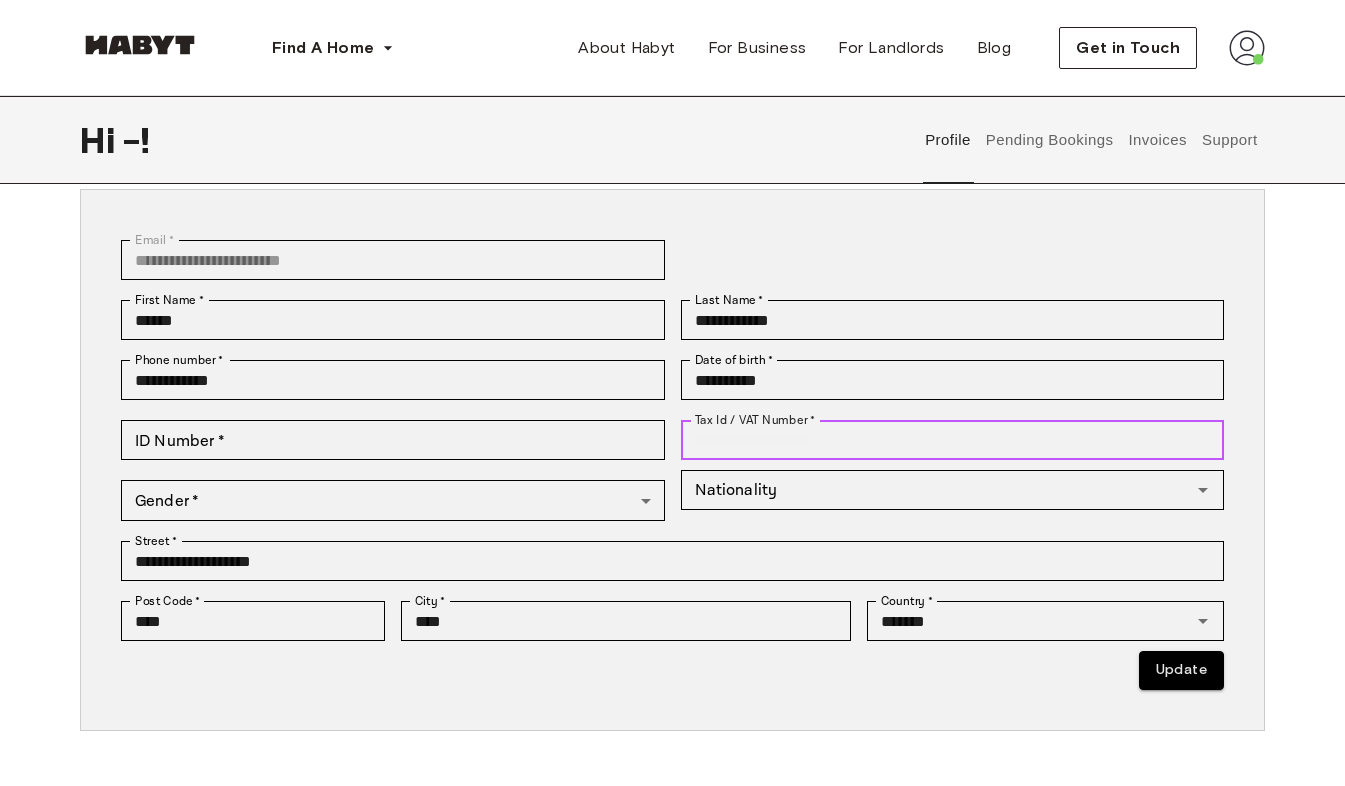 scroll, scrollTop: 110, scrollLeft: 0, axis: vertical 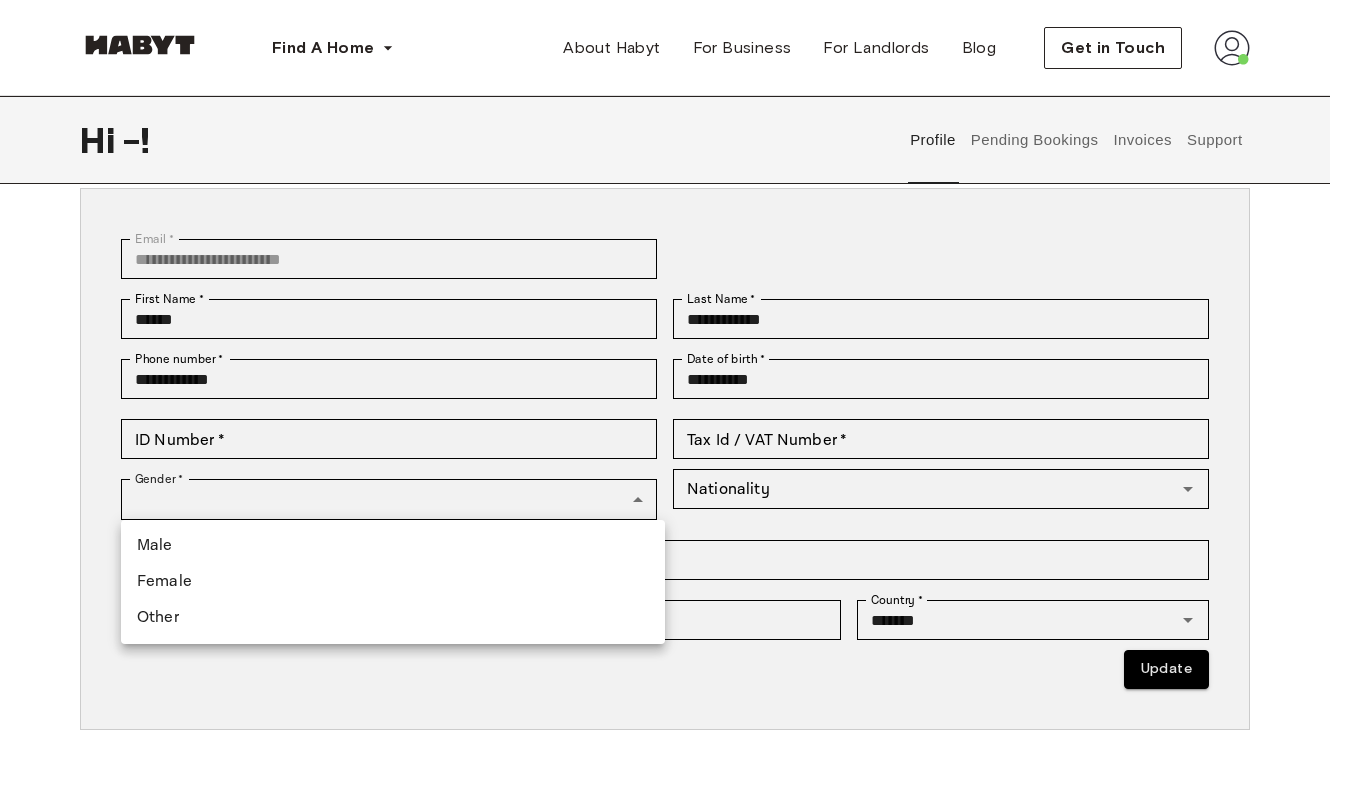 click on "**********" at bounding box center (672, 842) 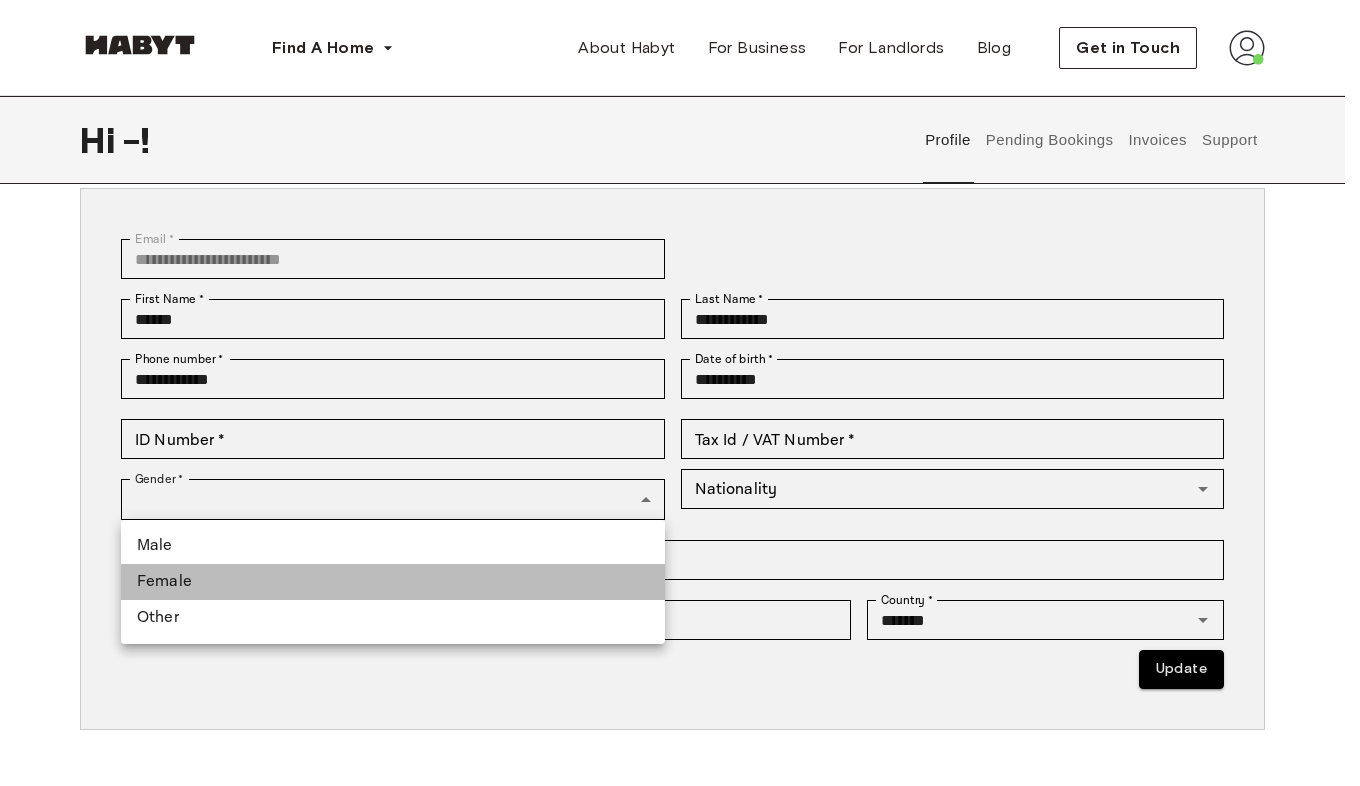 click on "Female" at bounding box center (393, 582) 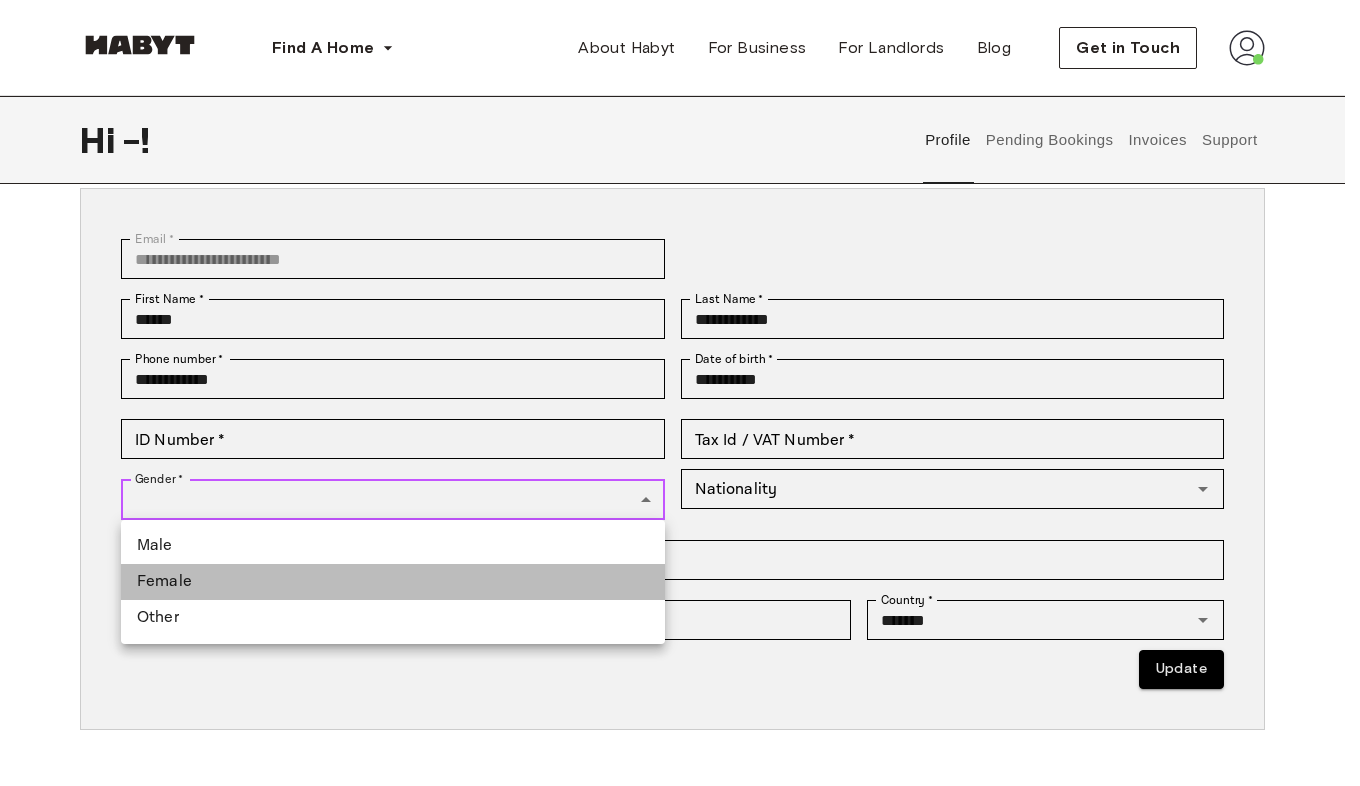 type on "******" 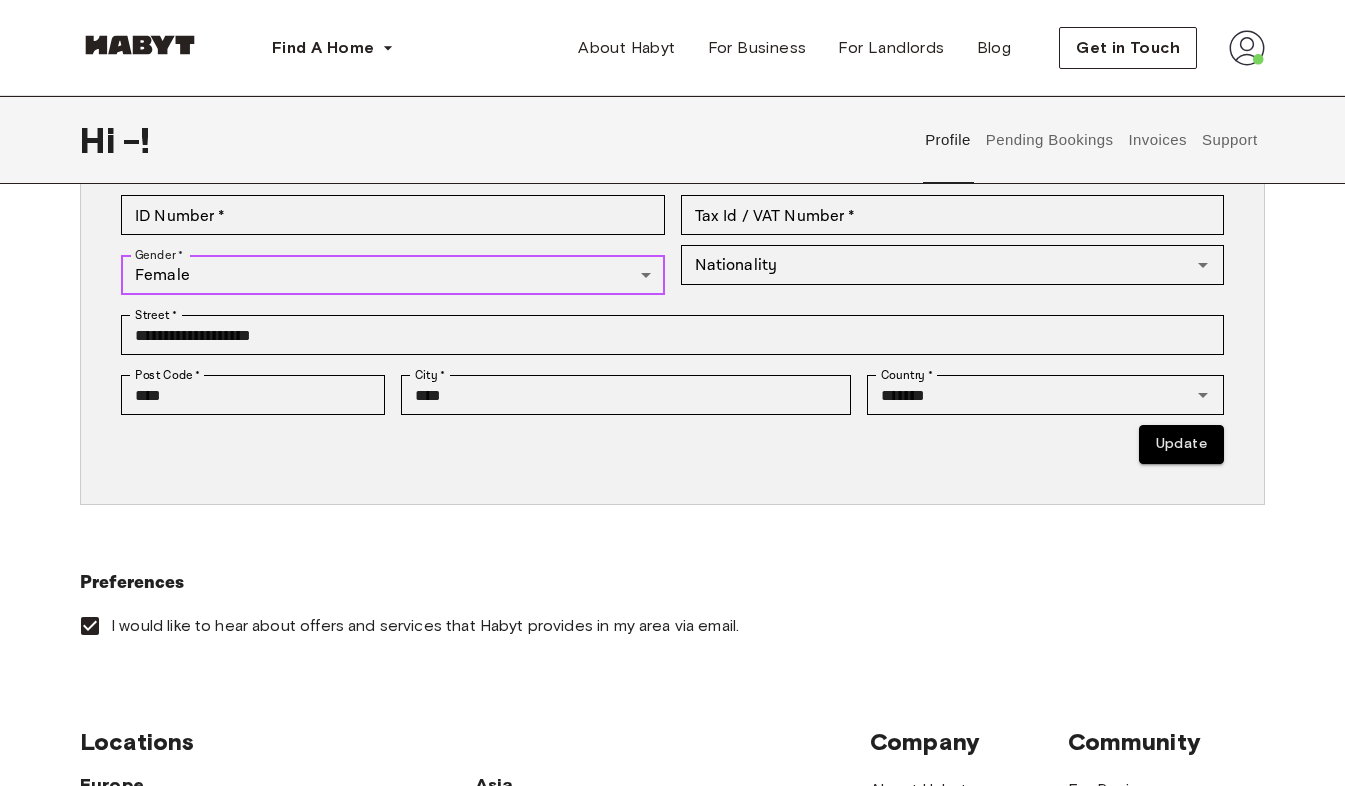 scroll, scrollTop: 335, scrollLeft: 0, axis: vertical 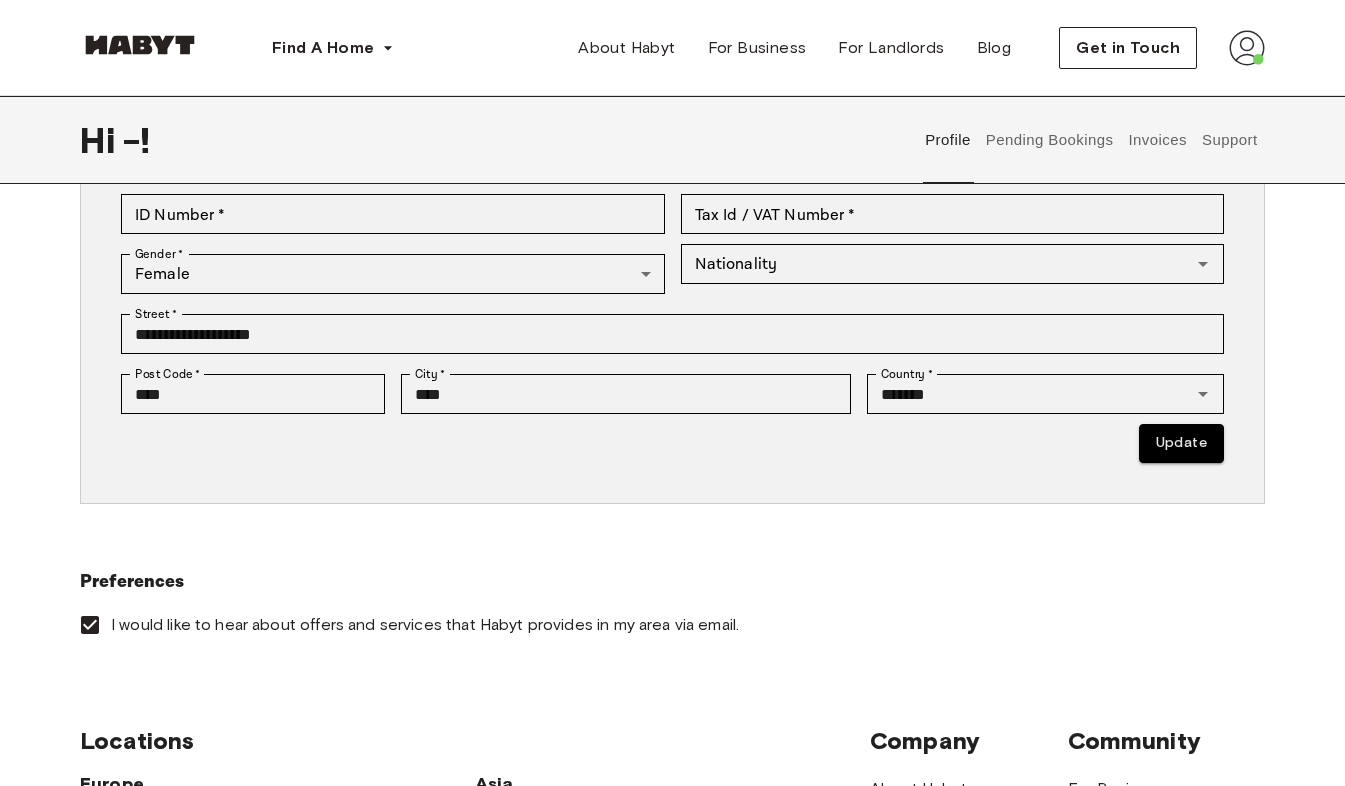click on "Update" at bounding box center [1181, 443] 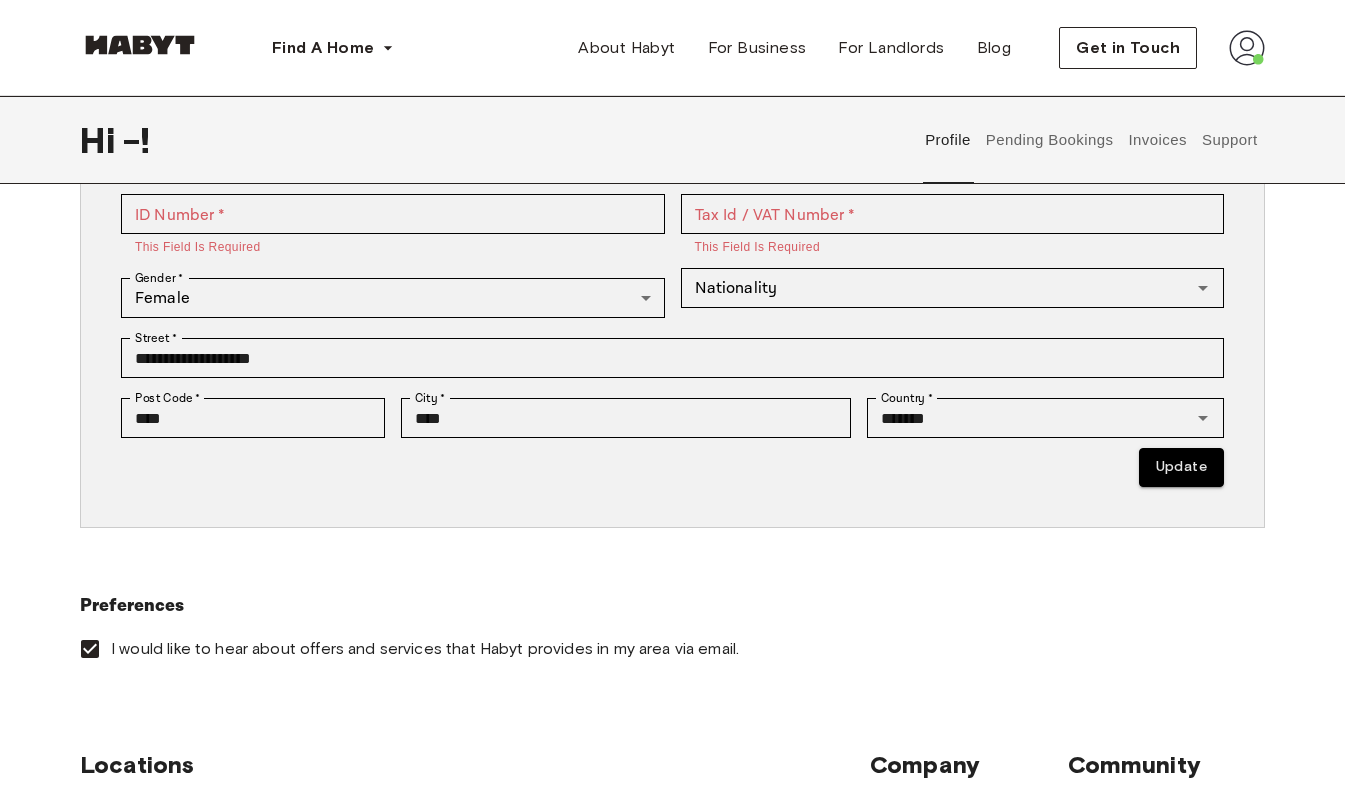 click on "I would like to hear about offers and services that Habyt provides in my area via email." at bounding box center [425, 649] 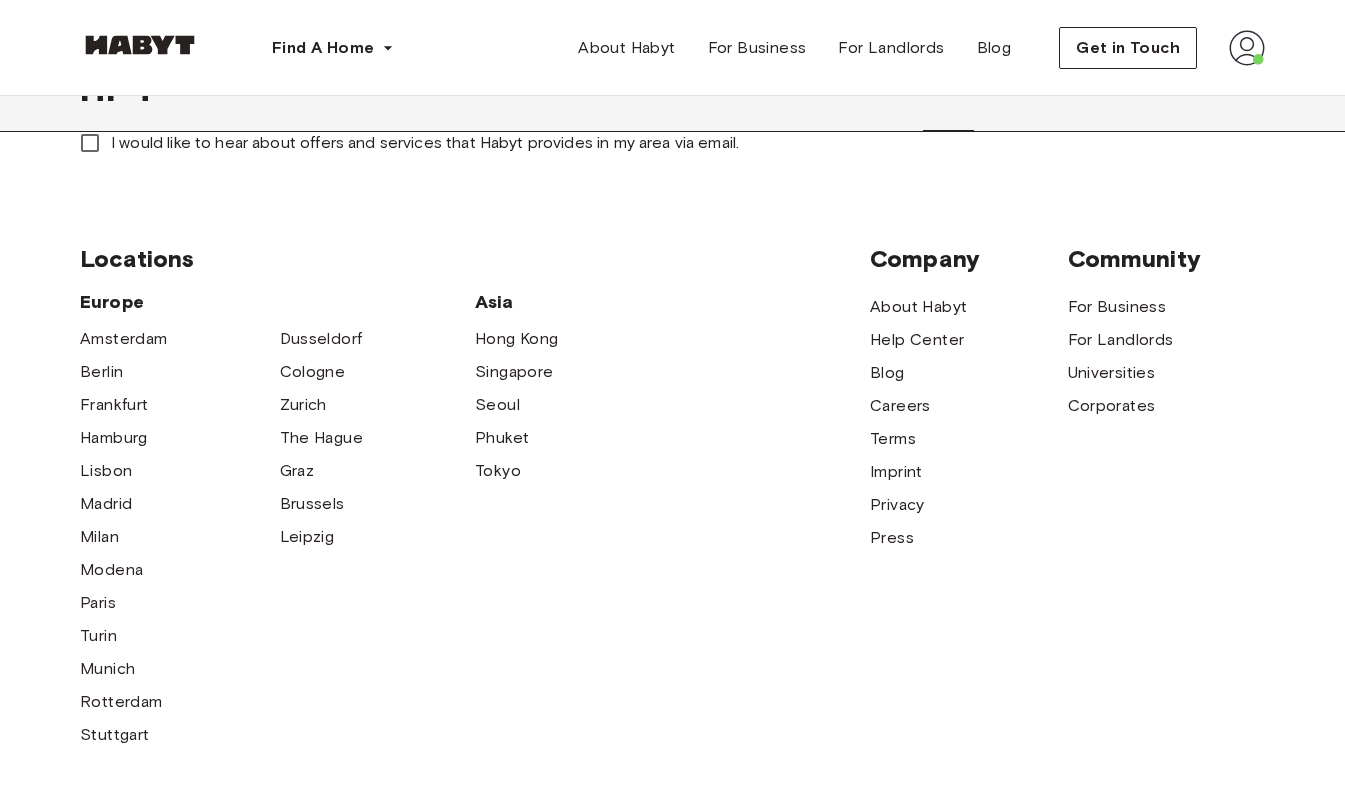 scroll, scrollTop: 842, scrollLeft: 0, axis: vertical 